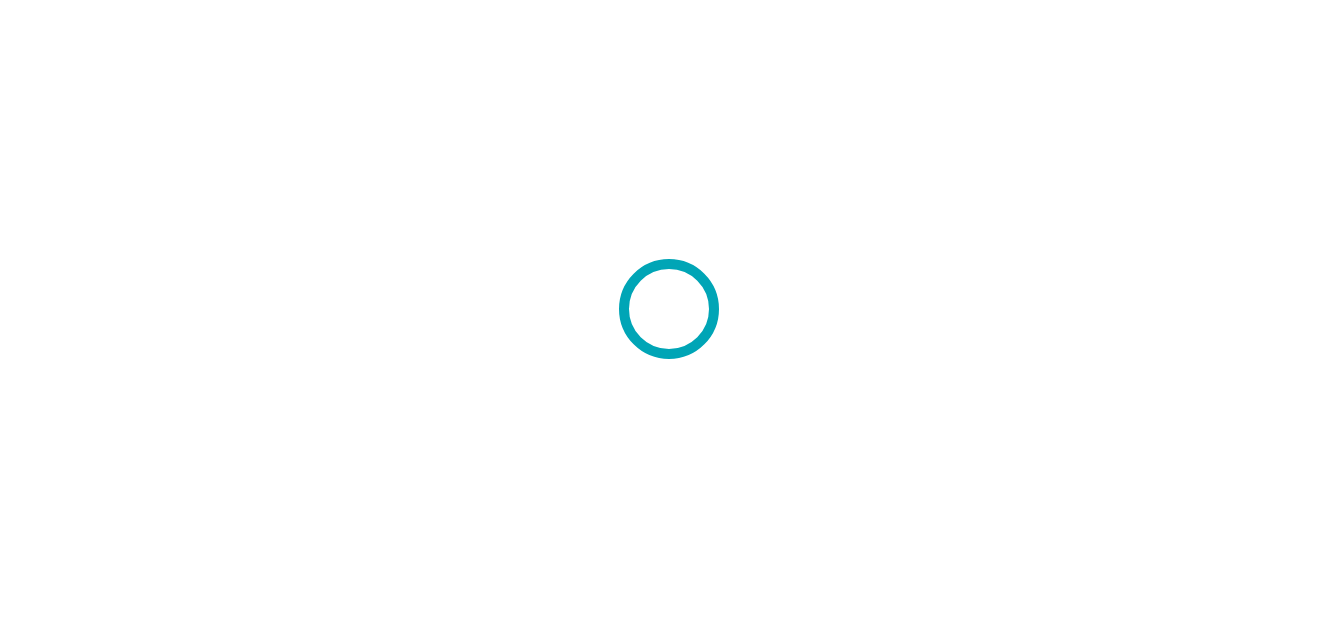 scroll, scrollTop: 0, scrollLeft: 0, axis: both 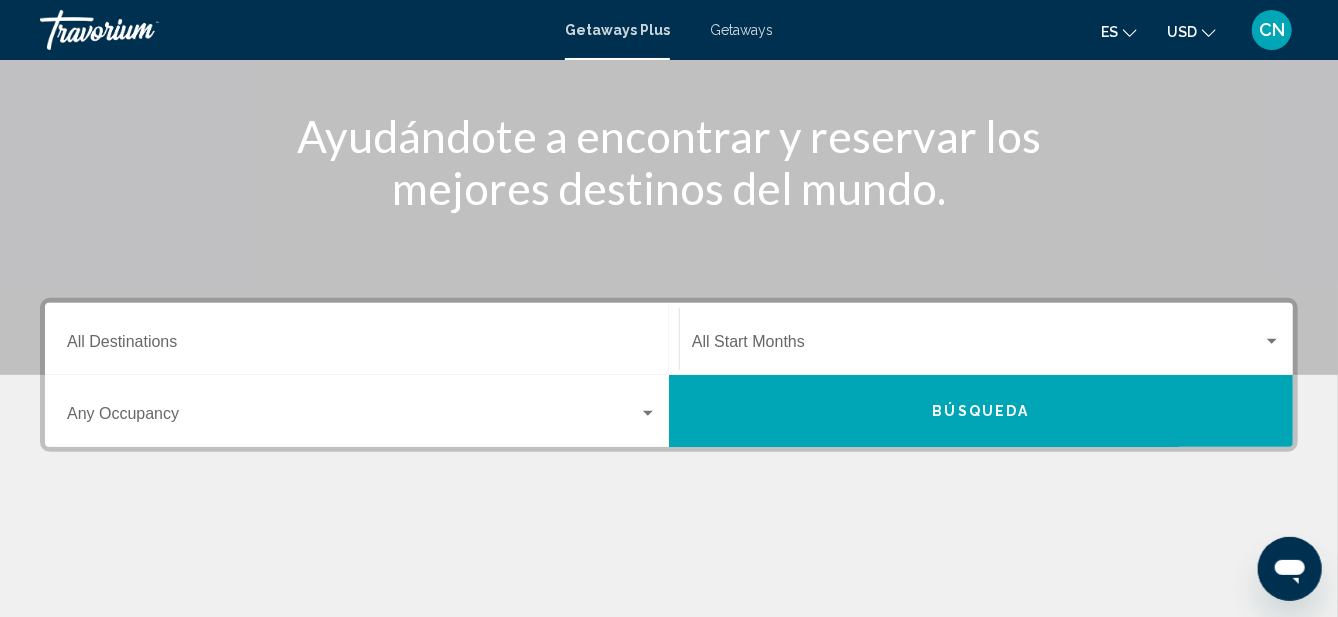 click on "Destination All Destinations" at bounding box center [362, 346] 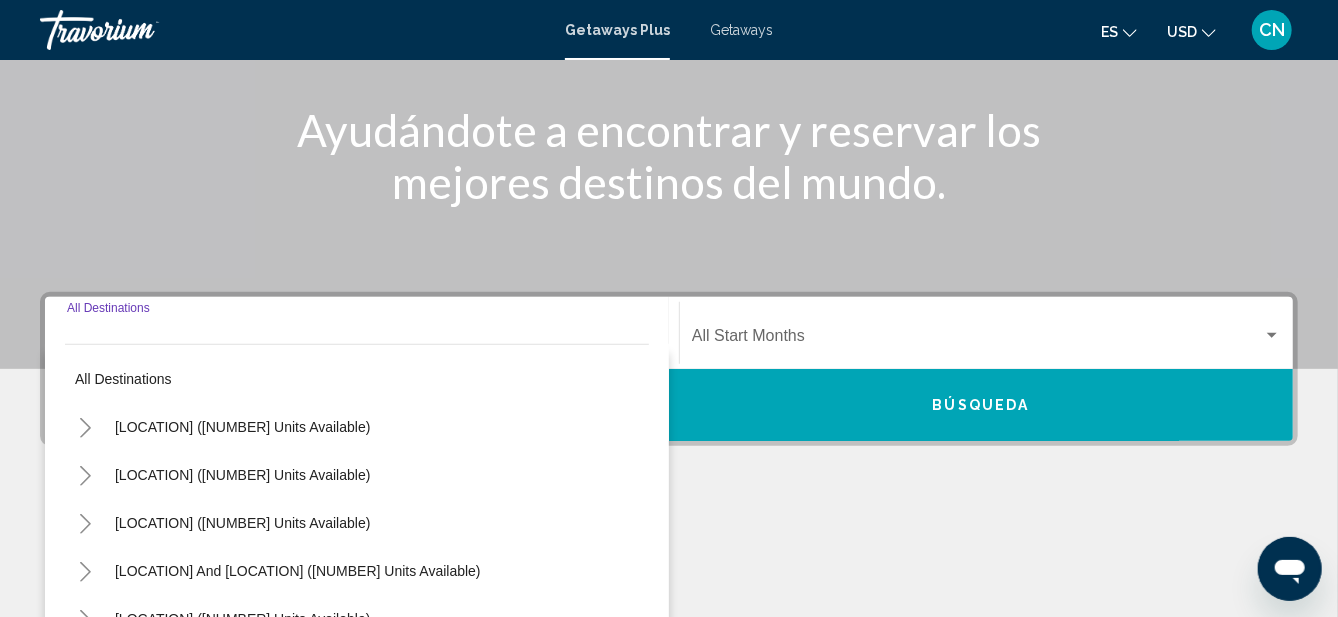 scroll, scrollTop: 387, scrollLeft: 0, axis: vertical 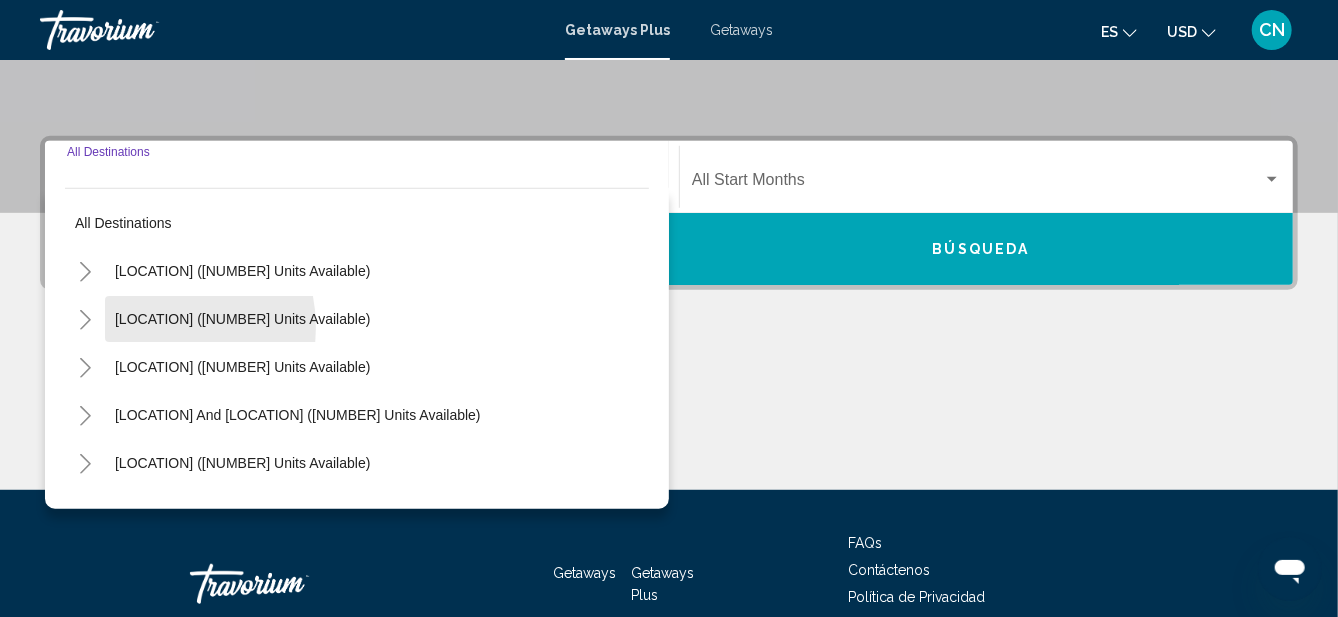 click on "[LOCATION] ([NUMBER] units available)" at bounding box center (242, 367) 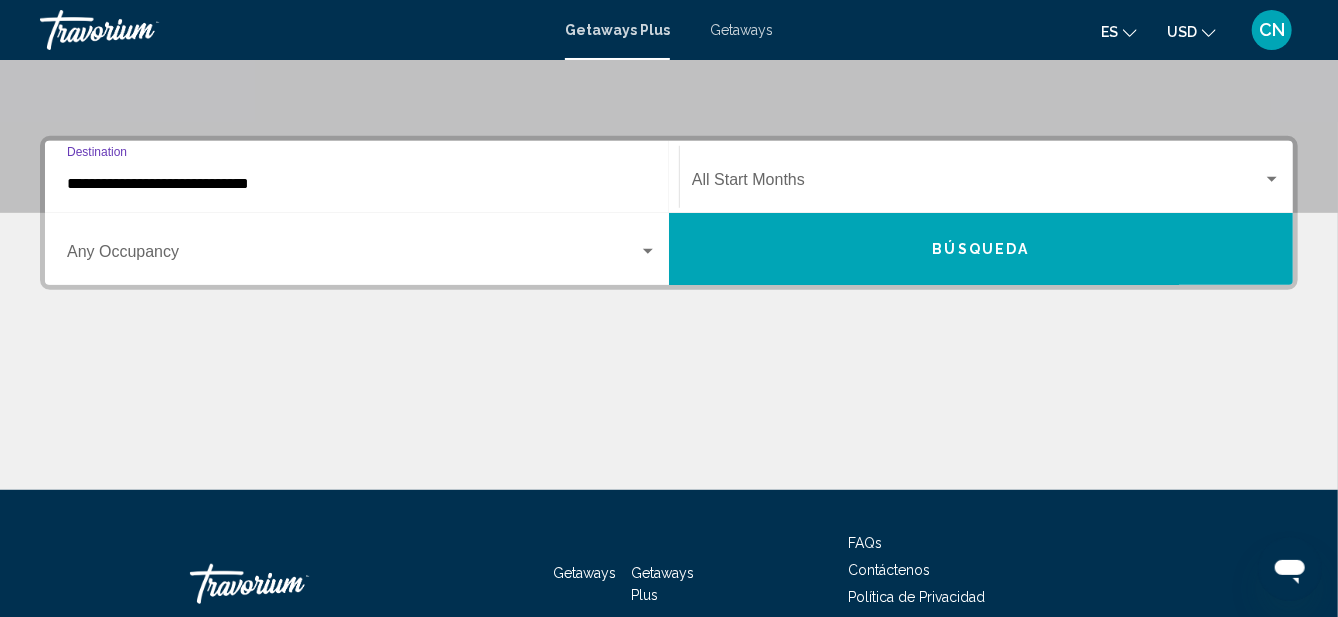 click on "**********" at bounding box center (362, 184) 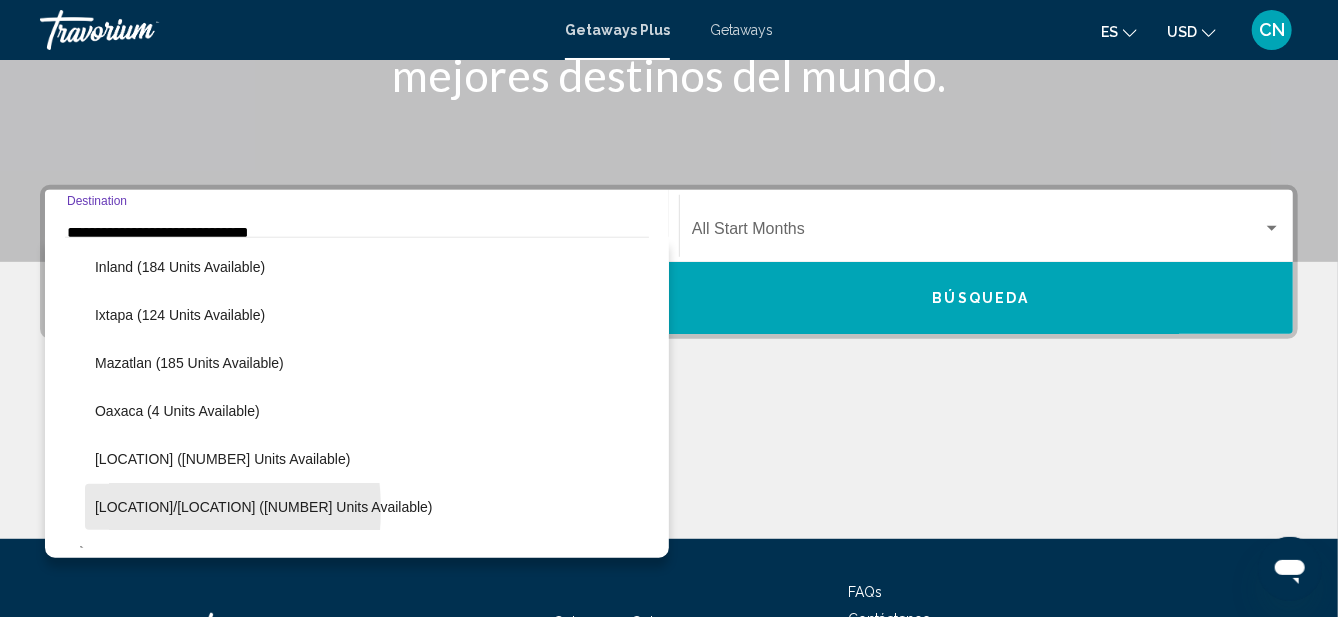 scroll, scrollTop: 340, scrollLeft: 0, axis: vertical 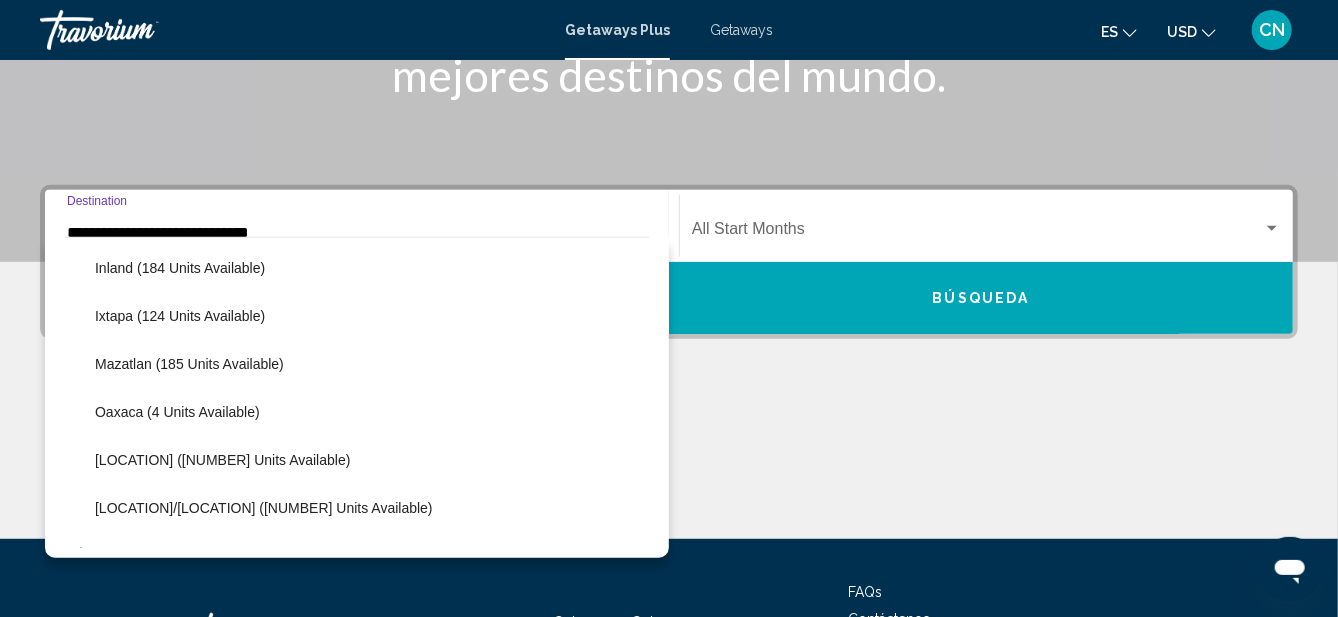 click on "**********" at bounding box center (362, 233) 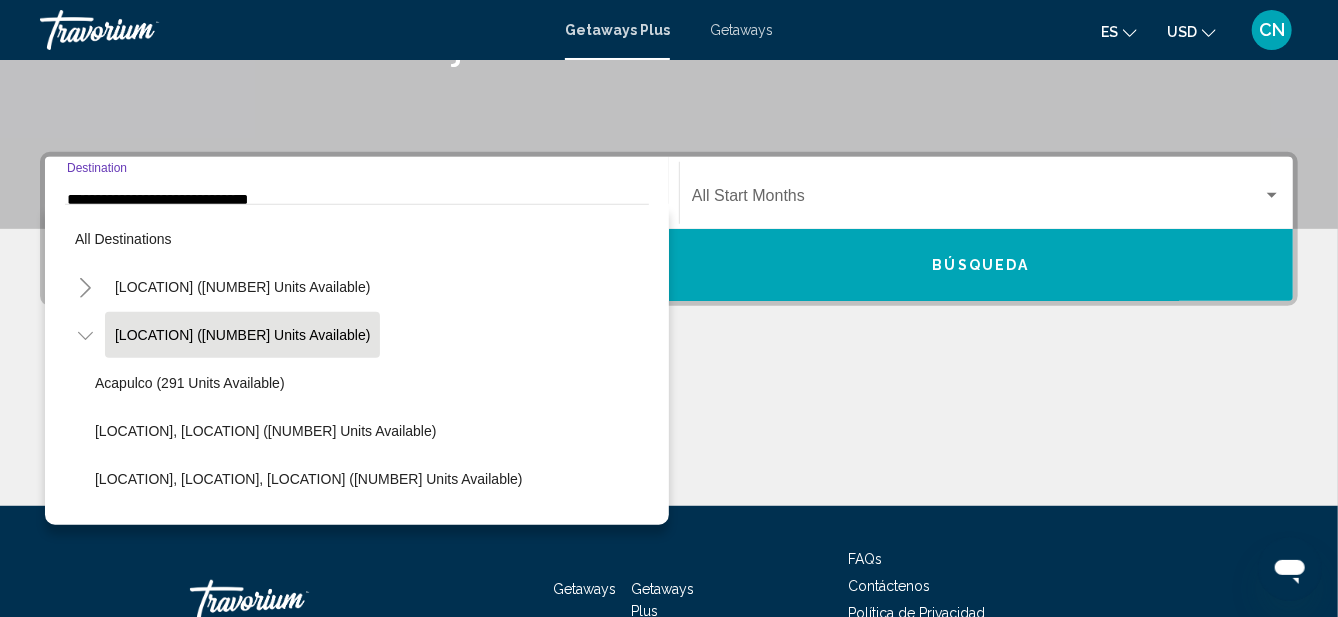 scroll, scrollTop: 387, scrollLeft: 0, axis: vertical 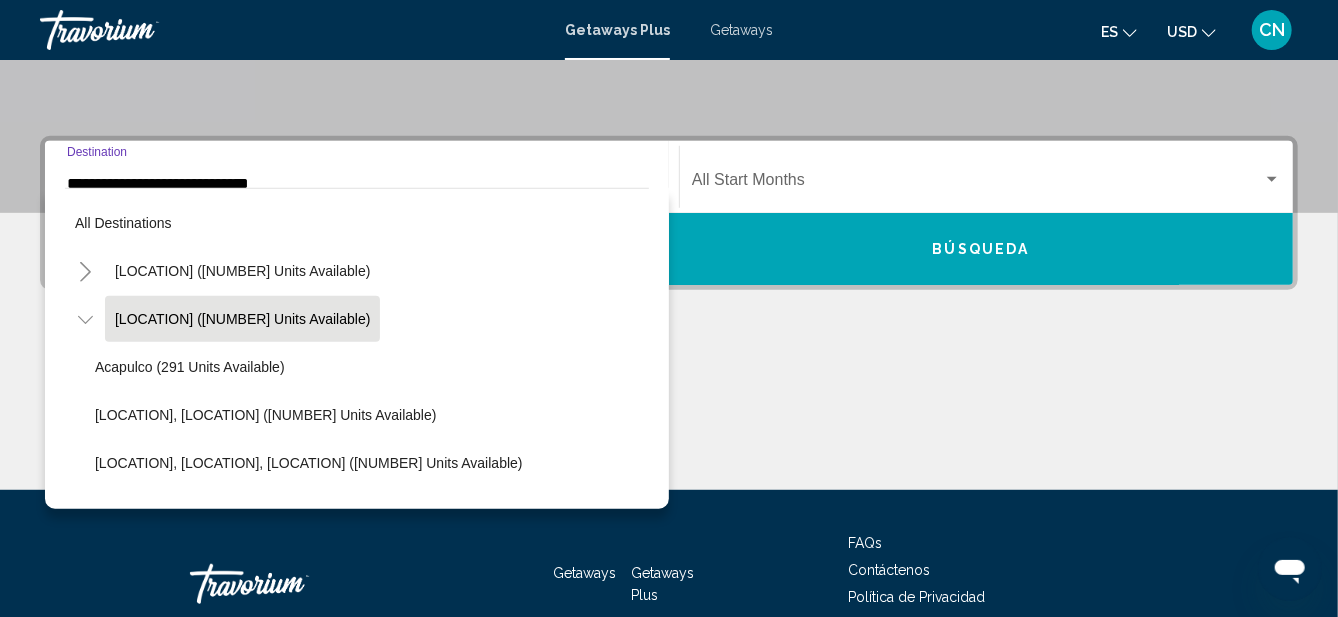 click on "**********" at bounding box center [669, 313] 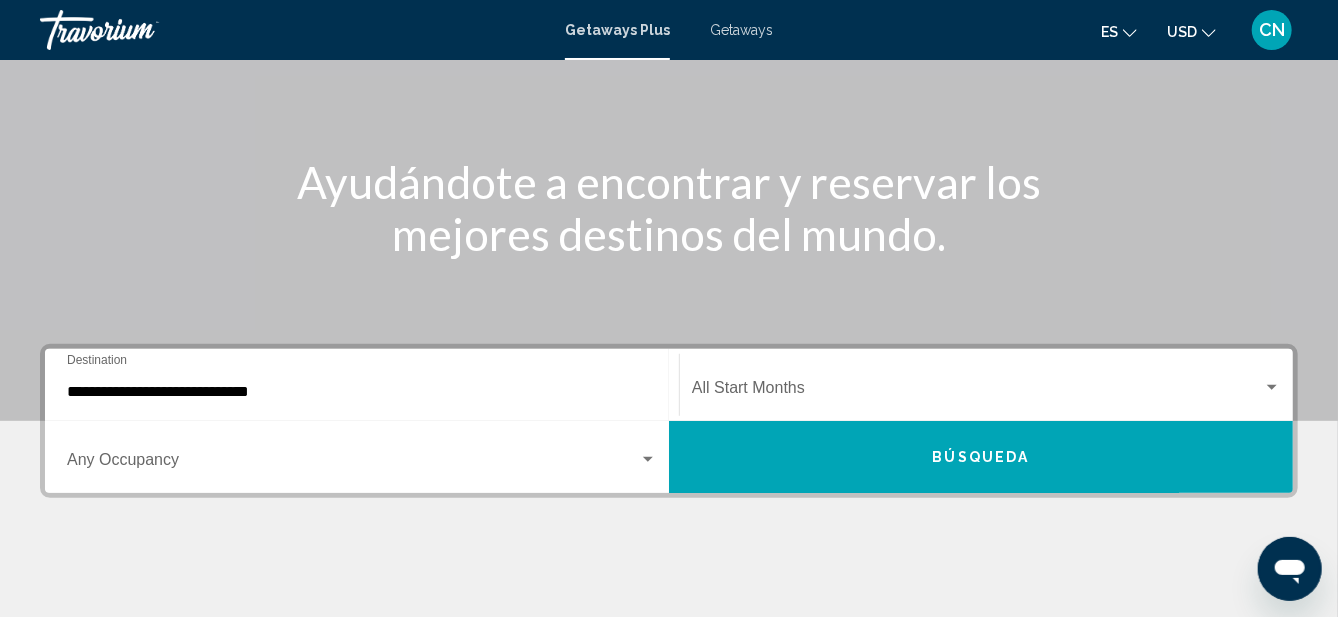 click on "**********" at bounding box center [362, 392] 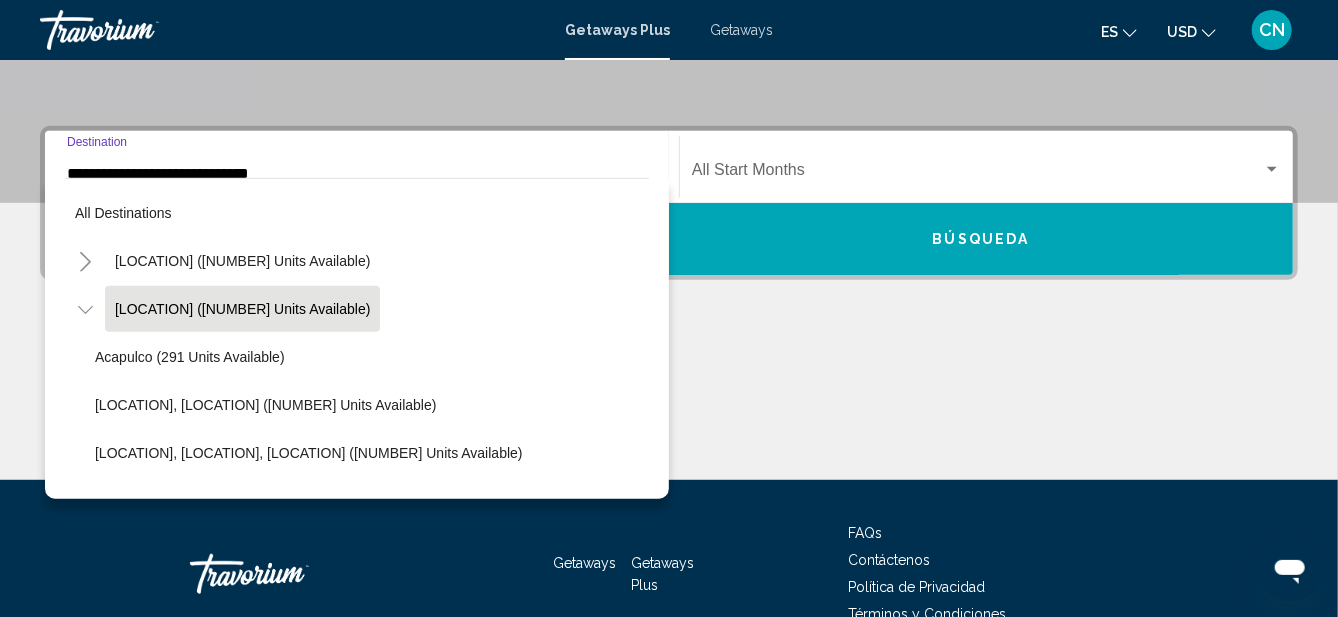 scroll, scrollTop: 398, scrollLeft: 0, axis: vertical 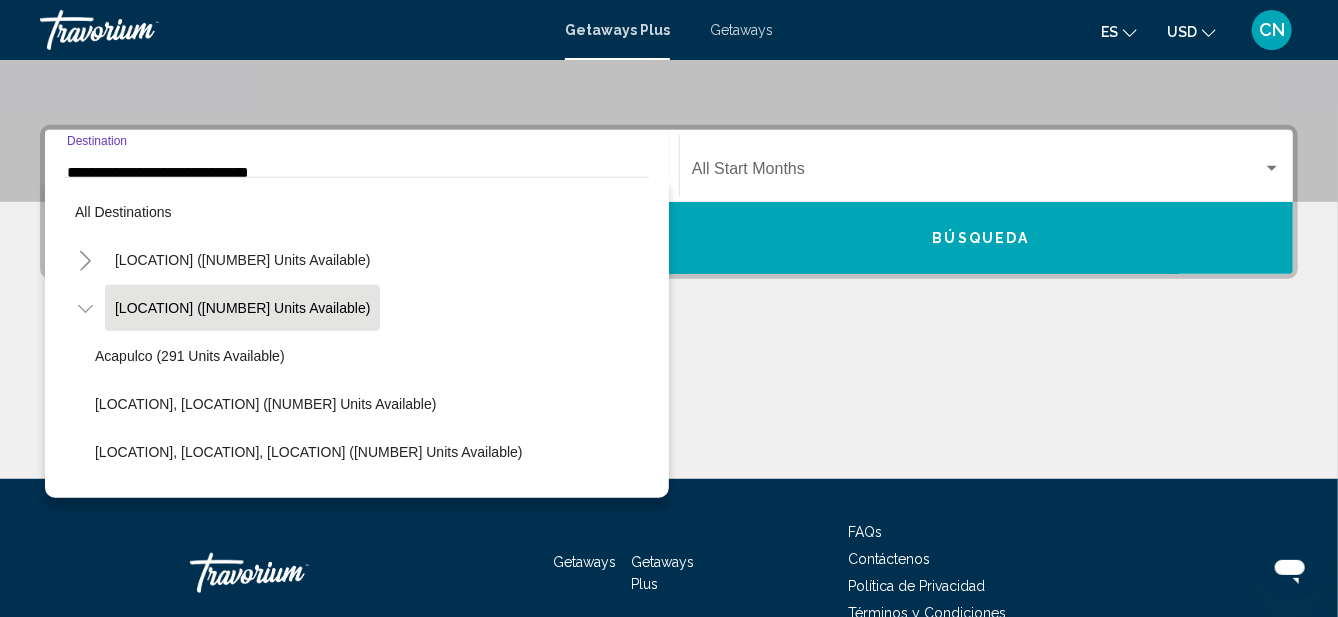 click on "**********" at bounding box center (362, 166) 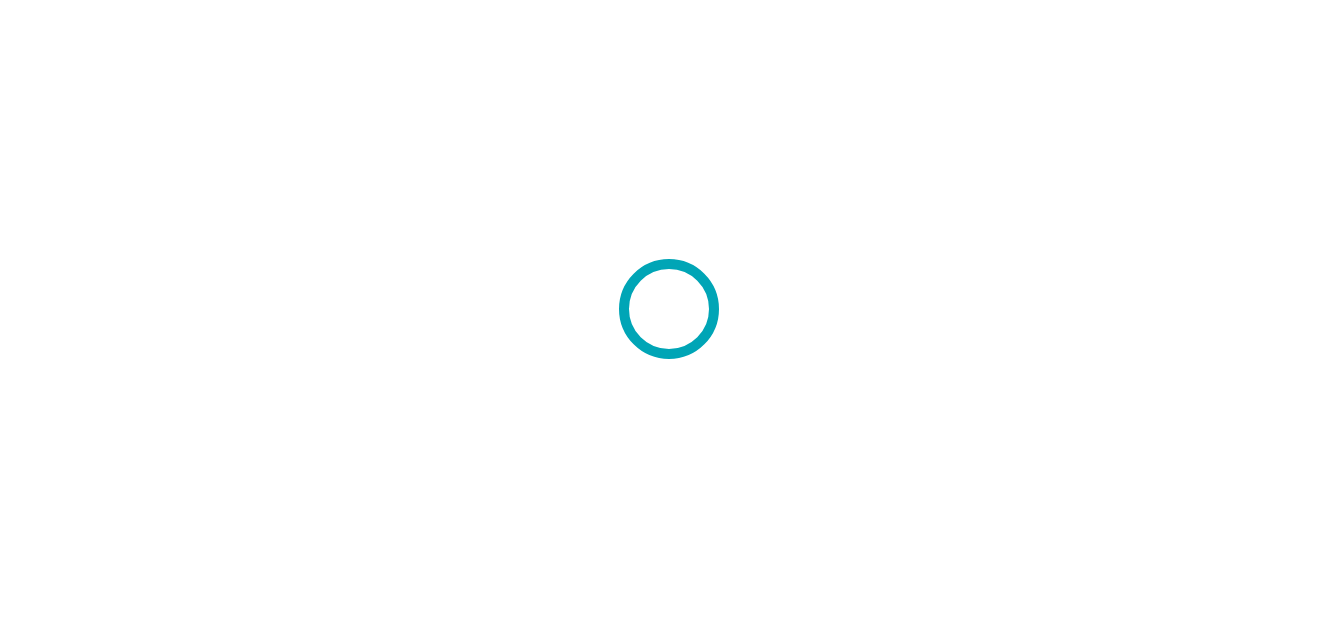 scroll, scrollTop: 0, scrollLeft: 0, axis: both 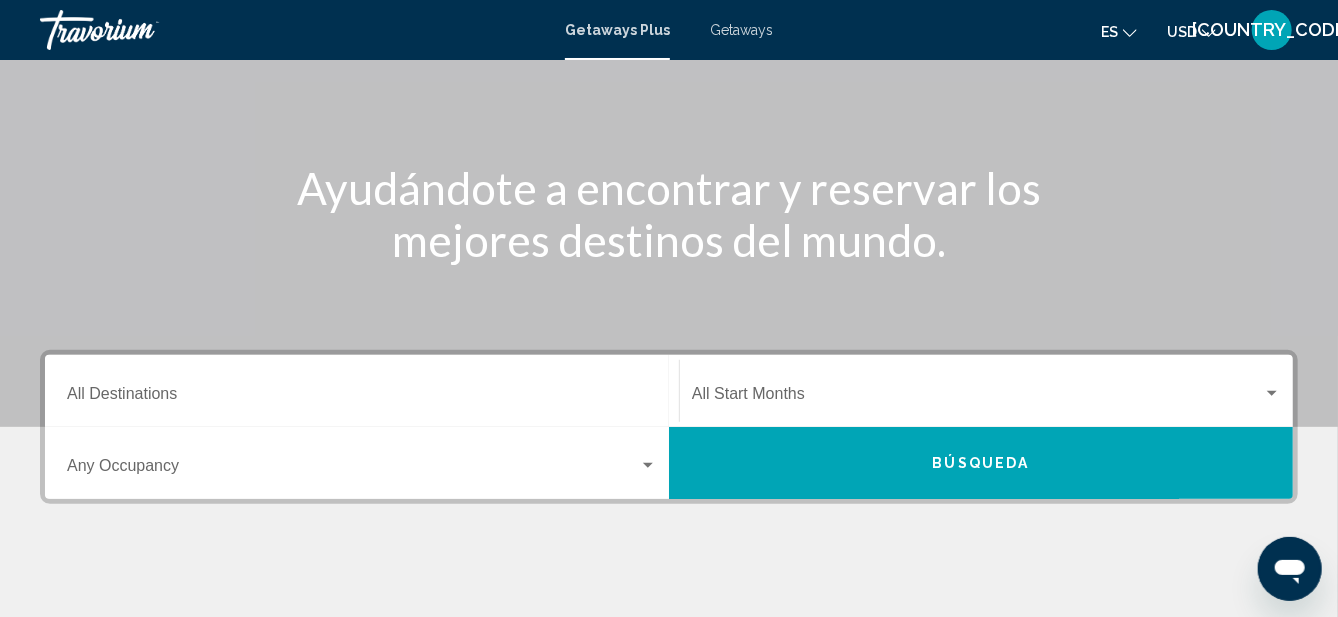 click on "Destination All Destinations" at bounding box center [362, 398] 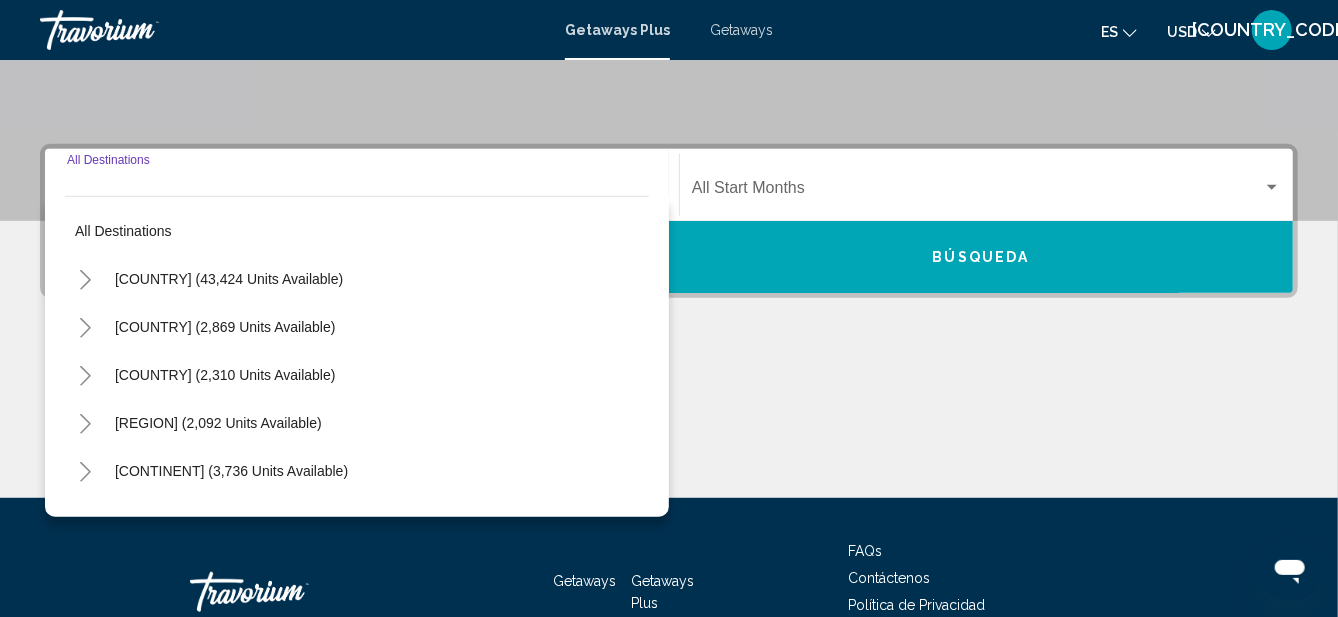 scroll, scrollTop: 387, scrollLeft: 0, axis: vertical 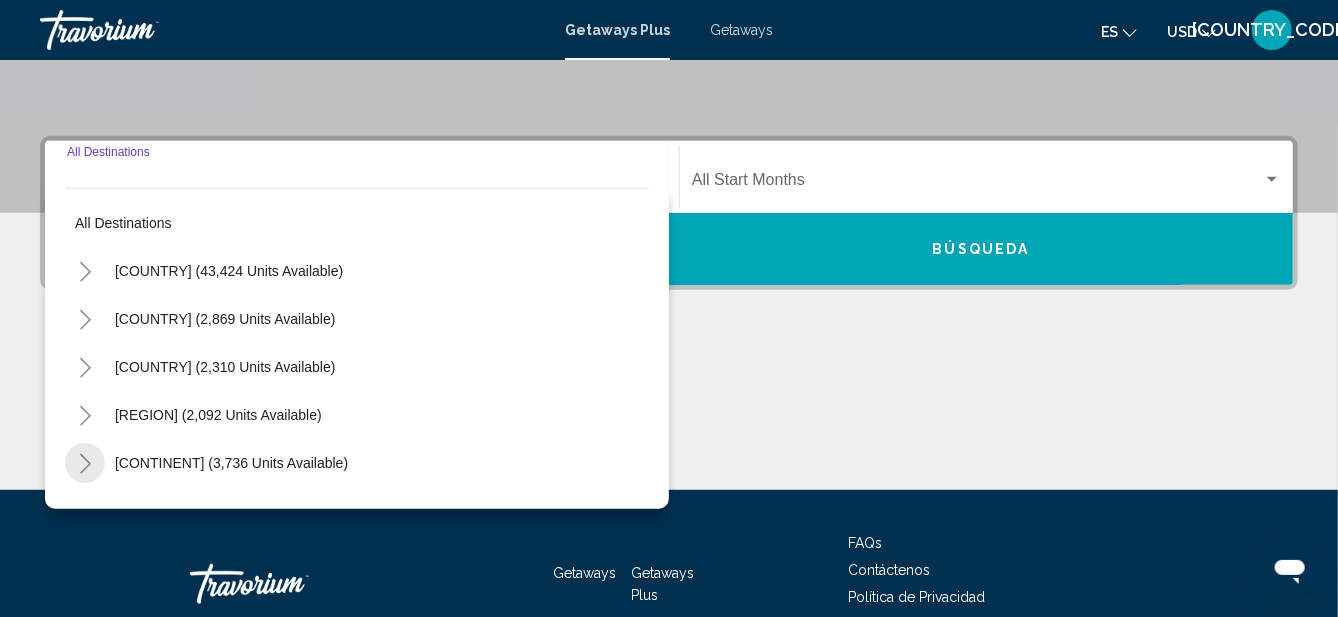 click 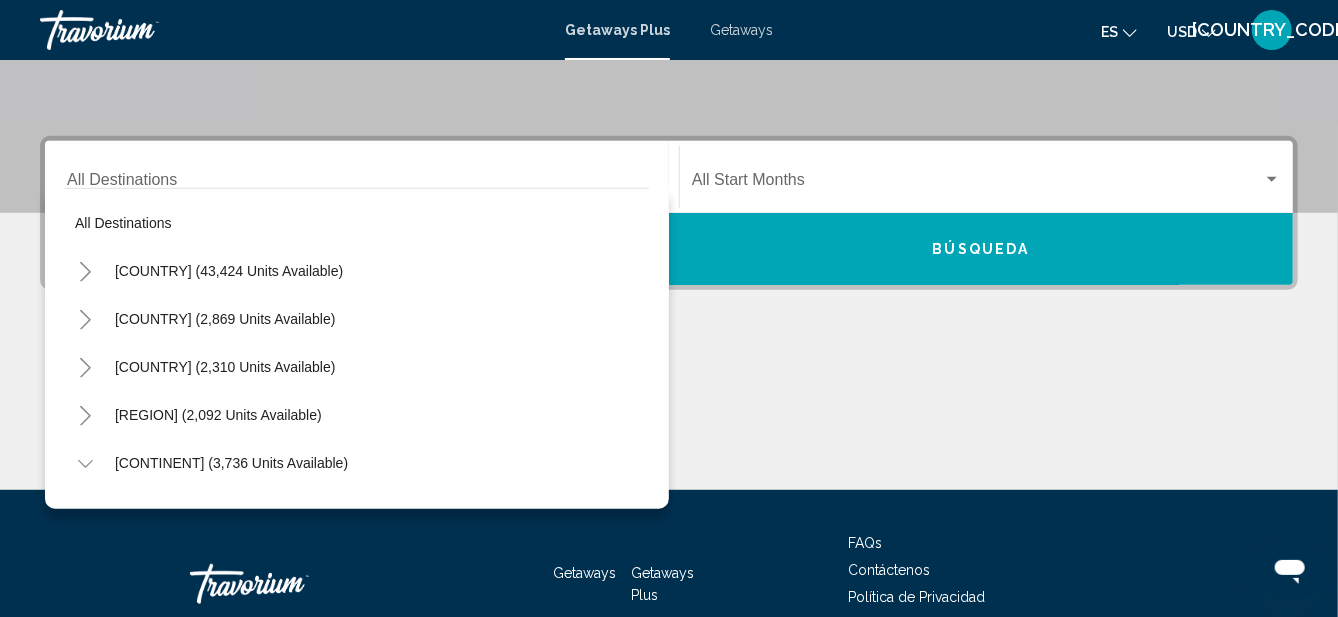 click on "[CONTINENT] (3,736 units available)" at bounding box center [219, 1375] 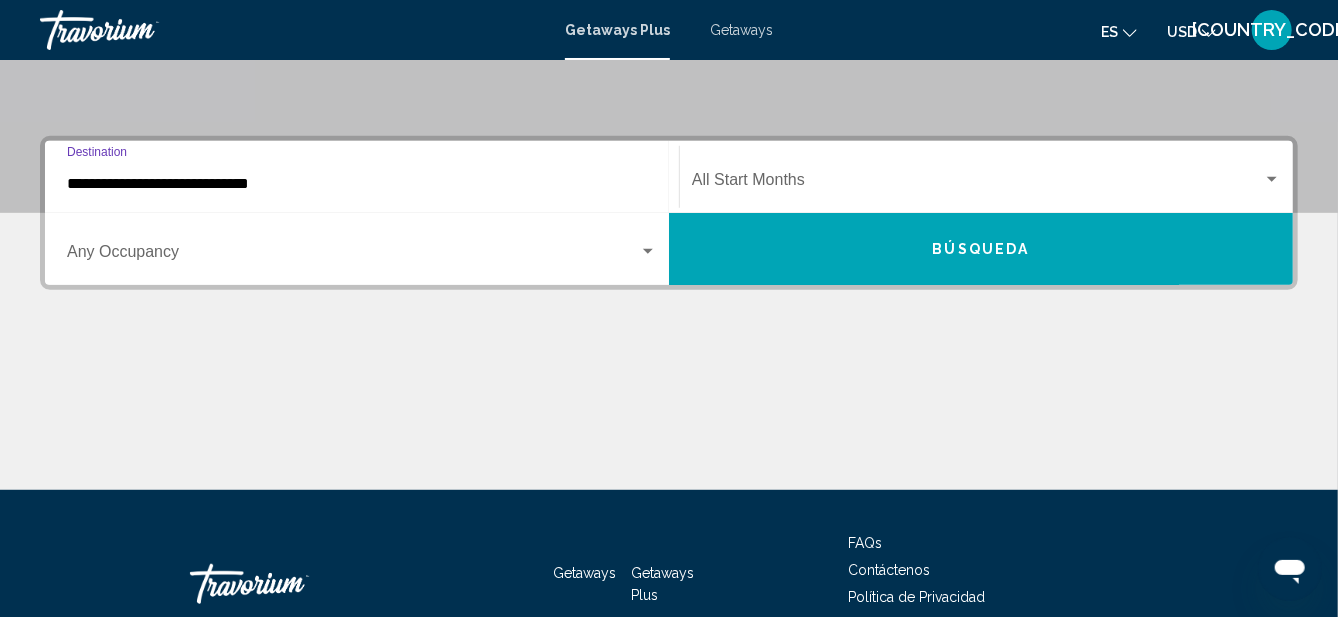 click on "**********" at bounding box center [362, 184] 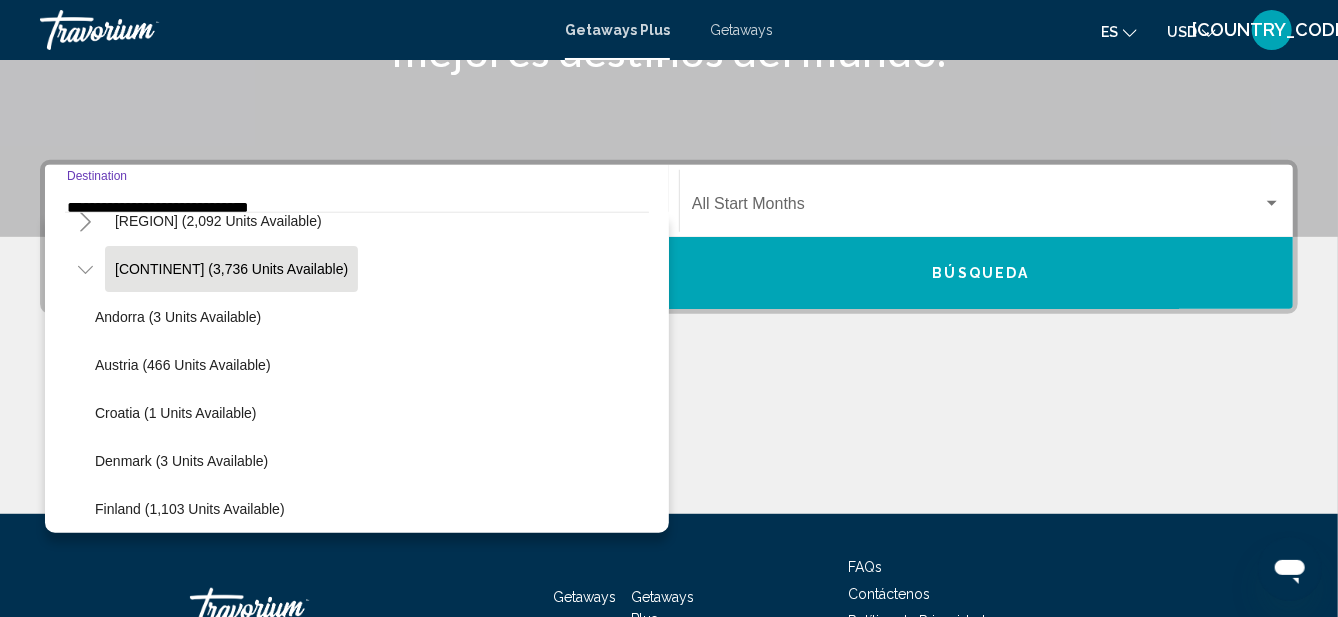 scroll, scrollTop: 233, scrollLeft: 0, axis: vertical 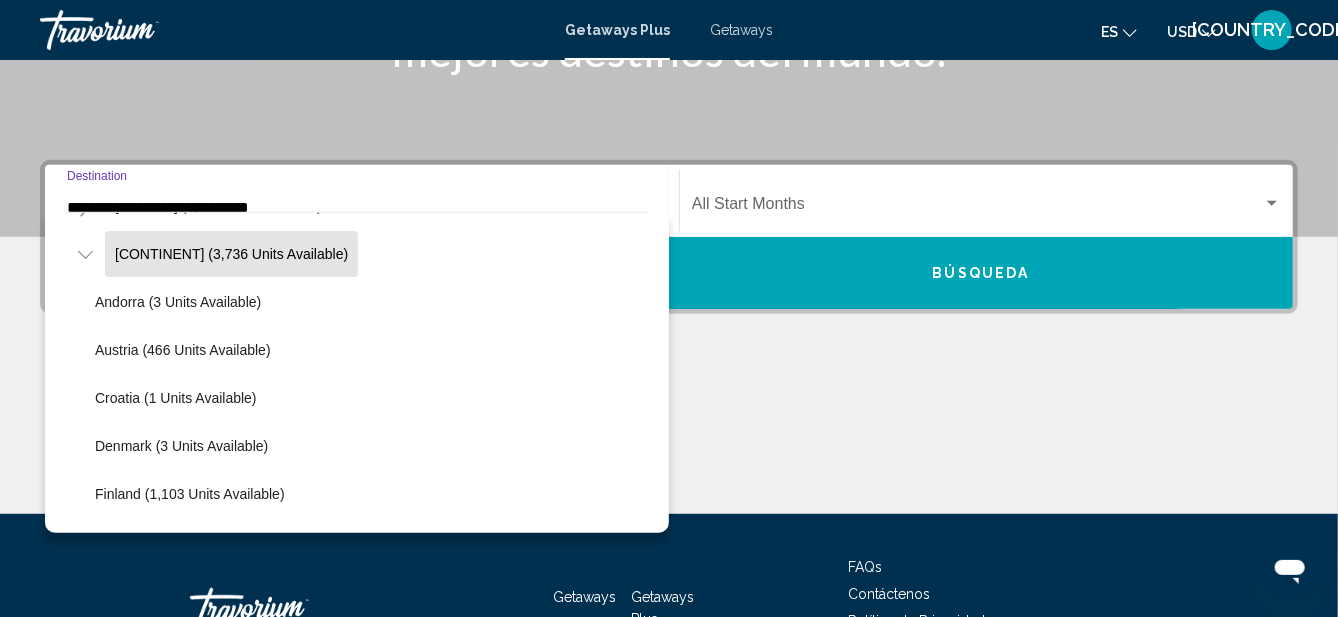 click at bounding box center (977, 208) 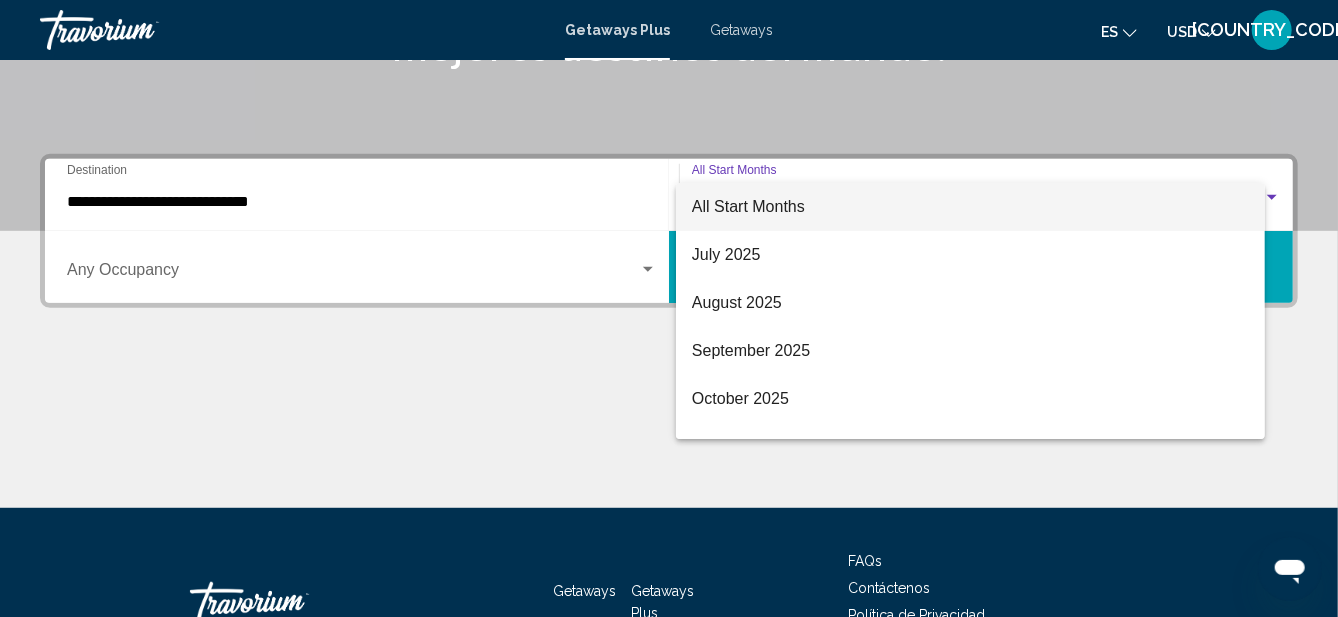 scroll, scrollTop: 387, scrollLeft: 0, axis: vertical 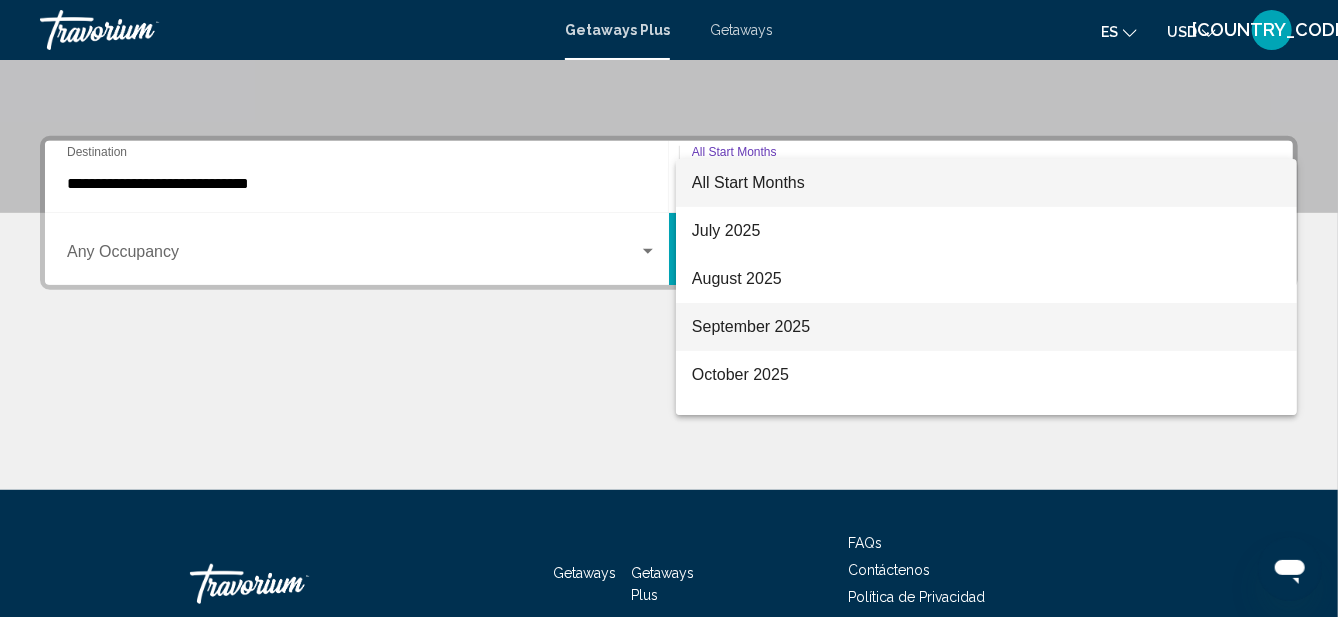 click on "September 2025" at bounding box center [987, 327] 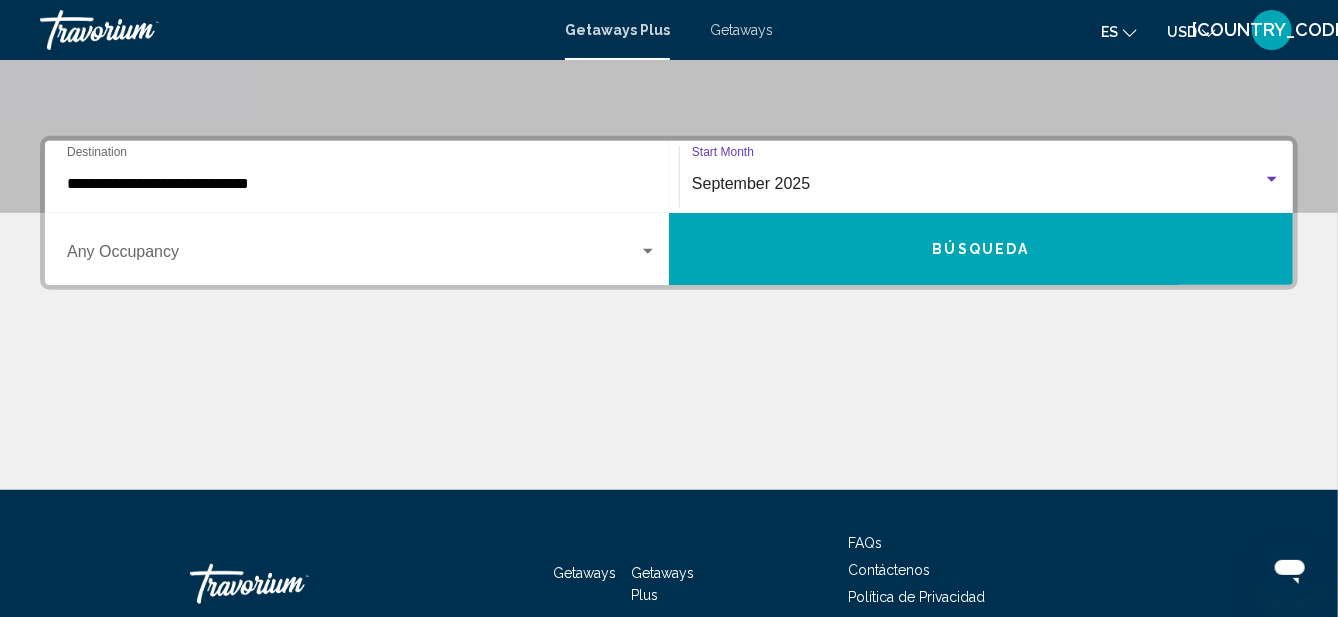click on "**********" at bounding box center (362, 184) 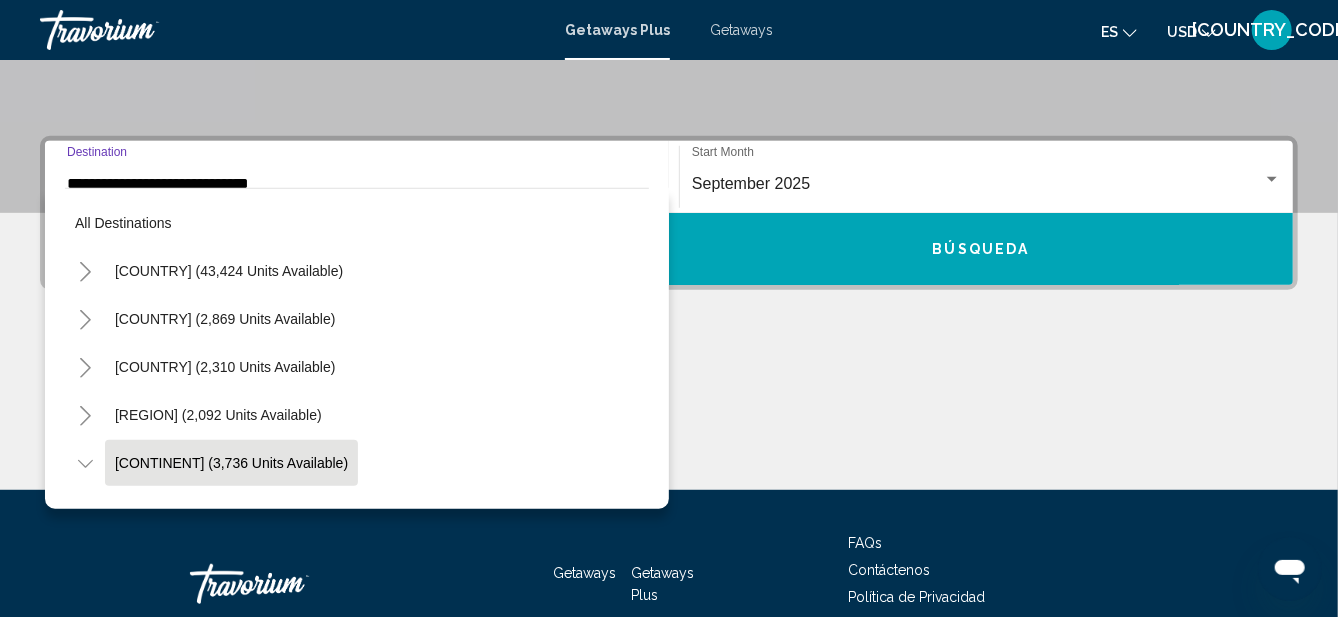 scroll, scrollTop: 363, scrollLeft: 0, axis: vertical 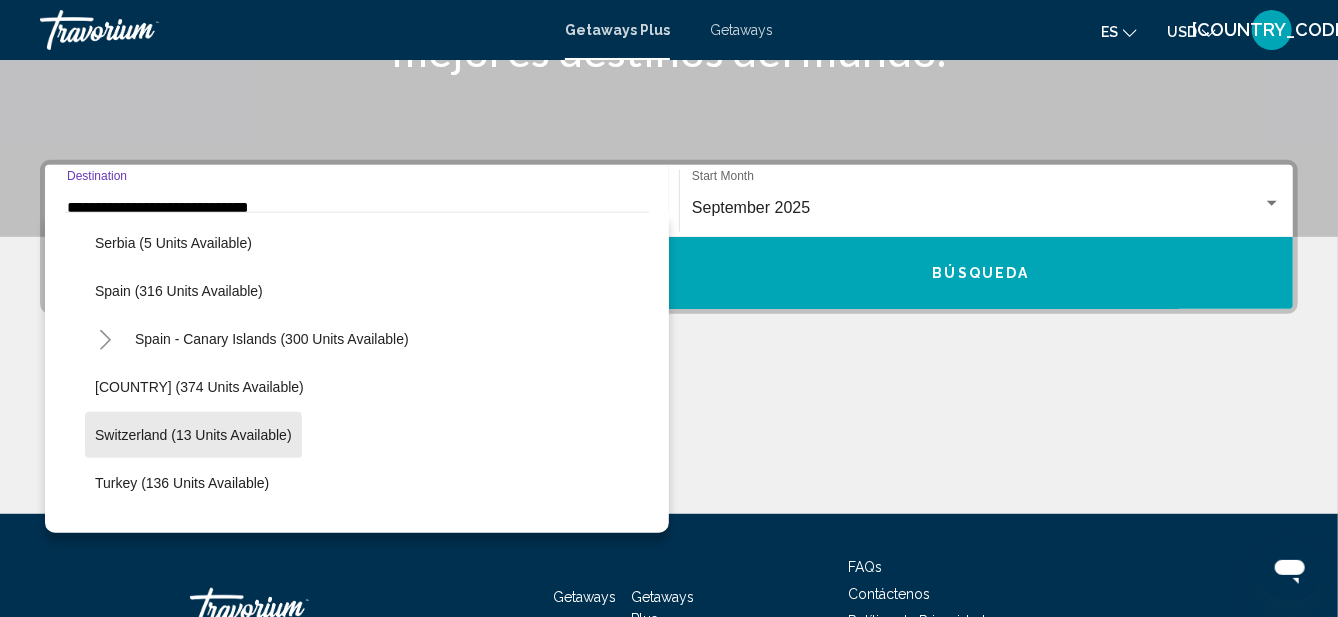 click on "Switzerland (13 units available)" 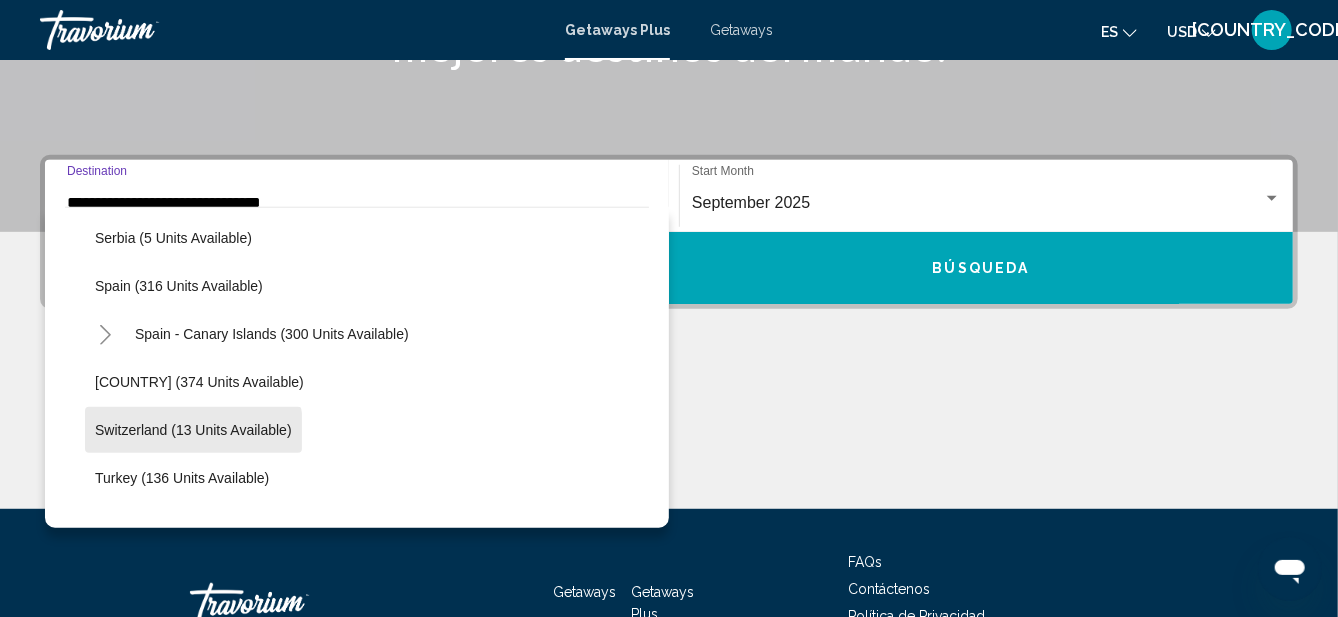 scroll, scrollTop: 387, scrollLeft: 0, axis: vertical 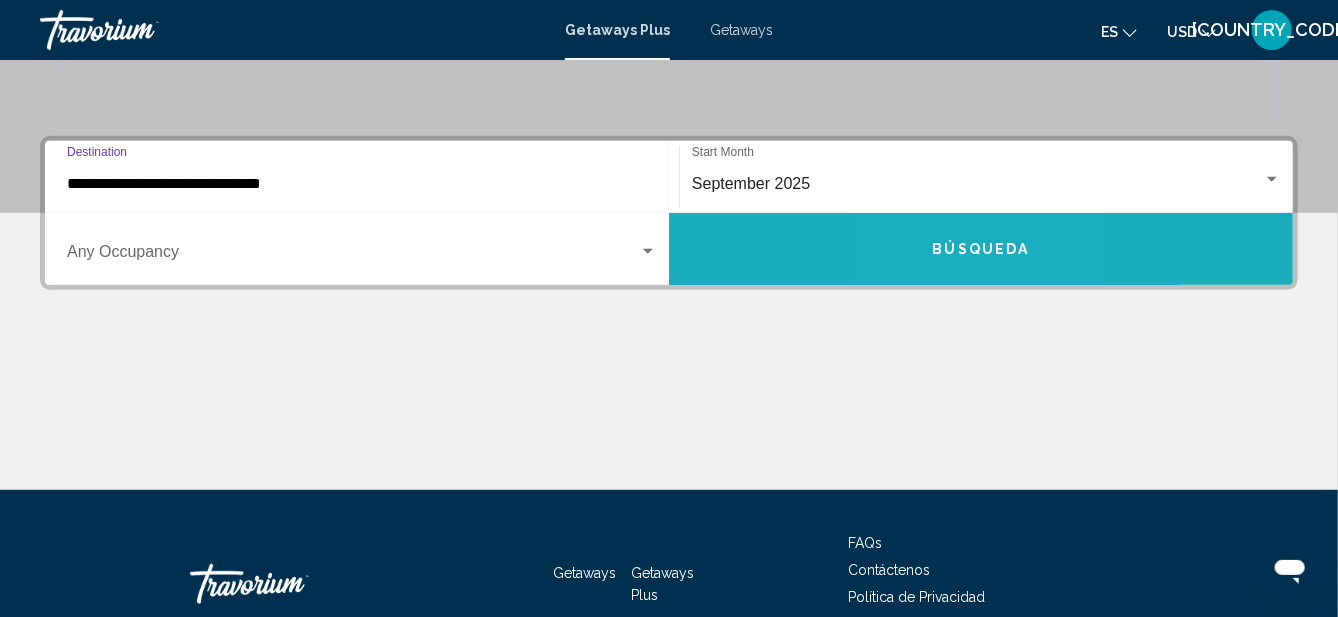 click on "Búsqueda" at bounding box center (981, 249) 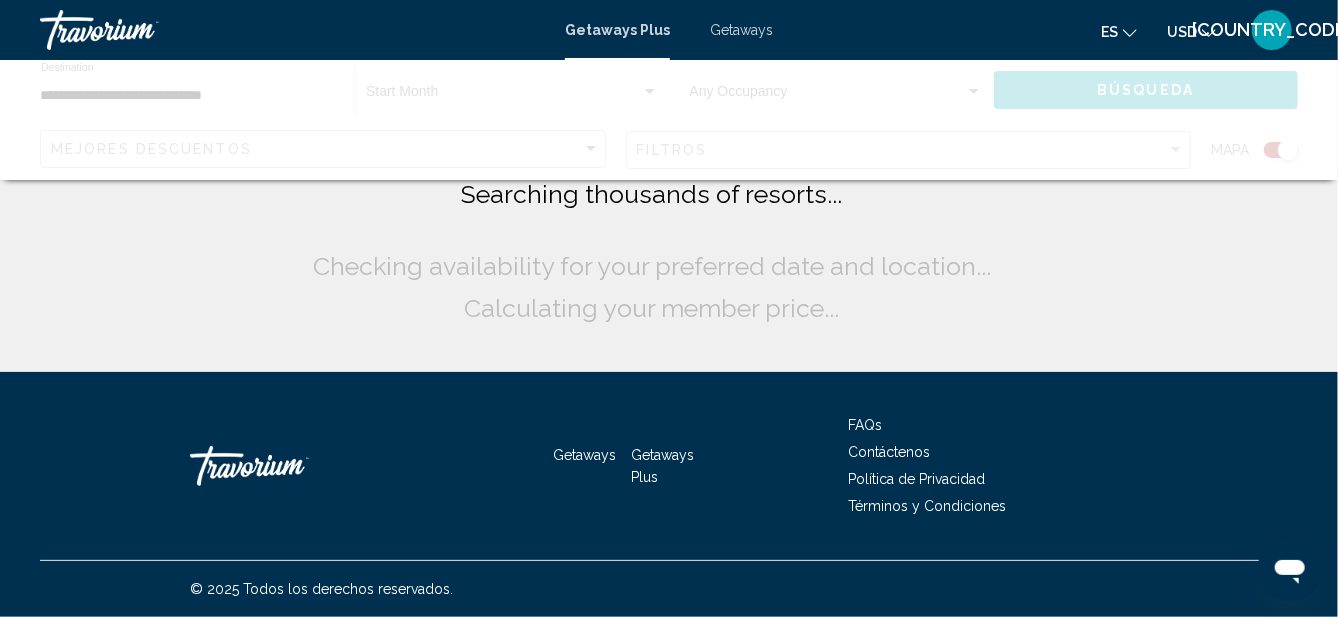 scroll, scrollTop: 0, scrollLeft: 0, axis: both 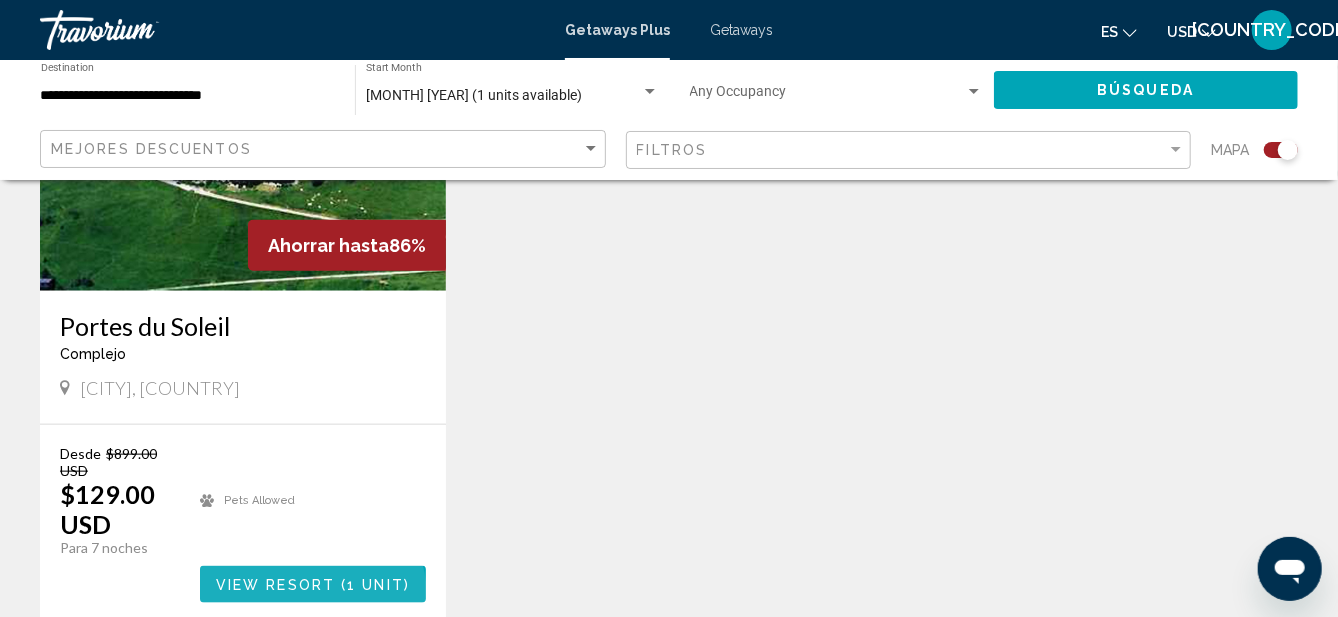 click on "View Resort    ( 1 unit )" at bounding box center (313, 584) 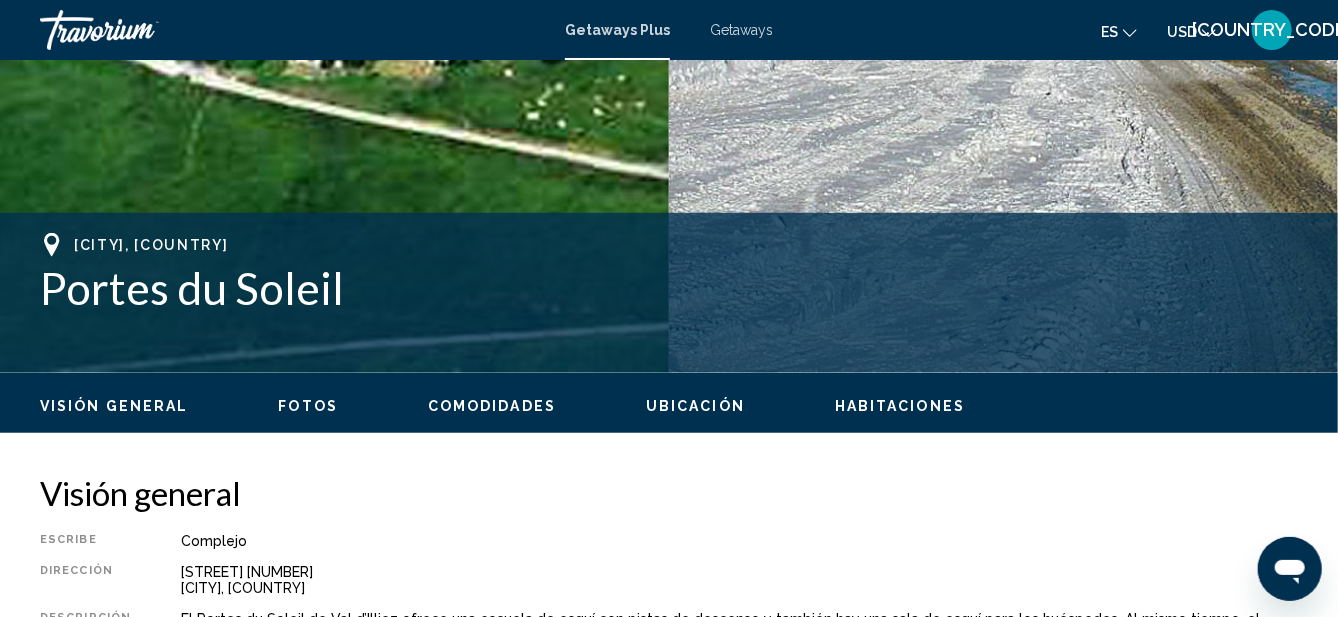 scroll, scrollTop: 639, scrollLeft: 0, axis: vertical 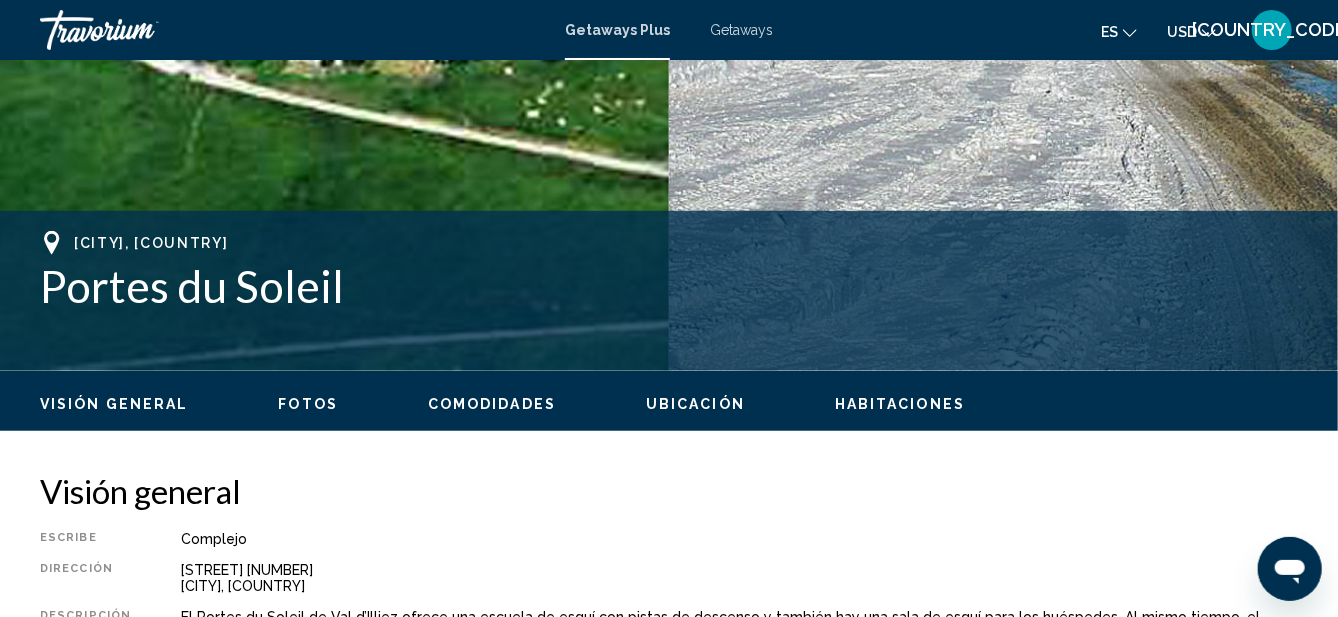 click 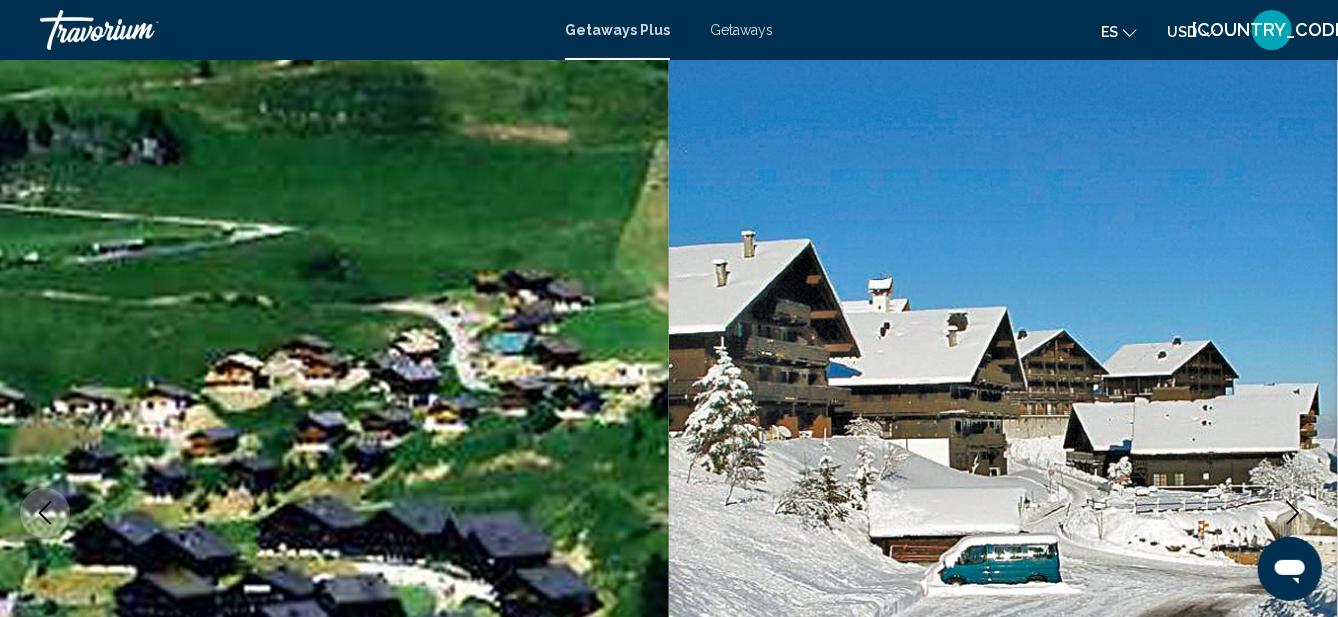 scroll, scrollTop: 20, scrollLeft: 0, axis: vertical 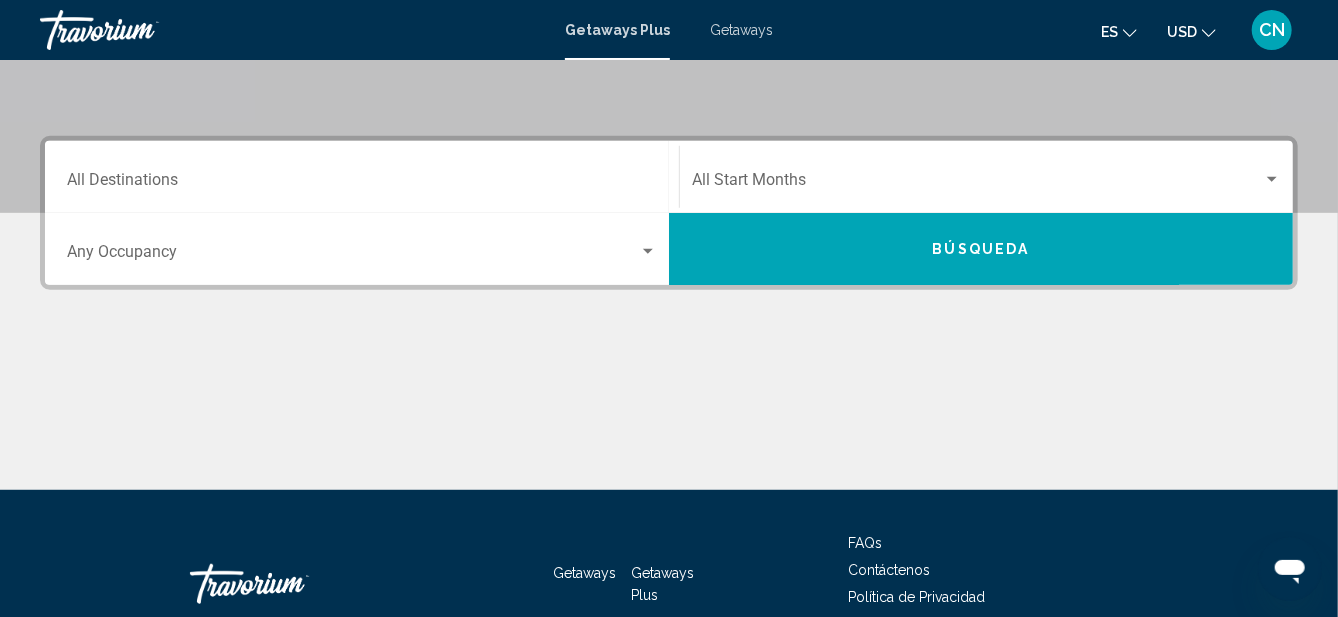 click on "Destination All Destinations" at bounding box center [362, 184] 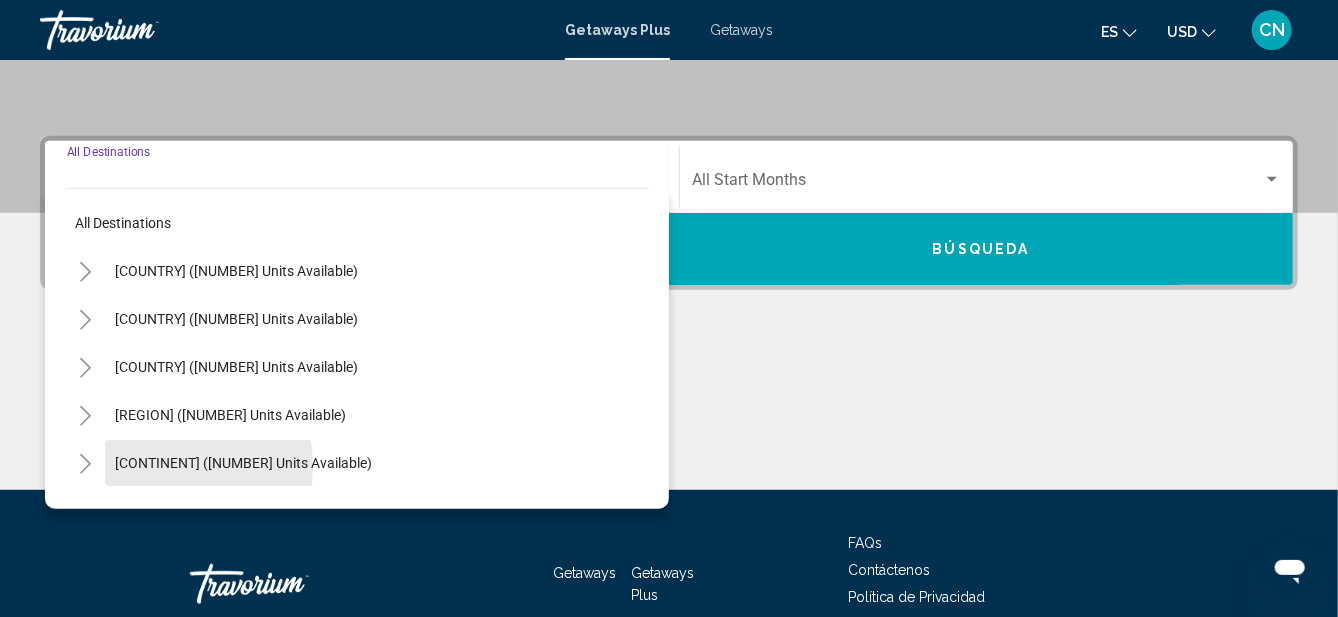 click on "[CONTINENT] ([NUMBER] units available)" at bounding box center [236, 511] 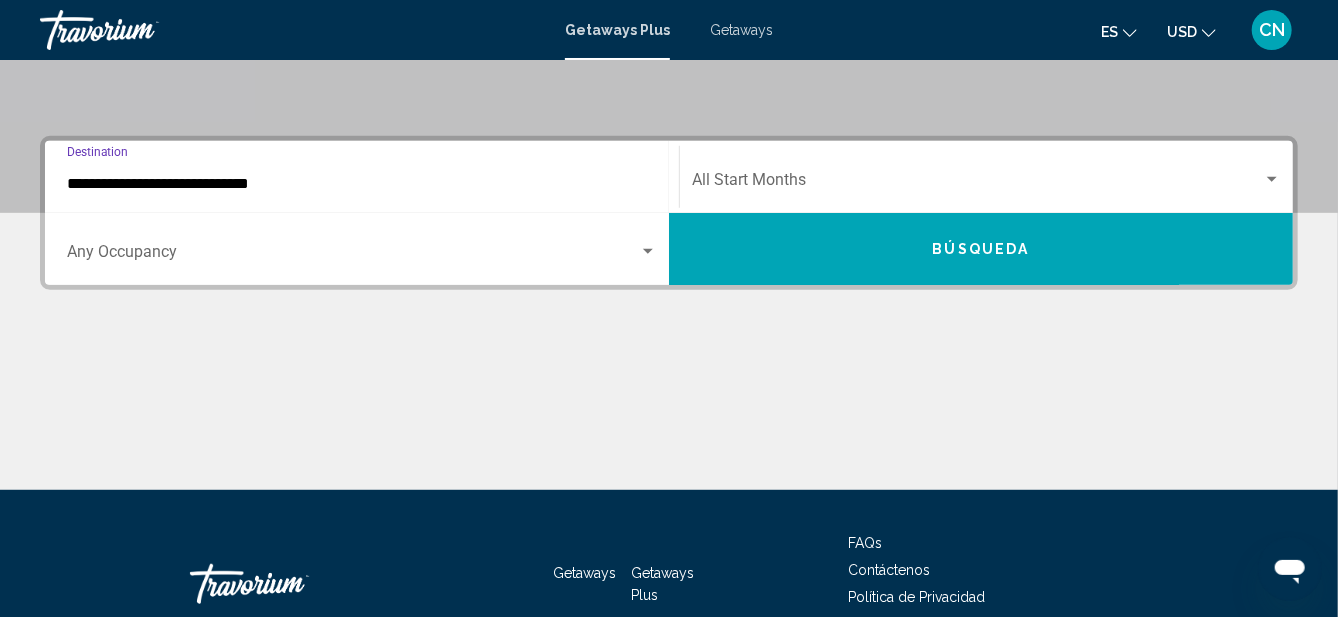 click at bounding box center (977, 184) 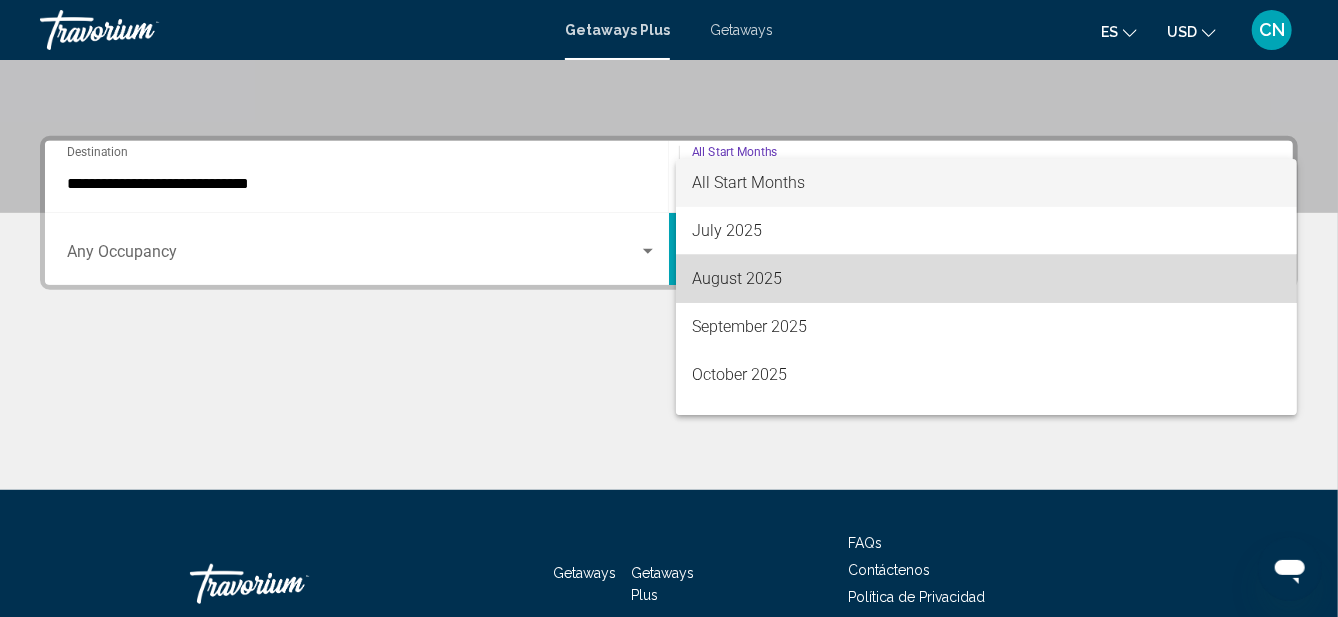 click on "August 2025" at bounding box center (987, 279) 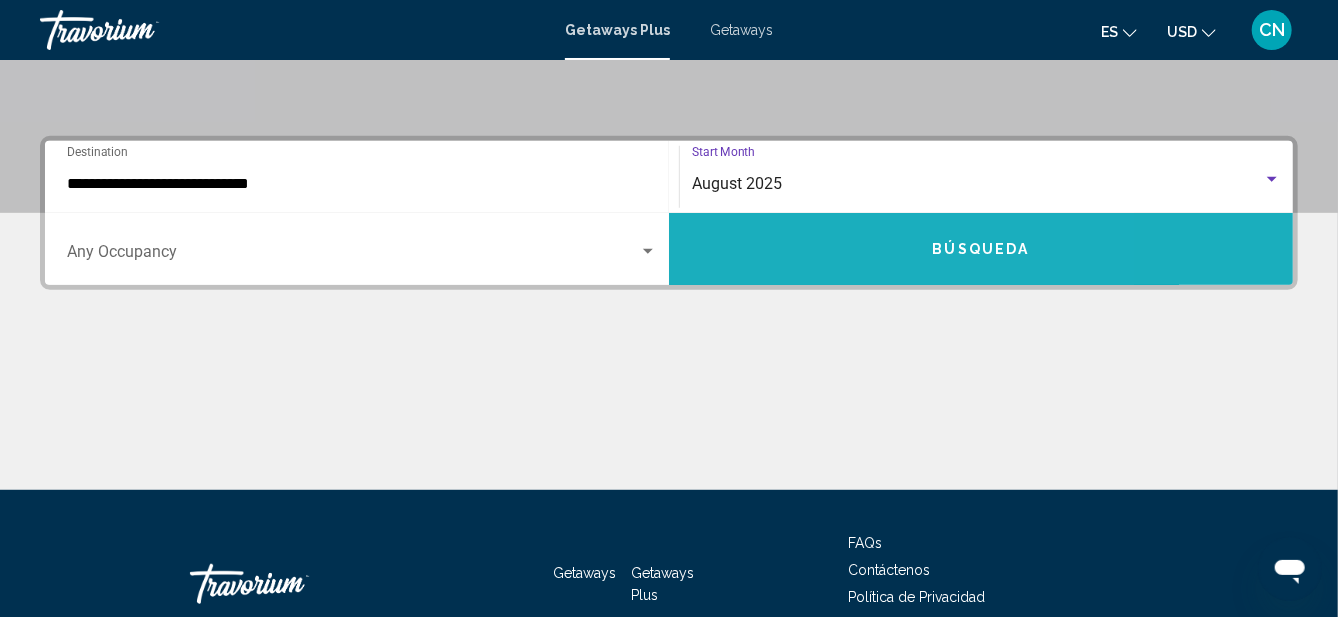 click on "Búsqueda" at bounding box center [981, 249] 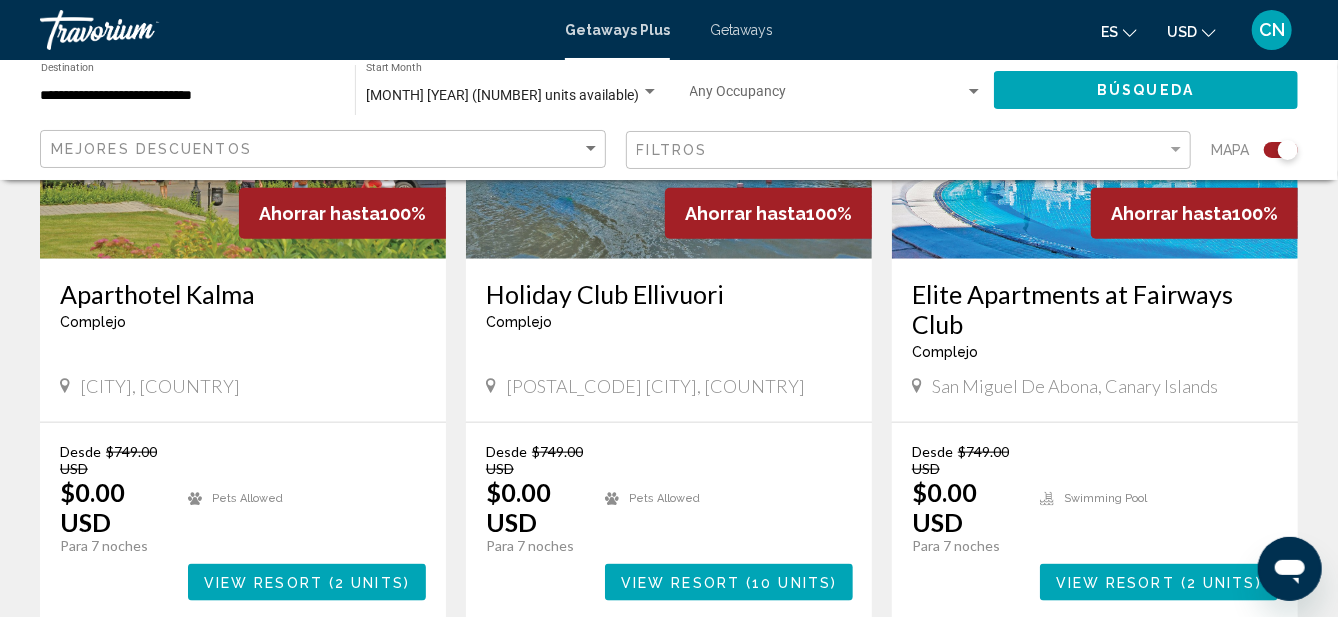 scroll, scrollTop: 950, scrollLeft: 0, axis: vertical 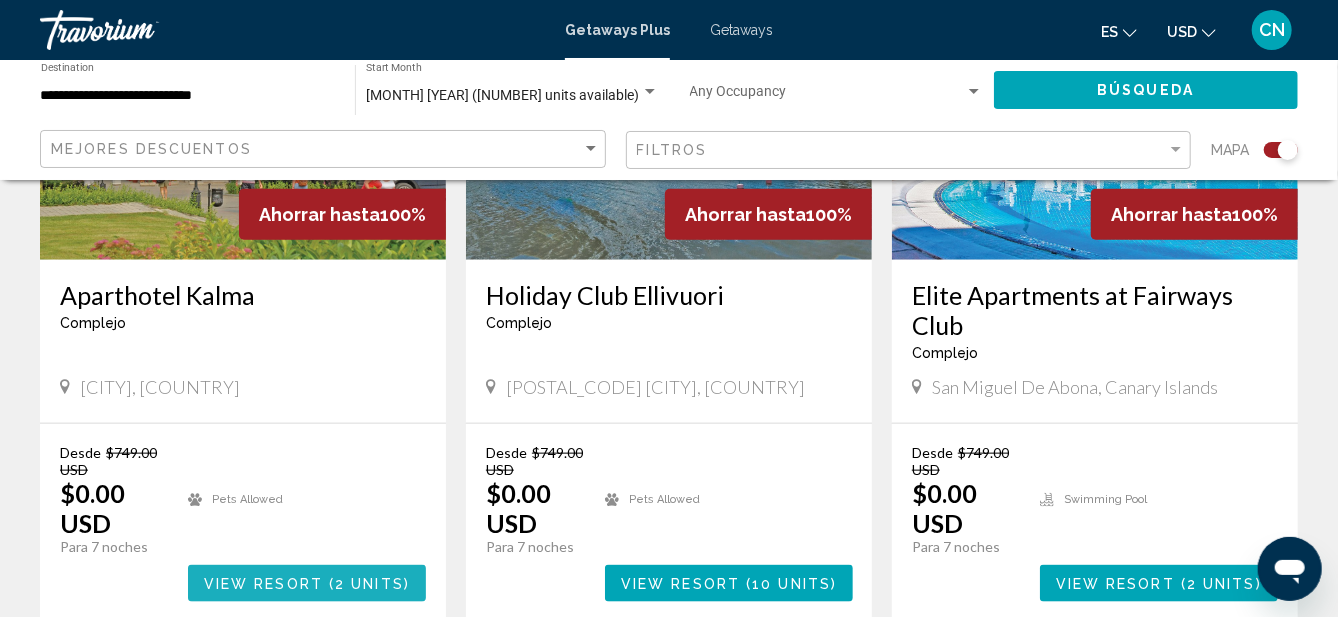 click on "( 2 units )" at bounding box center (366, 584) 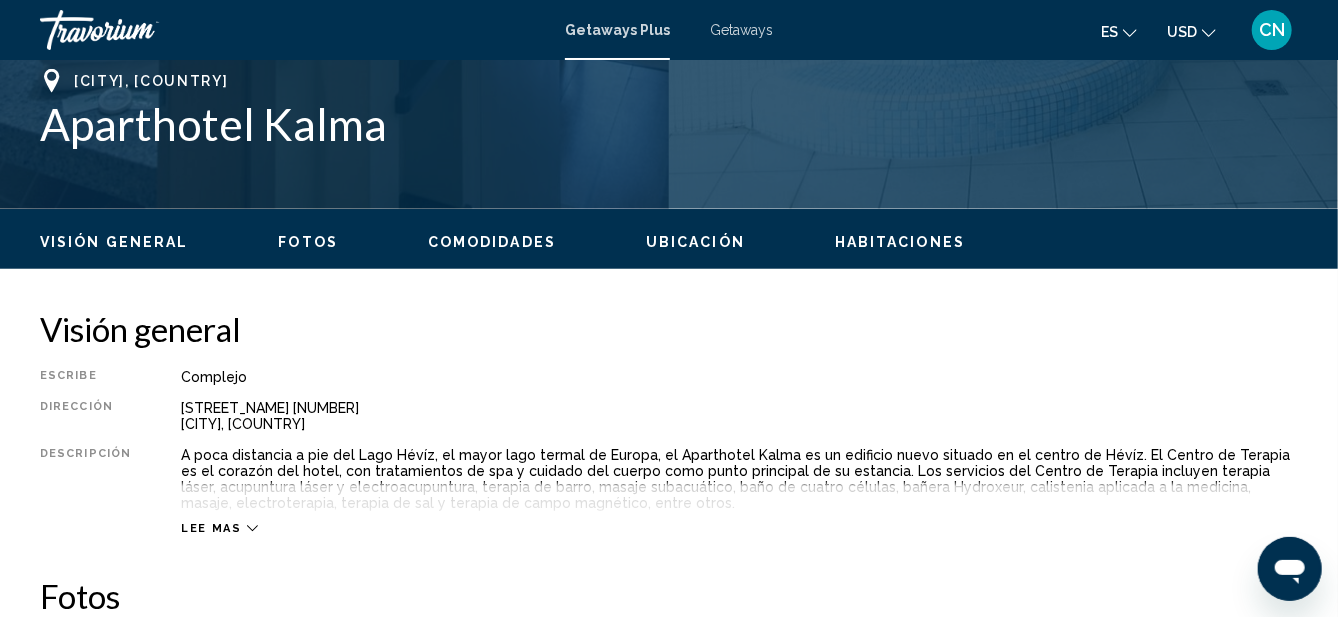 scroll, scrollTop: 805, scrollLeft: 0, axis: vertical 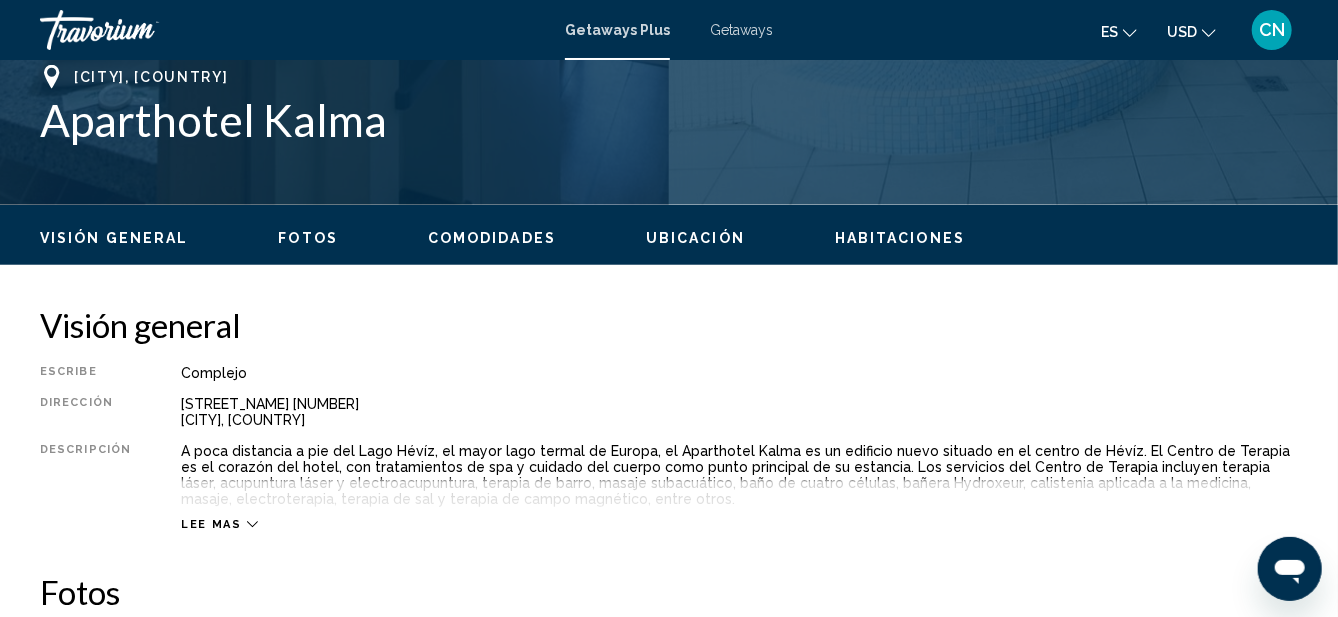 click 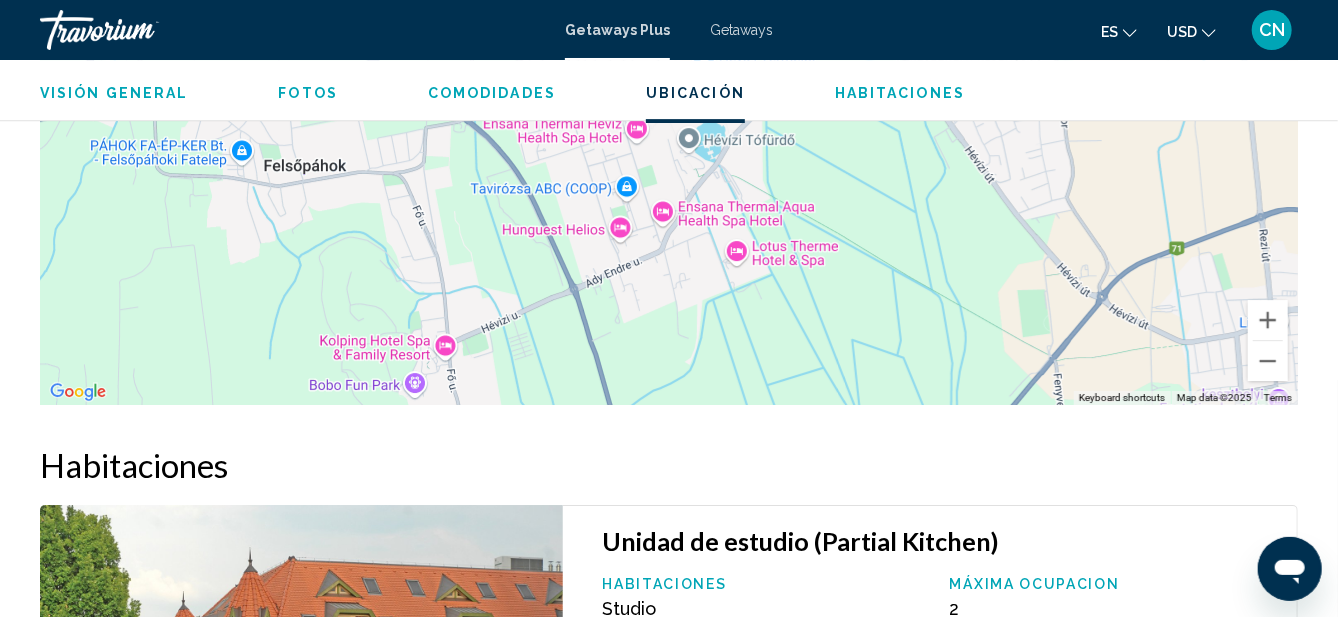 scroll, scrollTop: 3169, scrollLeft: 0, axis: vertical 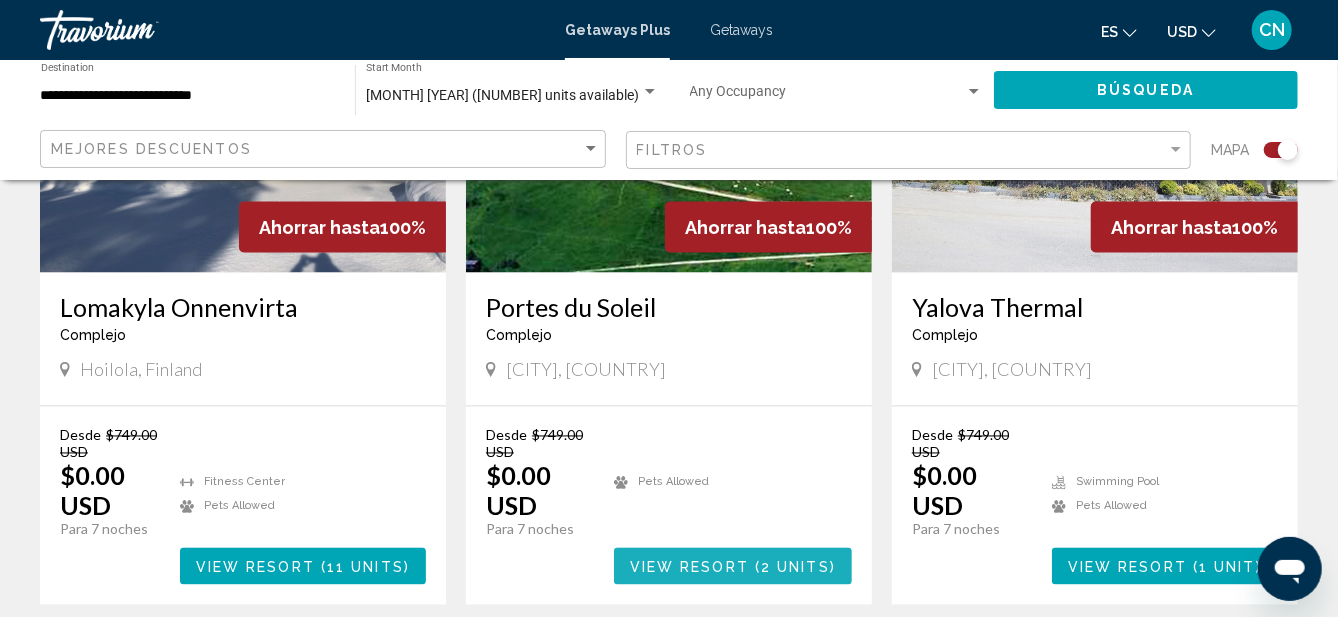 click on "( 2 units )" at bounding box center (792, 567) 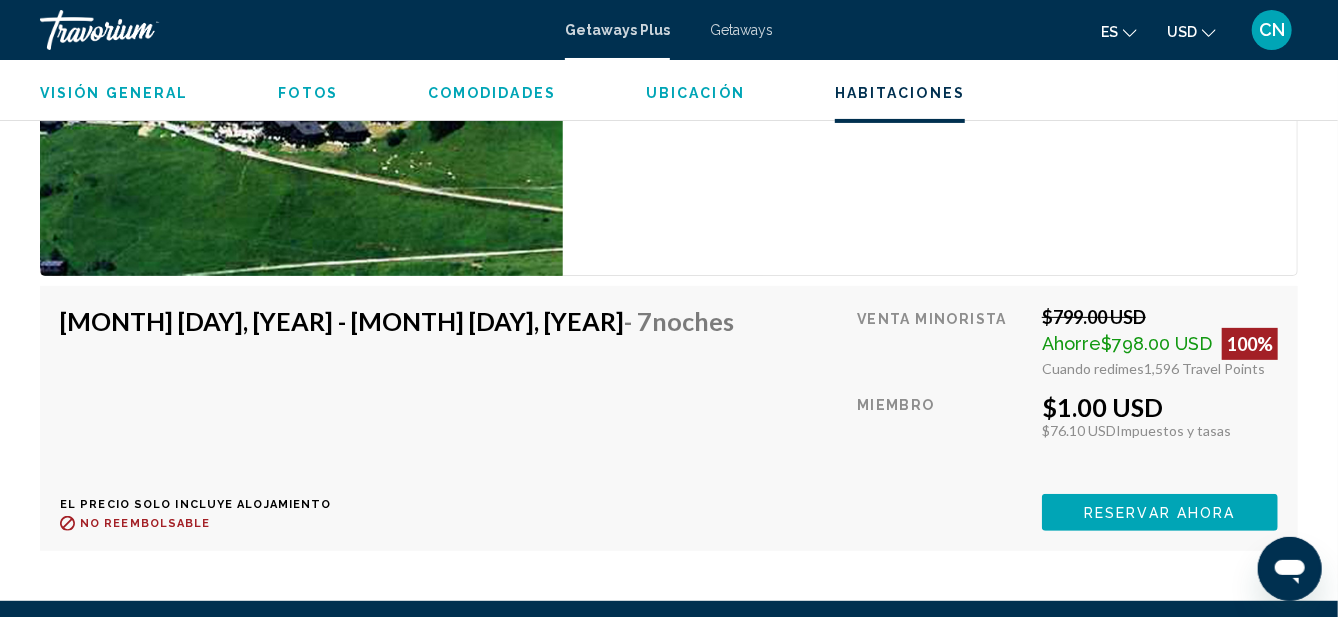 scroll, scrollTop: 3983, scrollLeft: 0, axis: vertical 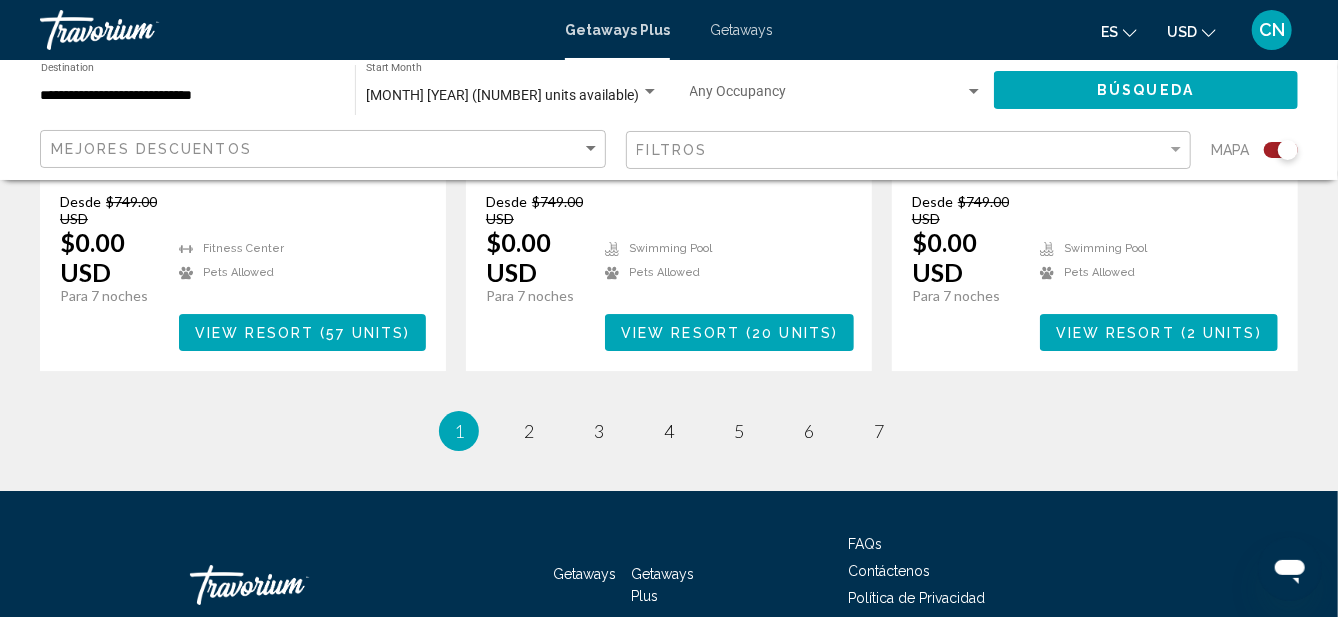 click on "page  2" at bounding box center (529, 431) 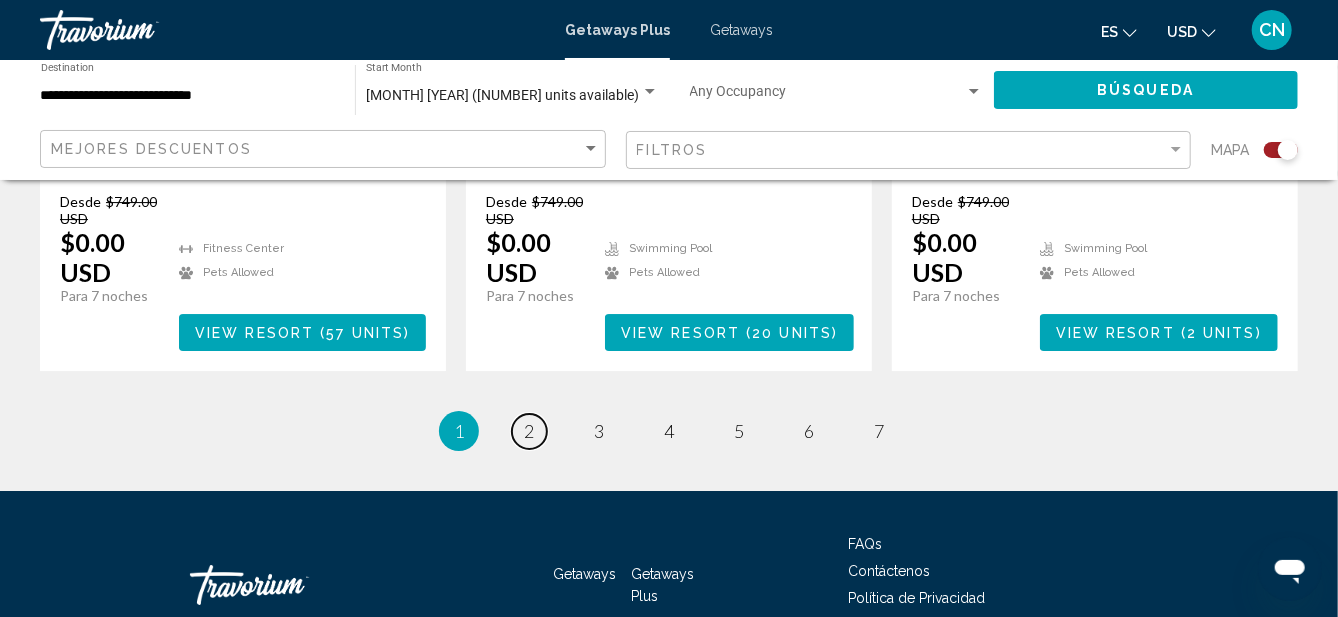 click on "page  2" at bounding box center (529, 431) 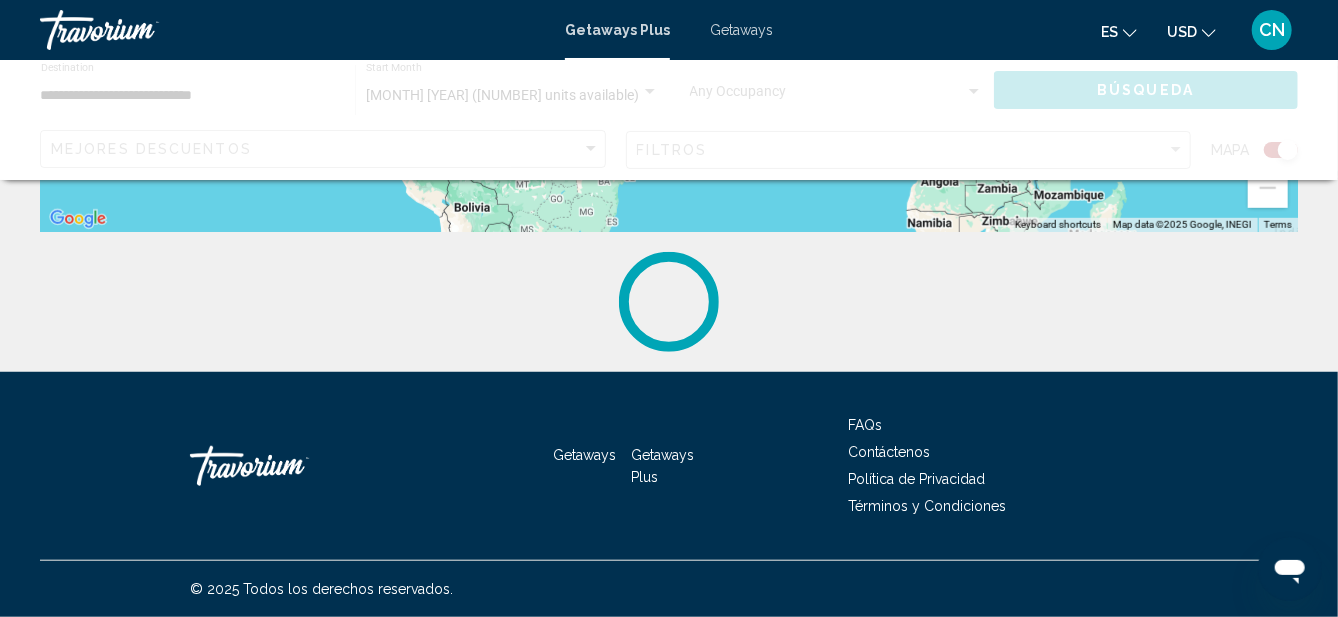 scroll, scrollTop: 0, scrollLeft: 0, axis: both 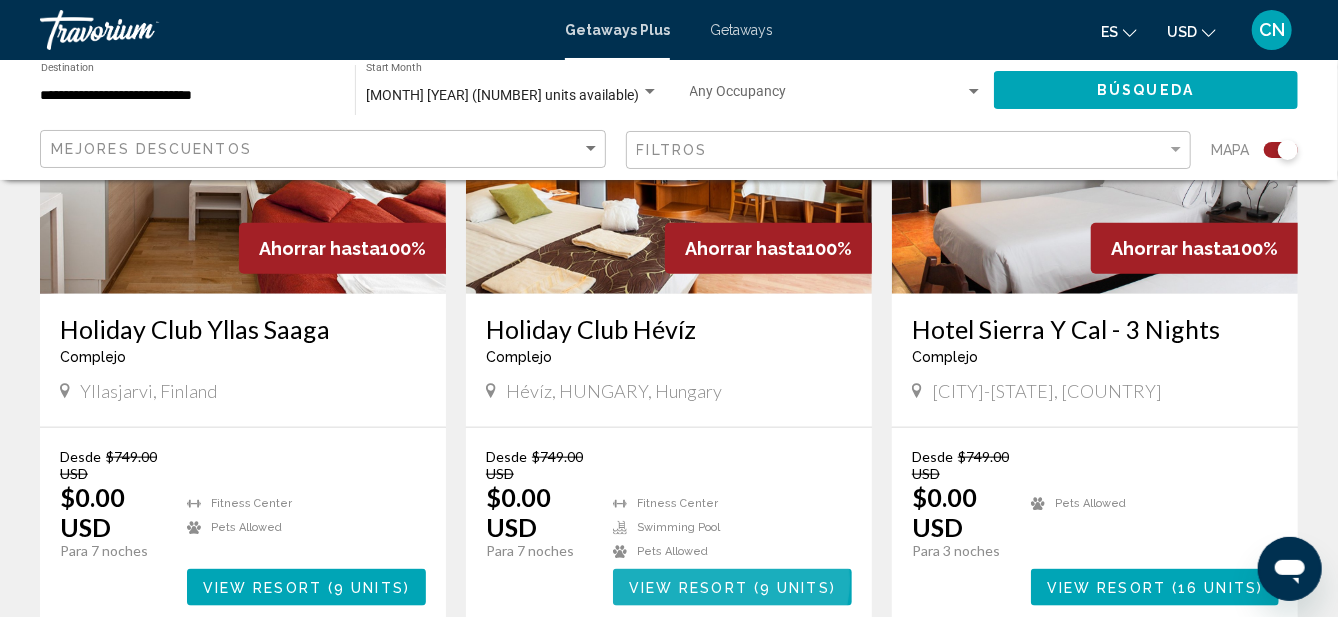 click on "View Resort" at bounding box center (688, 588) 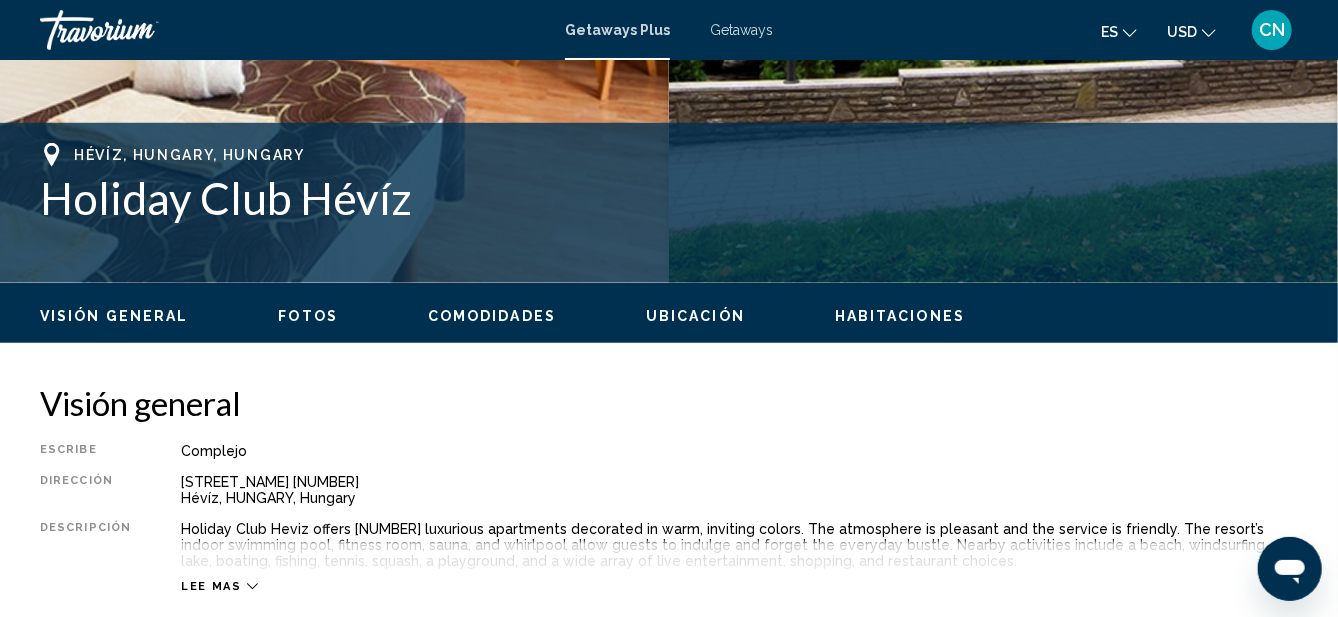 scroll, scrollTop: 729, scrollLeft: 0, axis: vertical 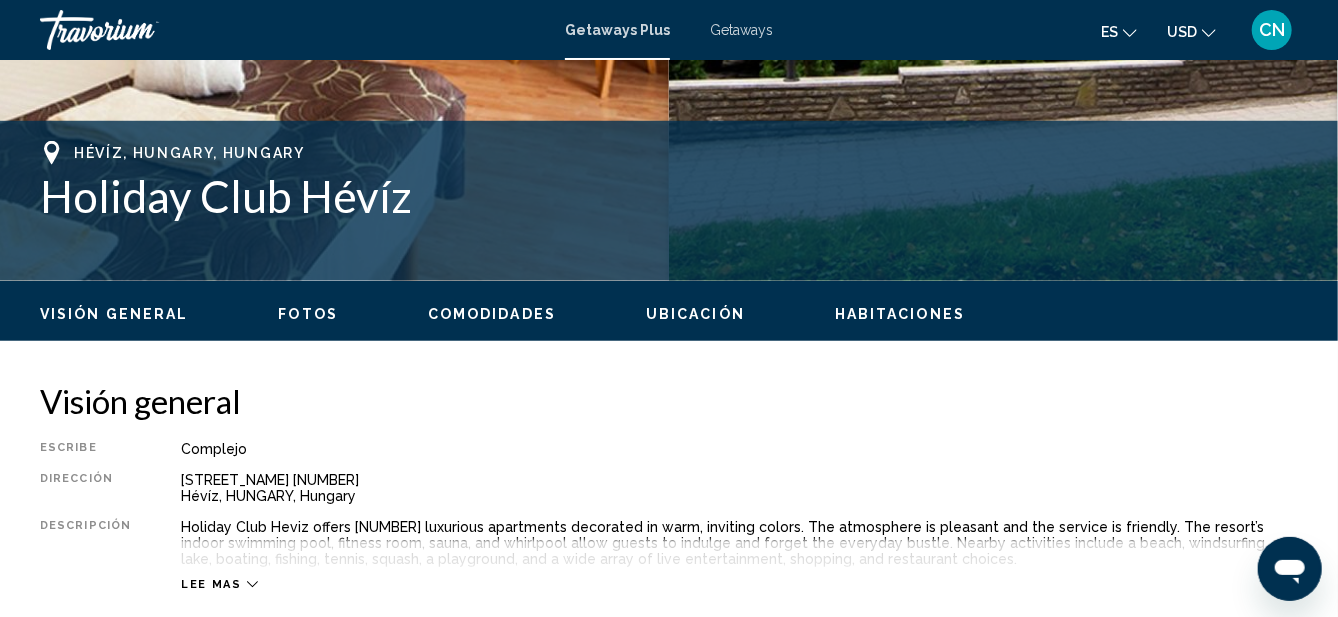 click 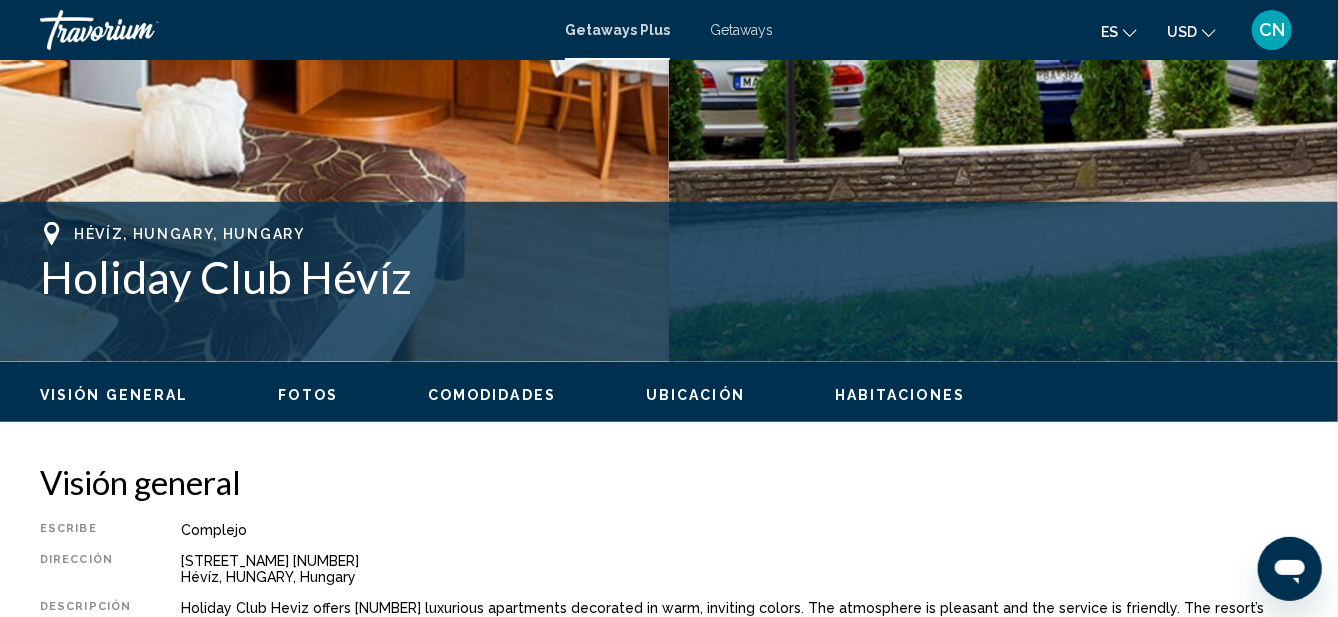 scroll, scrollTop: 644, scrollLeft: 0, axis: vertical 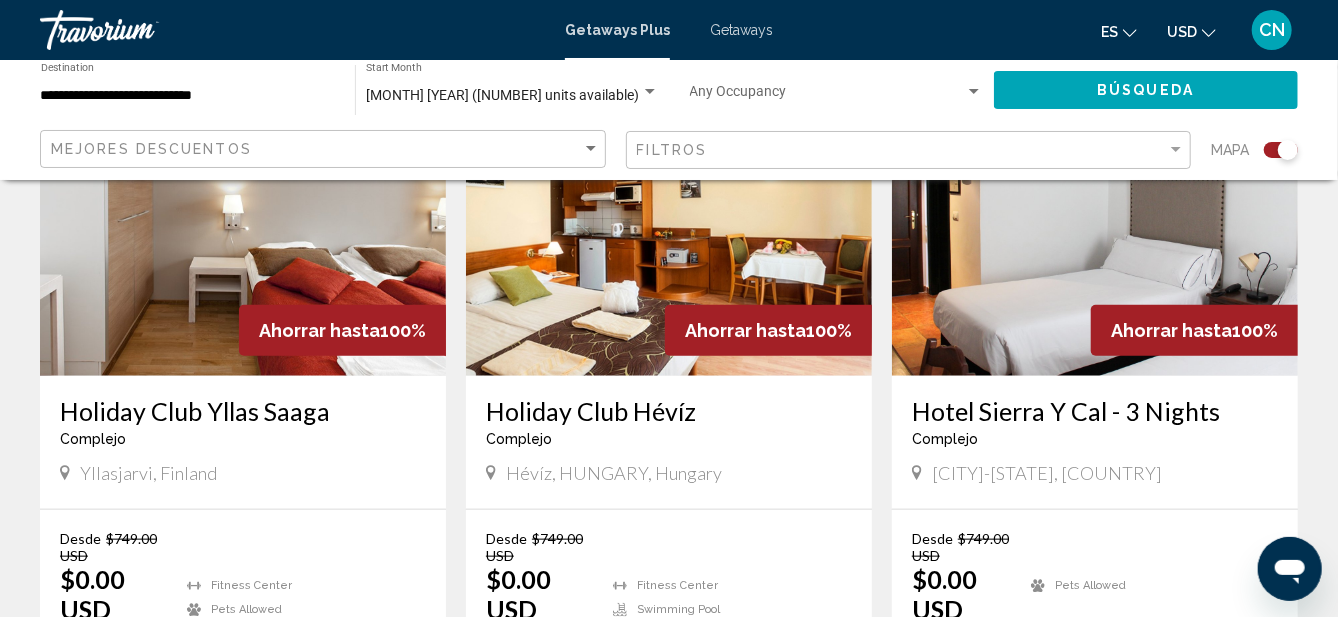 click on "View Resort" at bounding box center [688, 670] 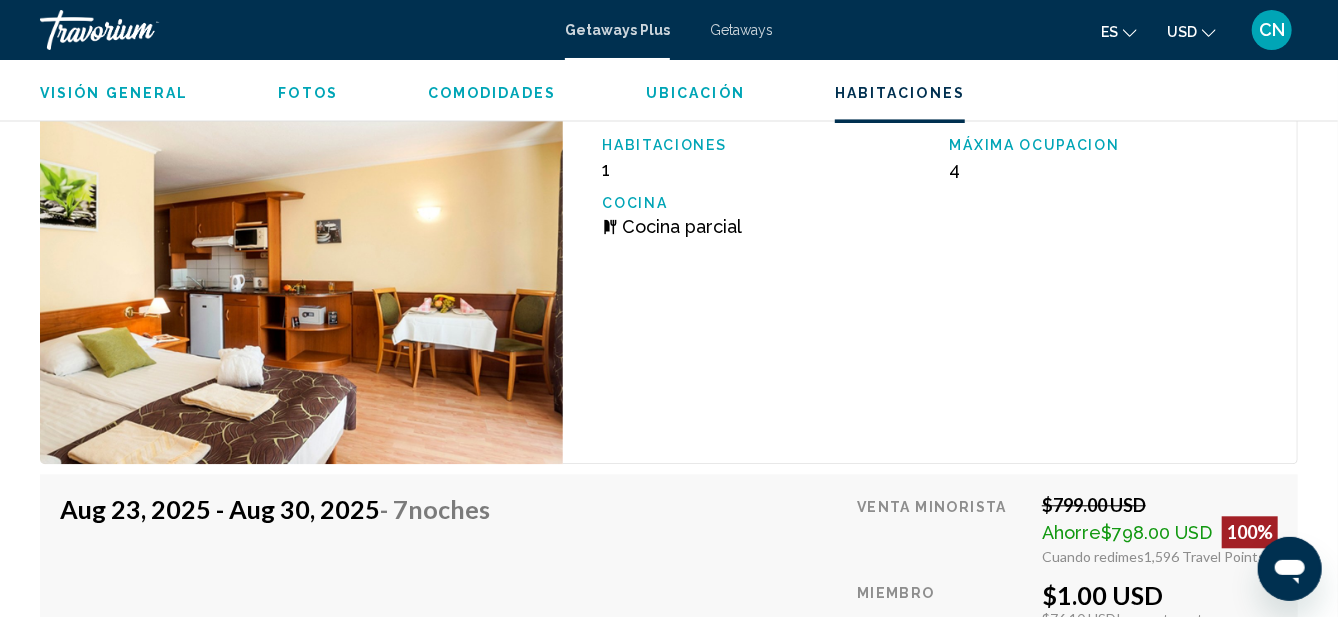 scroll, scrollTop: 5941, scrollLeft: 0, axis: vertical 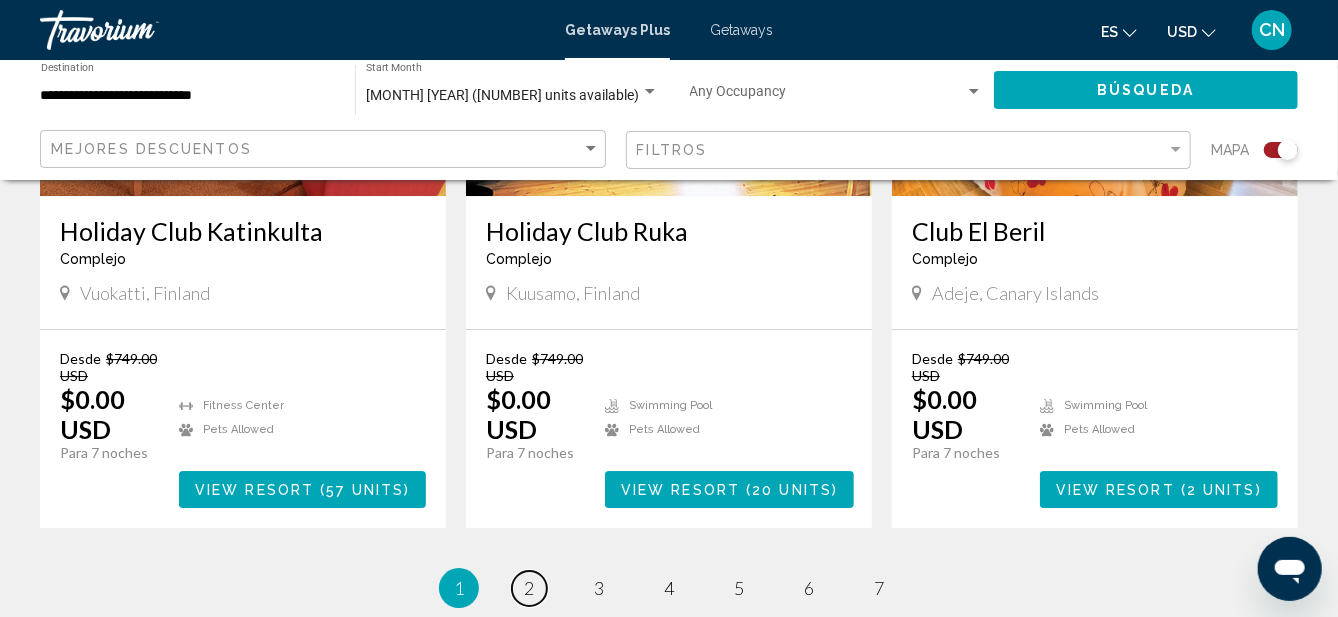 click on "page  2" at bounding box center [529, 588] 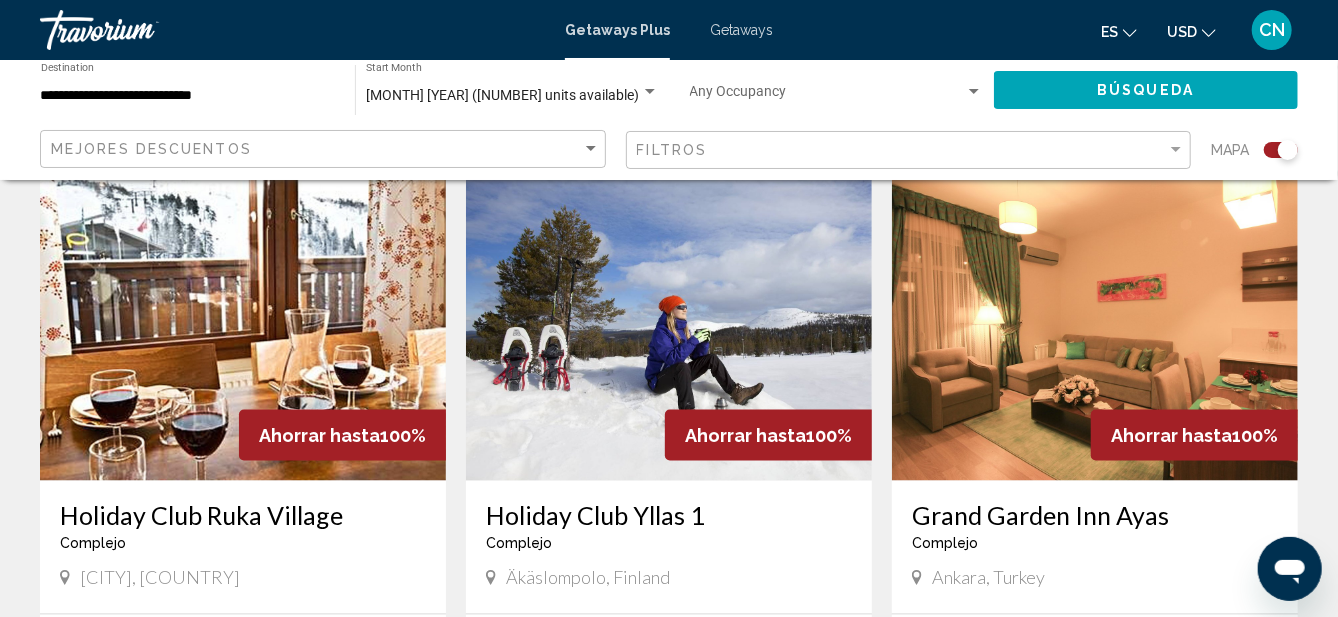 scroll, scrollTop: 1423, scrollLeft: 0, axis: vertical 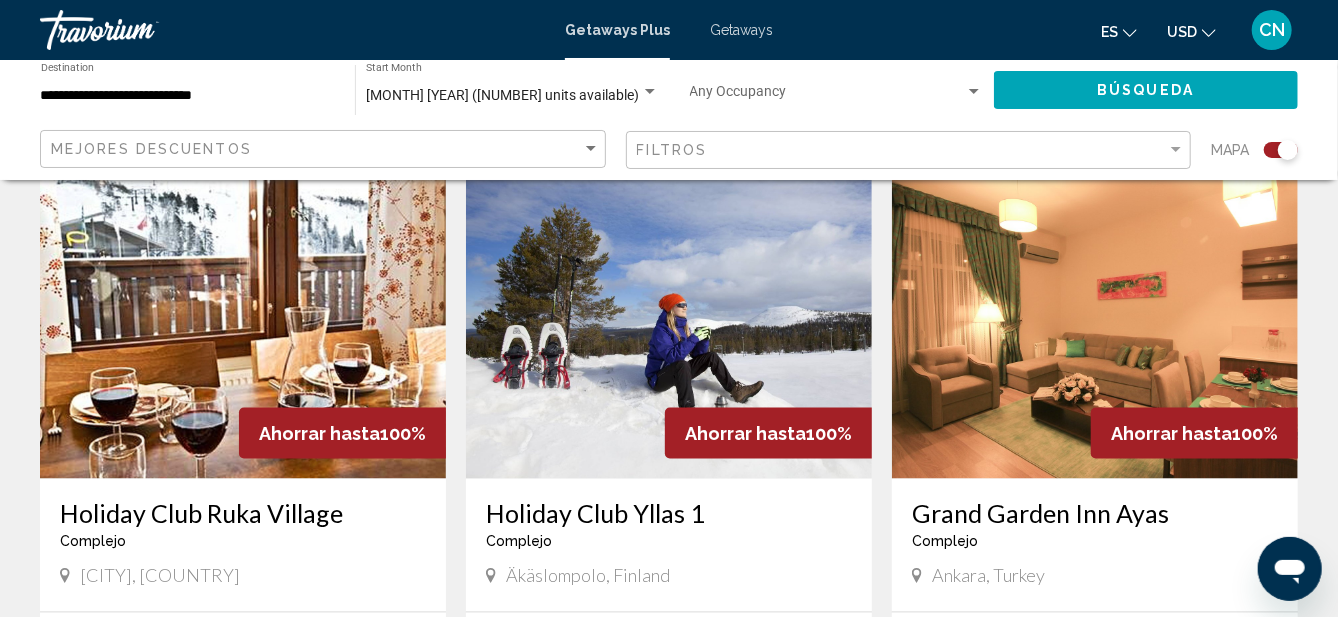 click on "To navigate the map with touch gestures double-tap and hold your finger on the map, then drag the map. ← Move left → Move right ↑ Move up ↓ Move down + Zoom in - Zoom out Home Jump left by [NUMBER]% End Jump right by [NUMBER]% Page Up Jump up by [NUMBER]% Page Down Jump down by [NUMBER]% To activate drag with keyboard, press Alt + Enter. Once in keyboard drag state, use the arrow keys to move the marker. To complete the drag, press the Enter key. To cancel, press Escape. Use two fingers to move the map Keyboard shortcuts Map Data Map data ©[YEAR] Google, INEGI Map data ©[YEAR] Google, INEGI [NUMBER] km  Click to toggle between metric and imperial units Terms Report a map error [NUMBER] Getaways Plus units available across [NUMBER] Resorts Ahorrar hasta  100%   Holiday Club Yllas Saaga  Complejo  -  Este es un resort solo para adultos
Yllasjarvi, [COUNTRY] Desde $[NUMBER] [CURRENCY] $[NUMBER] [CURRENCY] Para [NUMBER] noches Ahorre  $[NUMBER] [CURRENCY]   temp
Fitness Center" at bounding box center (669, 541) 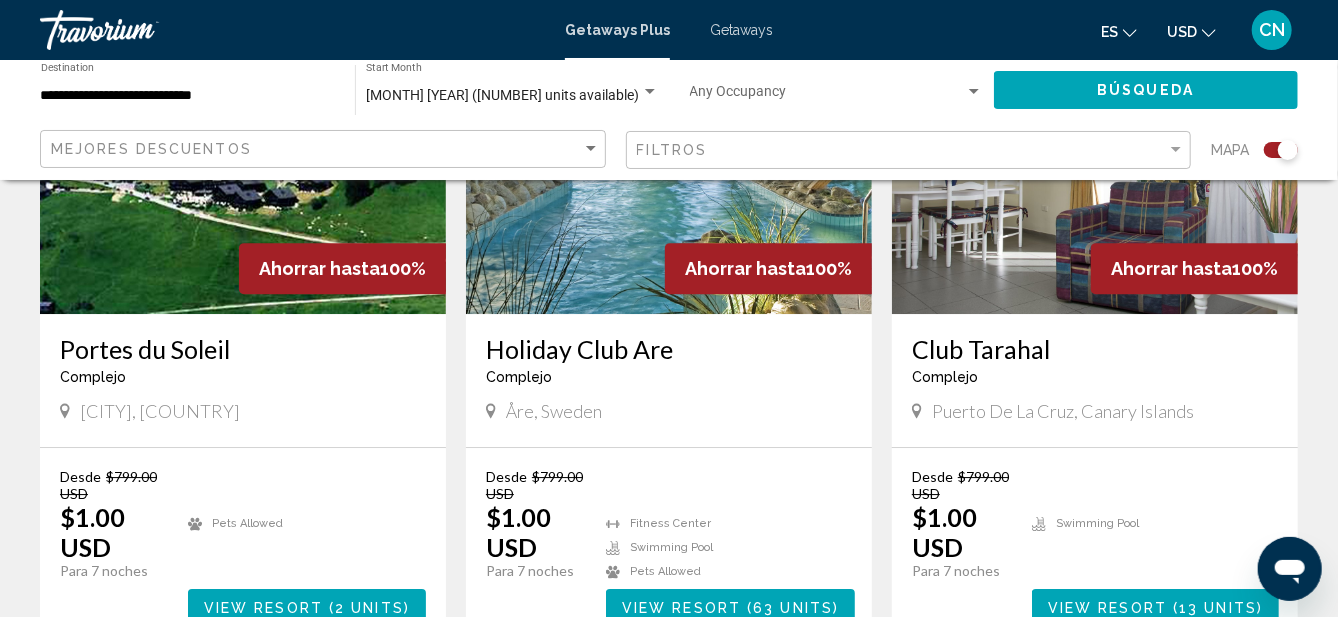 scroll, scrollTop: 3007, scrollLeft: 0, axis: vertical 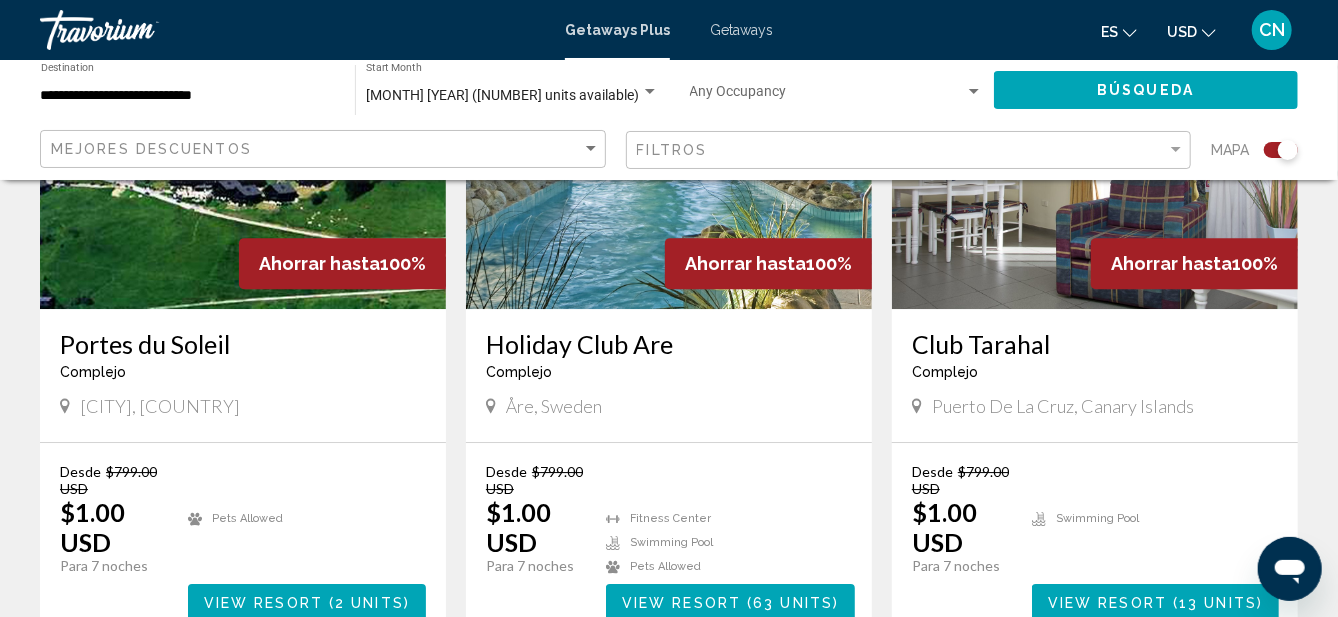 click on "page  3" at bounding box center (599, 701) 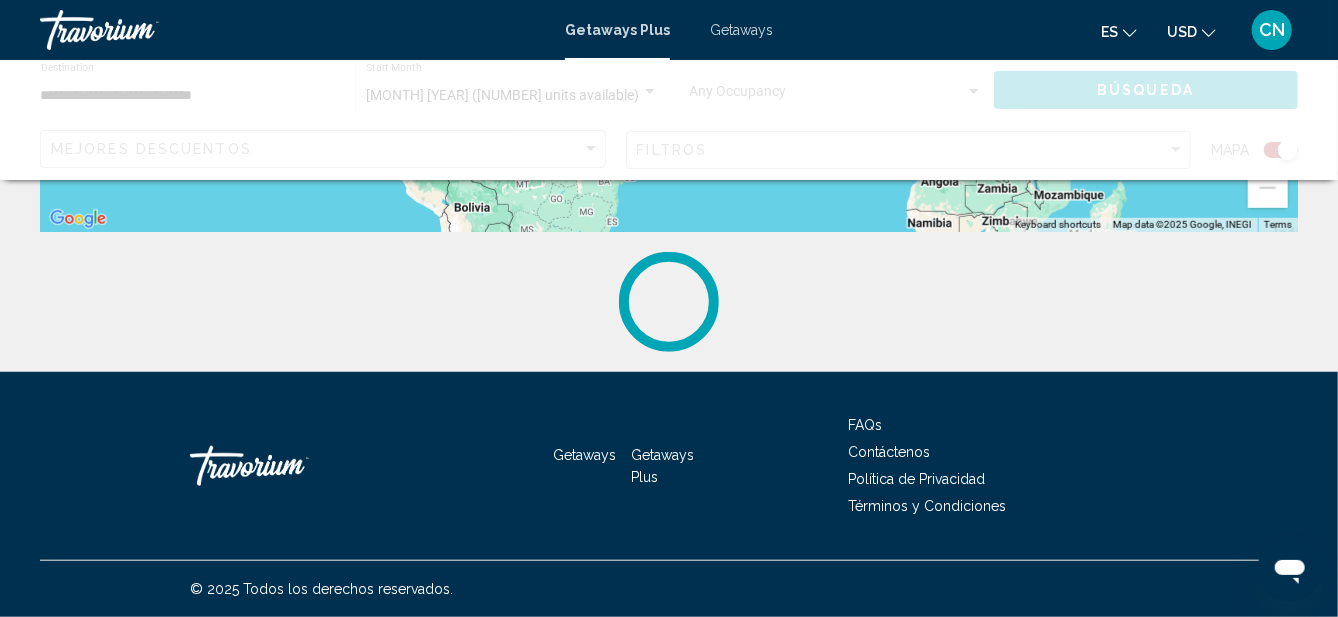 scroll, scrollTop: 0, scrollLeft: 0, axis: both 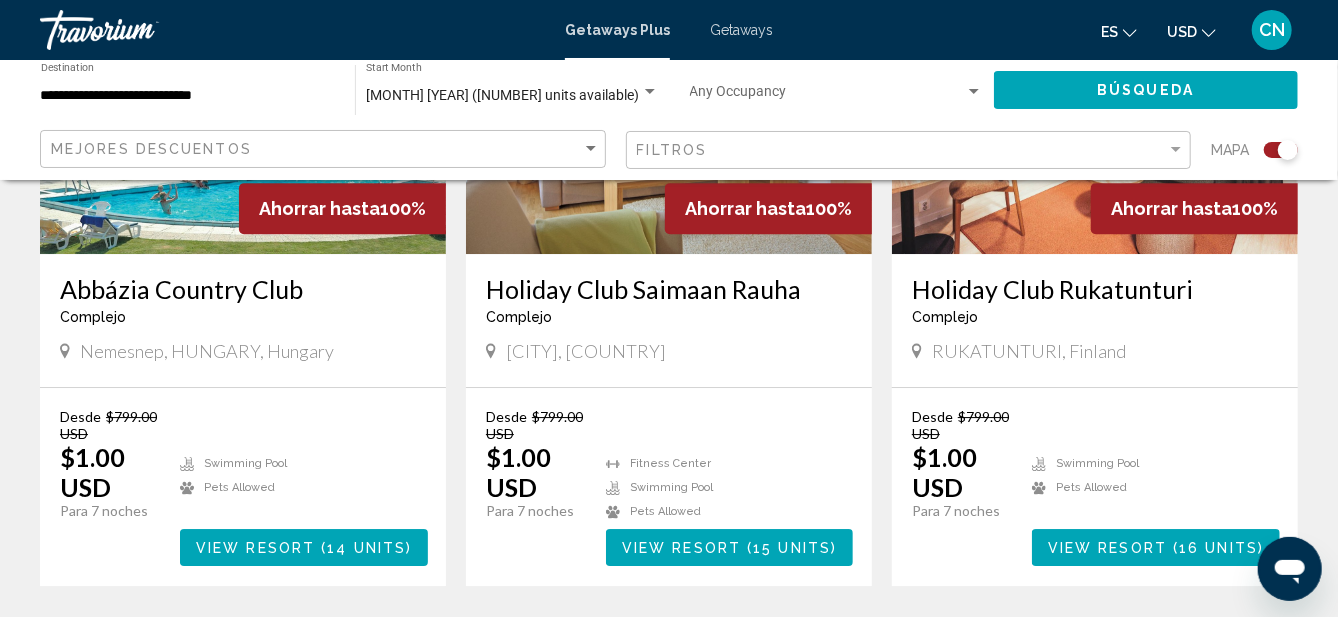 click on "page  4" at bounding box center [669, 646] 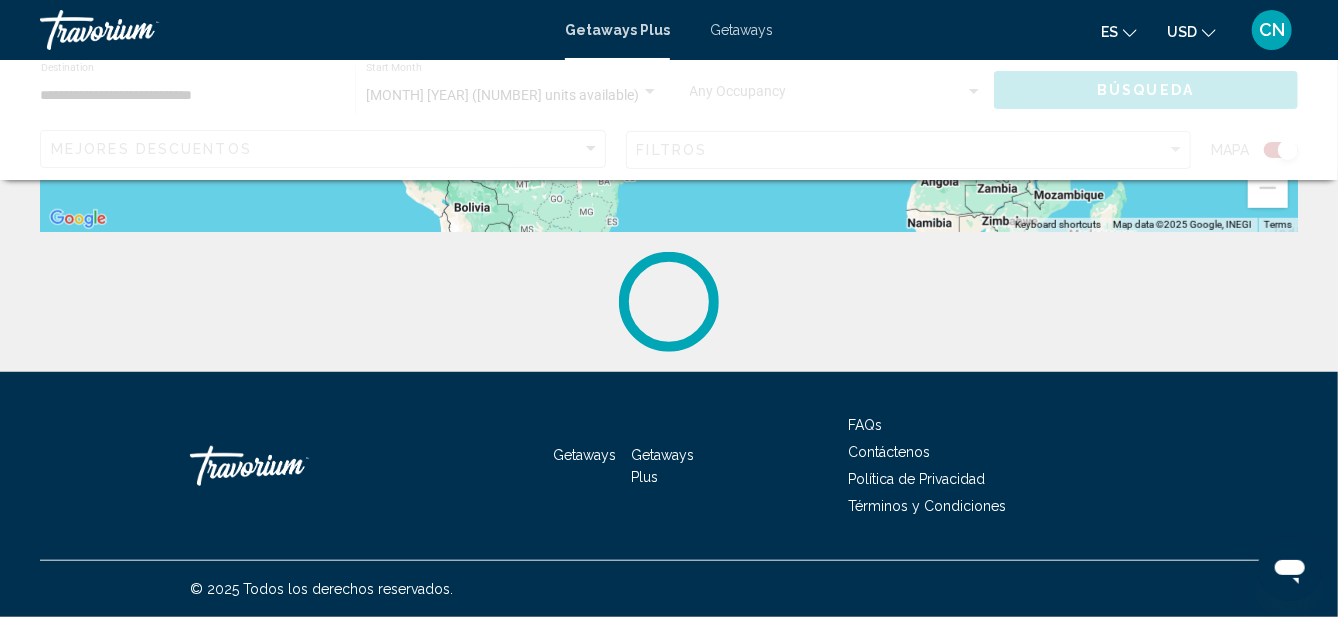 scroll, scrollTop: 0, scrollLeft: 0, axis: both 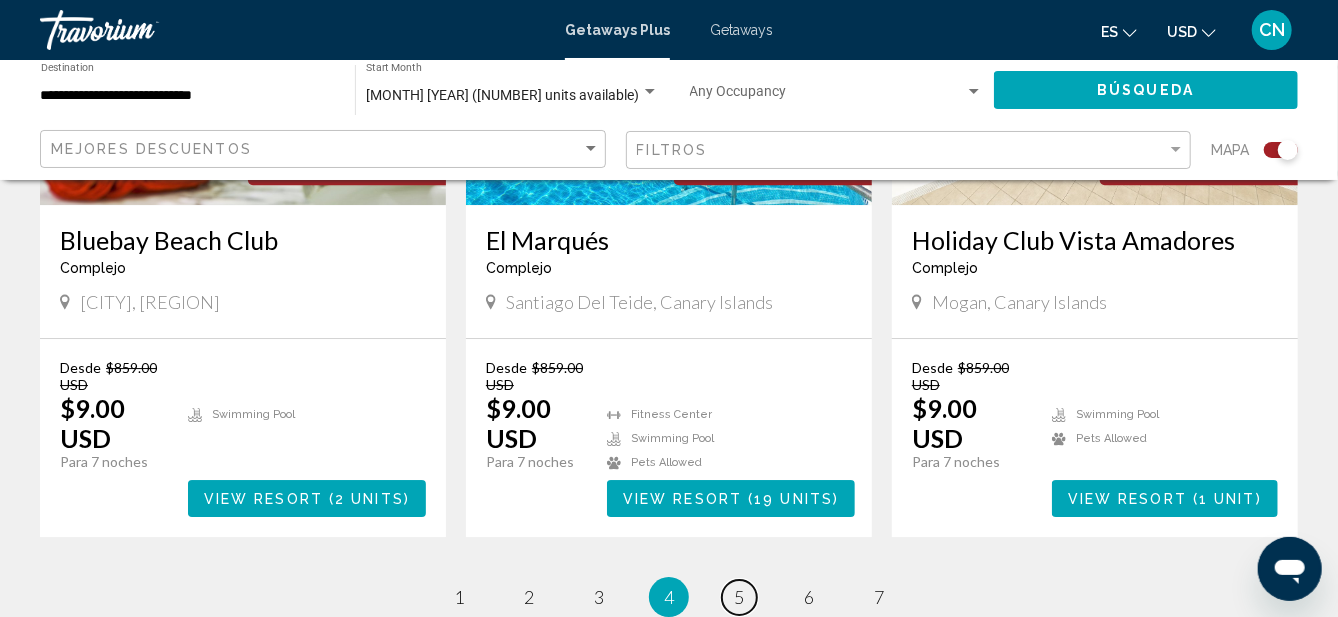 click on "5" at bounding box center [739, 597] 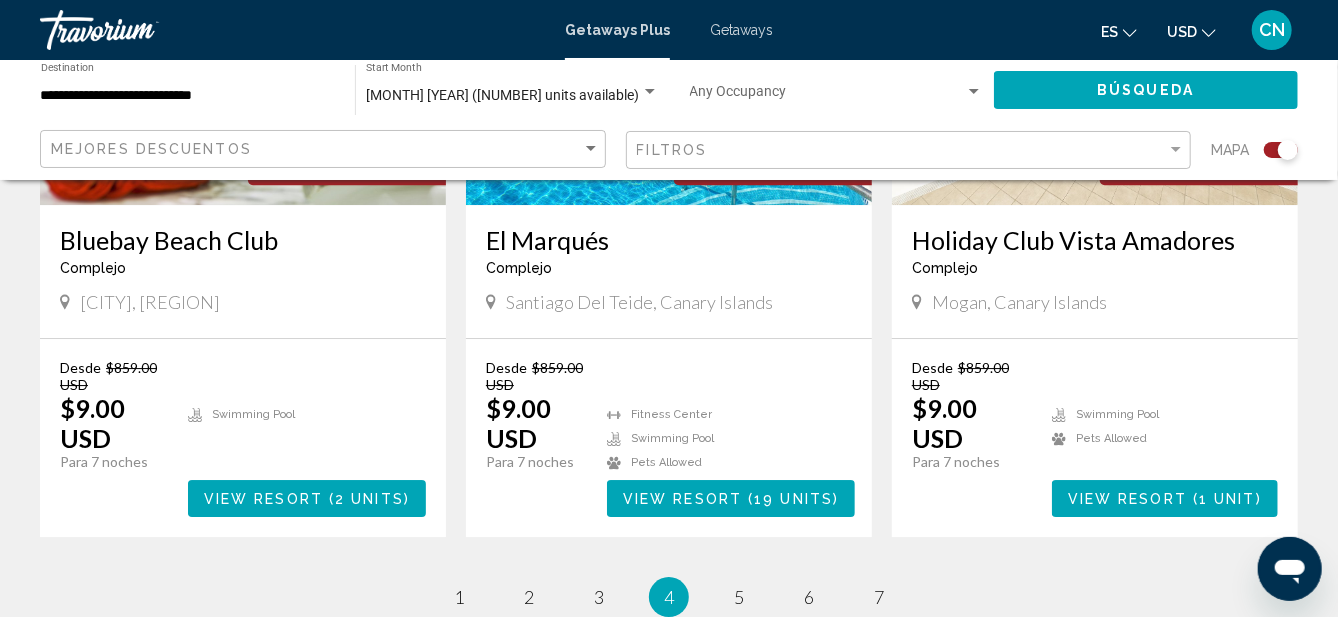 scroll, scrollTop: 0, scrollLeft: 0, axis: both 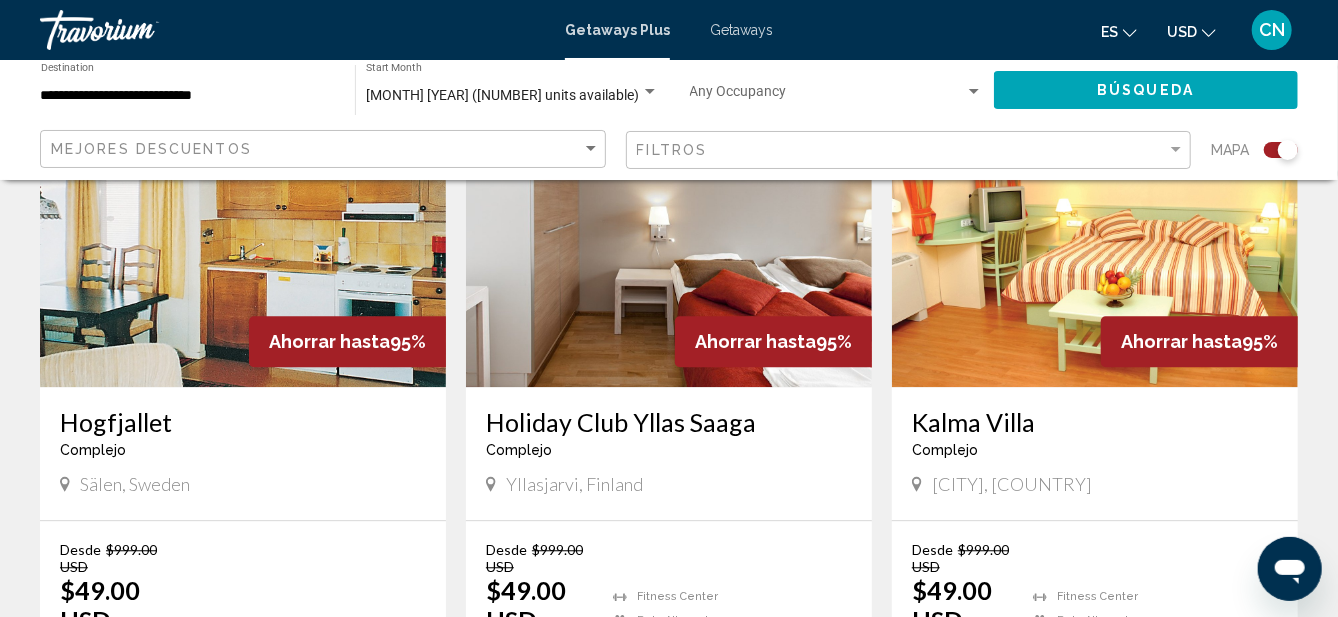 click on "View Resort    ( 15 units )" at bounding box center [1156, 680] 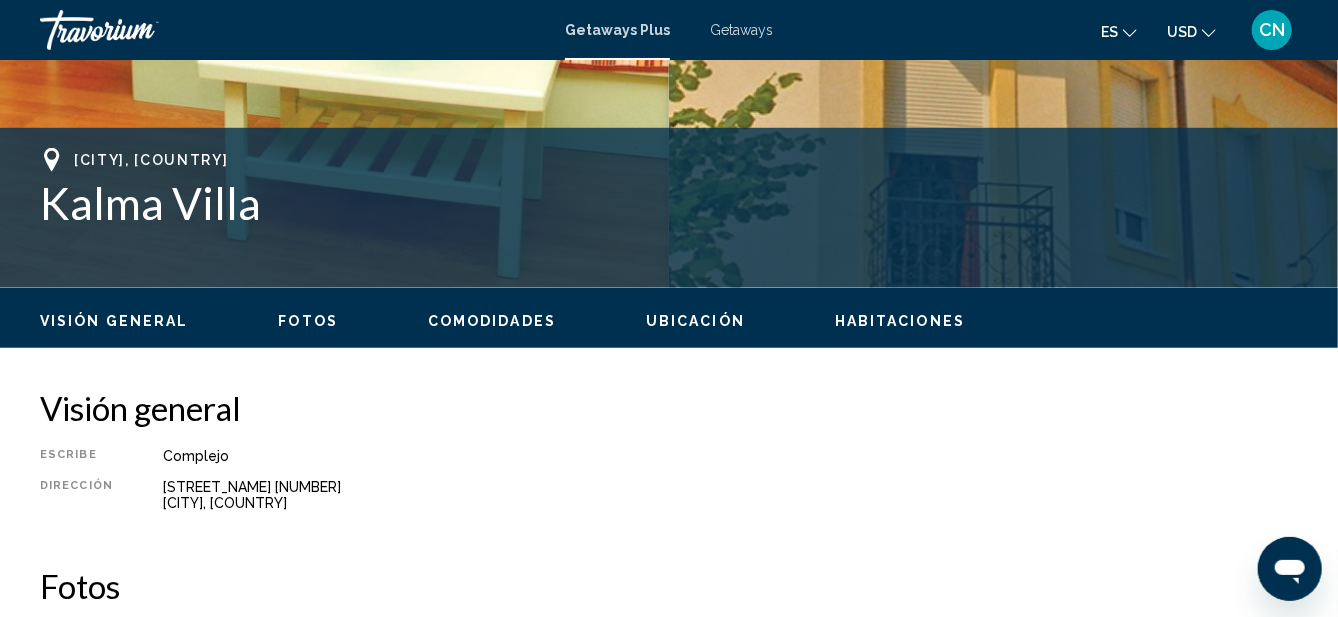 scroll, scrollTop: 722, scrollLeft: 0, axis: vertical 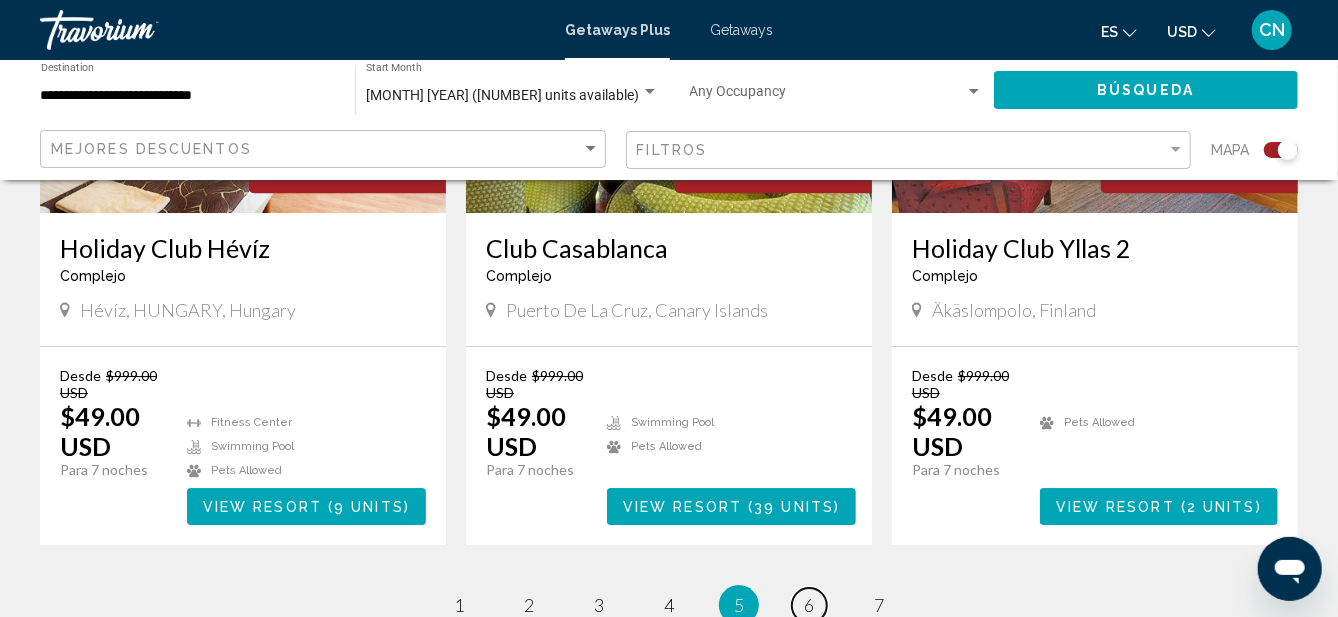 click on "6" at bounding box center [809, 605] 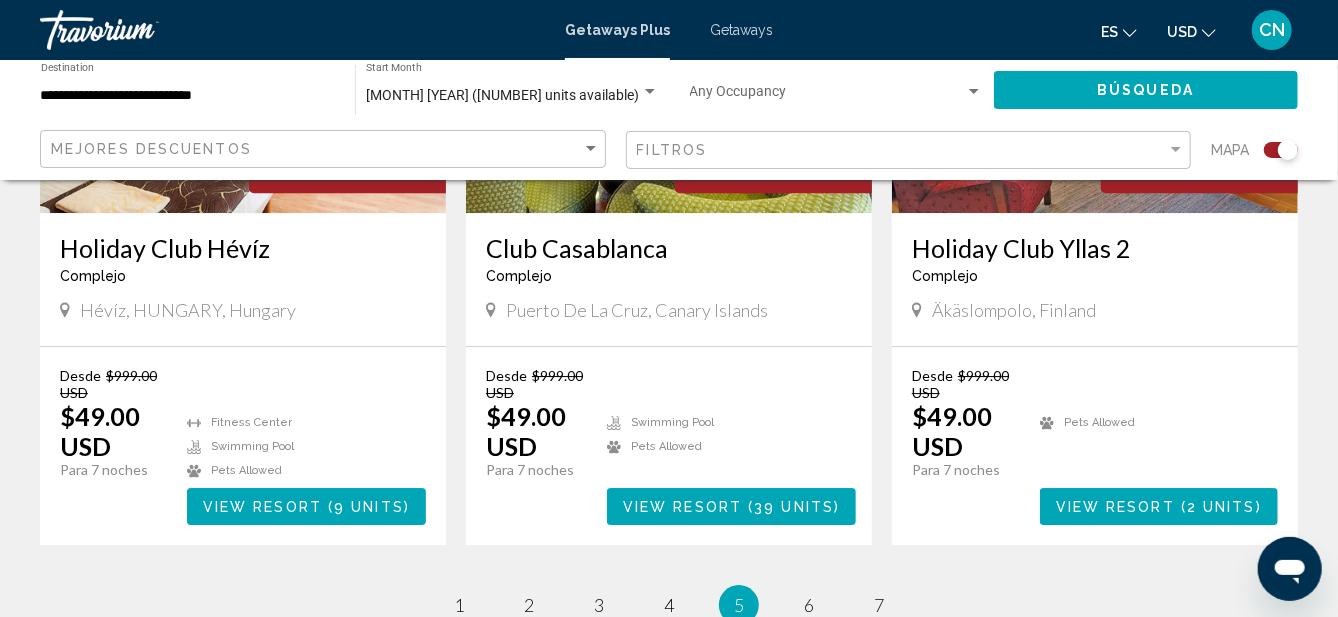 scroll, scrollTop: 0, scrollLeft: 0, axis: both 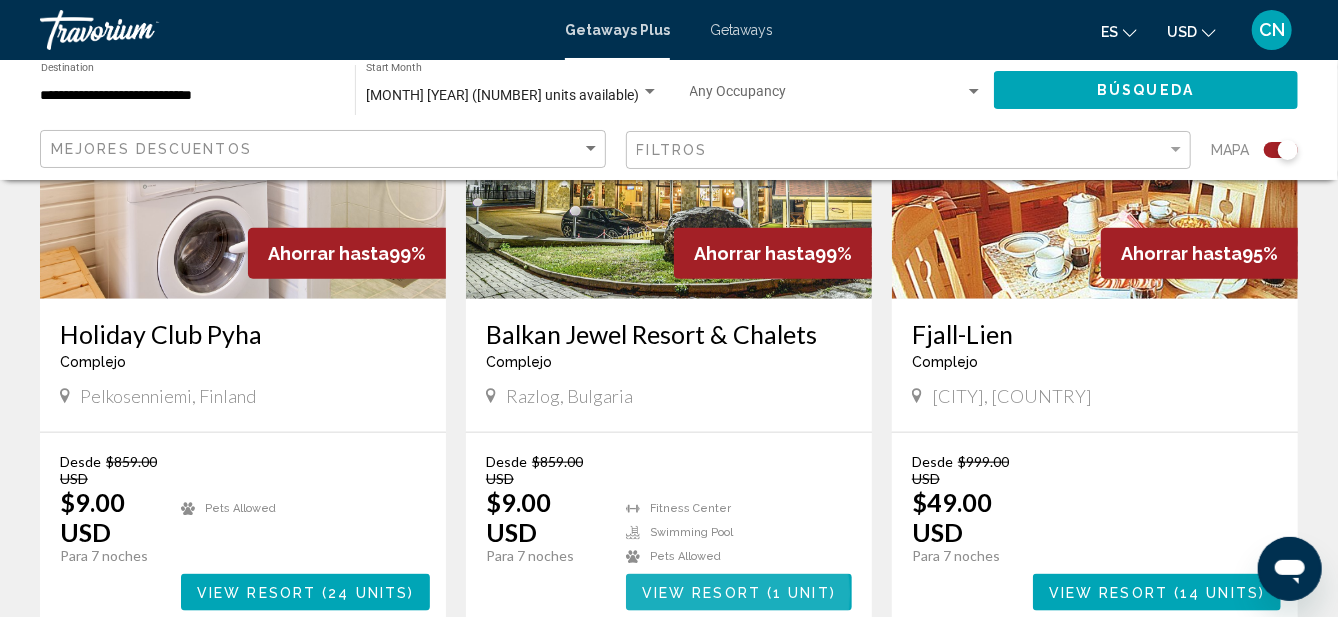 click on "View Resort" at bounding box center [701, 593] 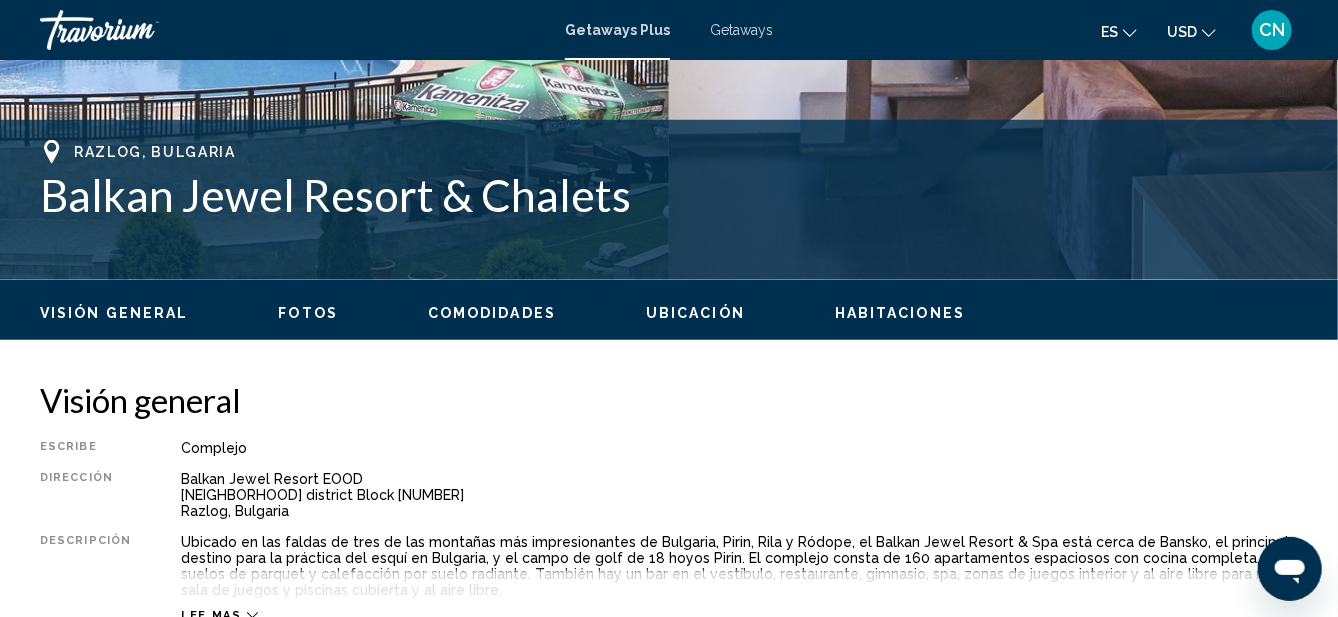scroll, scrollTop: 732, scrollLeft: 0, axis: vertical 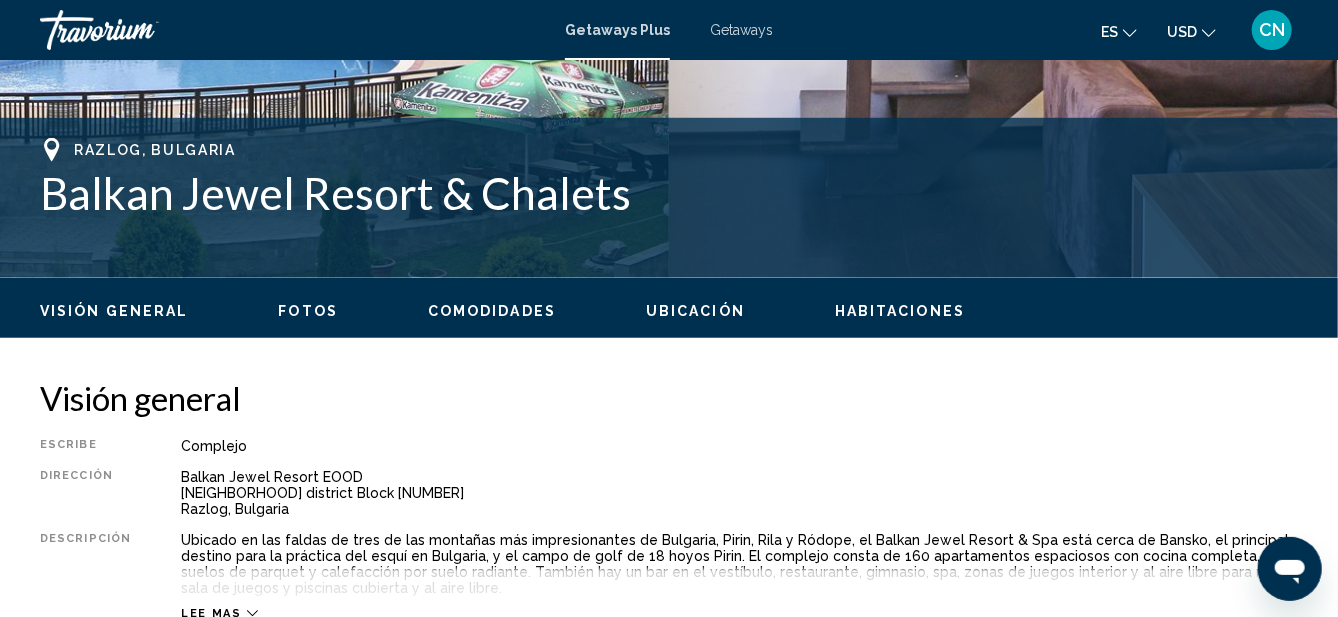 click 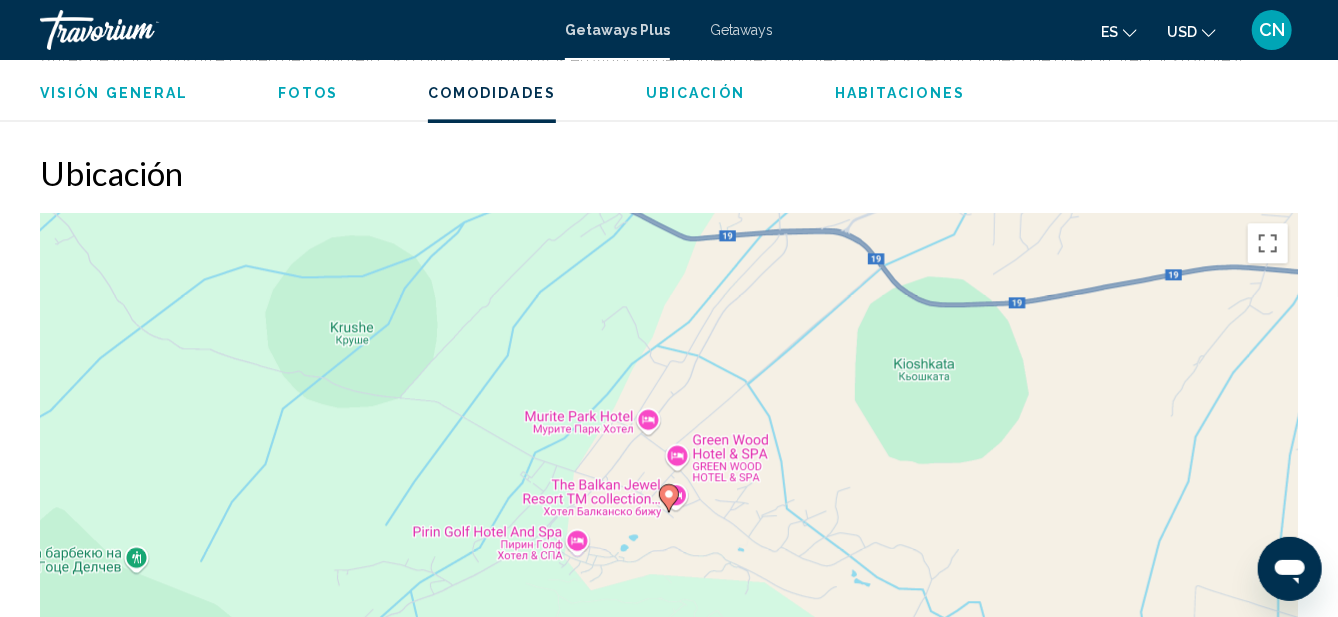 scroll, scrollTop: 2261, scrollLeft: 0, axis: vertical 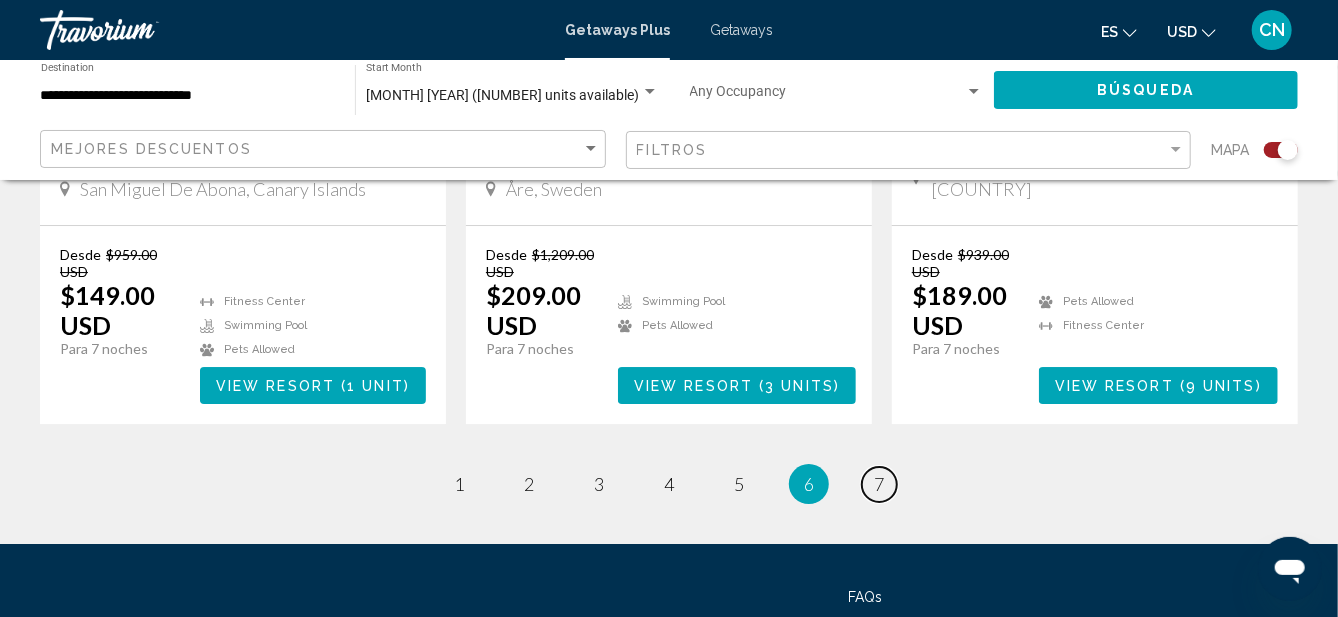 click on "page  7" at bounding box center (879, 484) 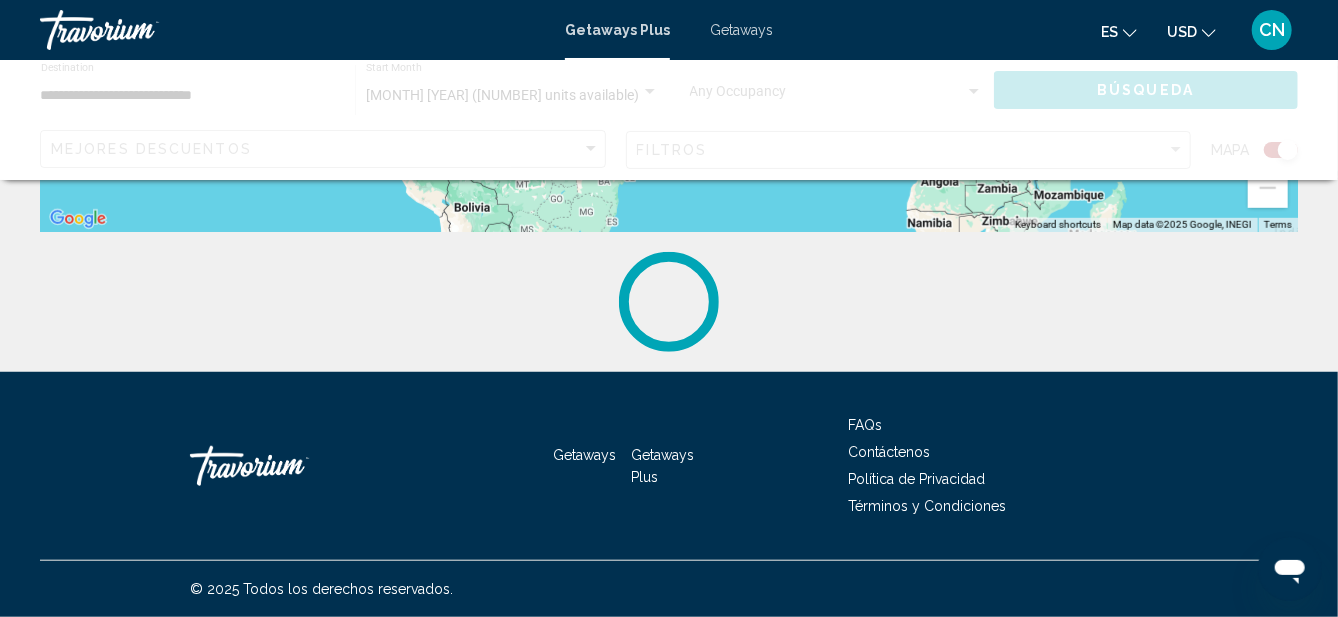 scroll, scrollTop: 0, scrollLeft: 0, axis: both 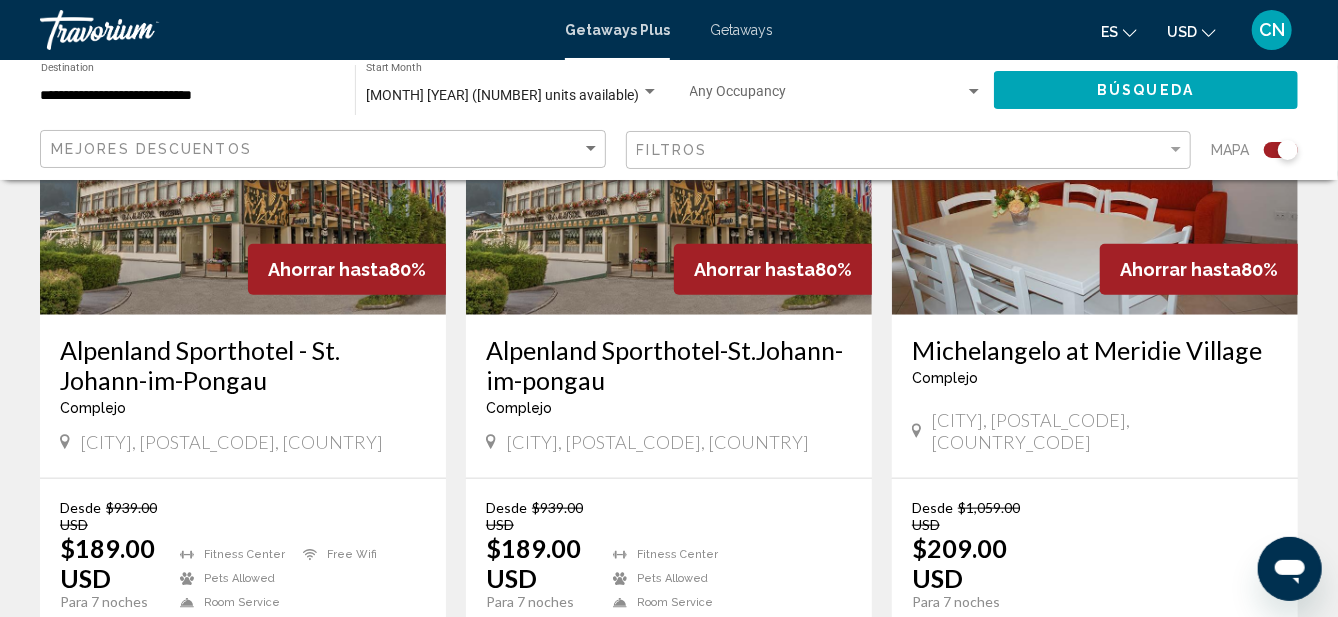 click on "71 units" at bounding box center (365, 639) 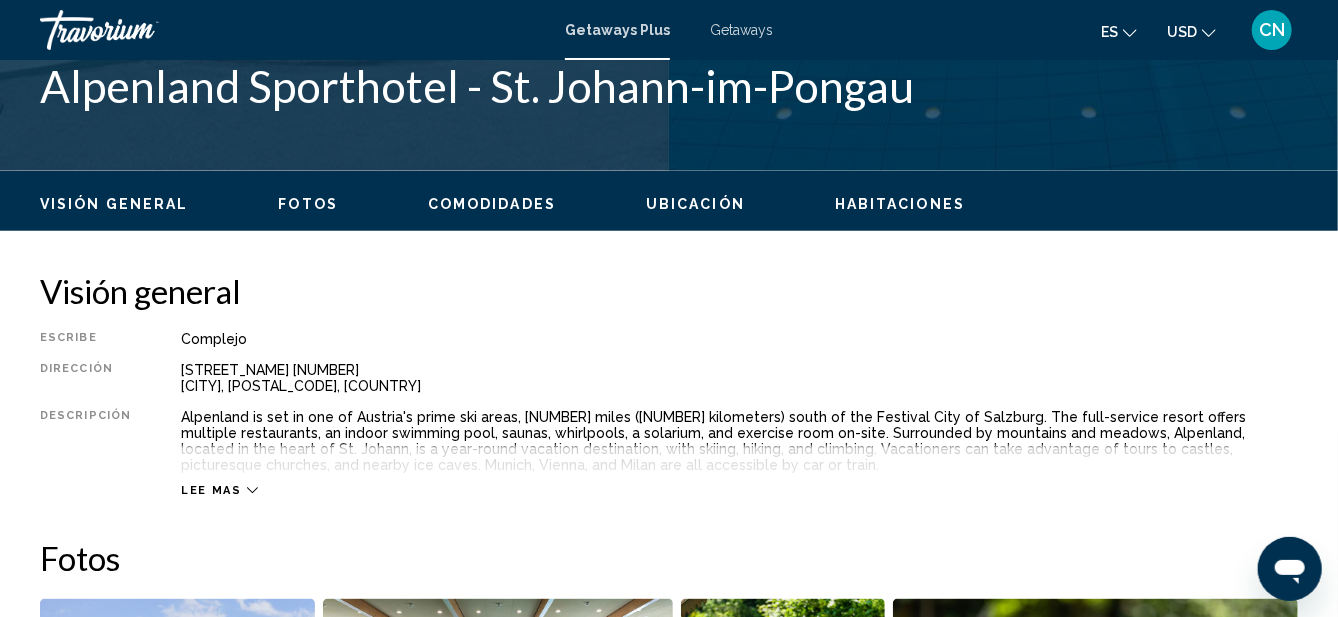 scroll, scrollTop: 857, scrollLeft: 0, axis: vertical 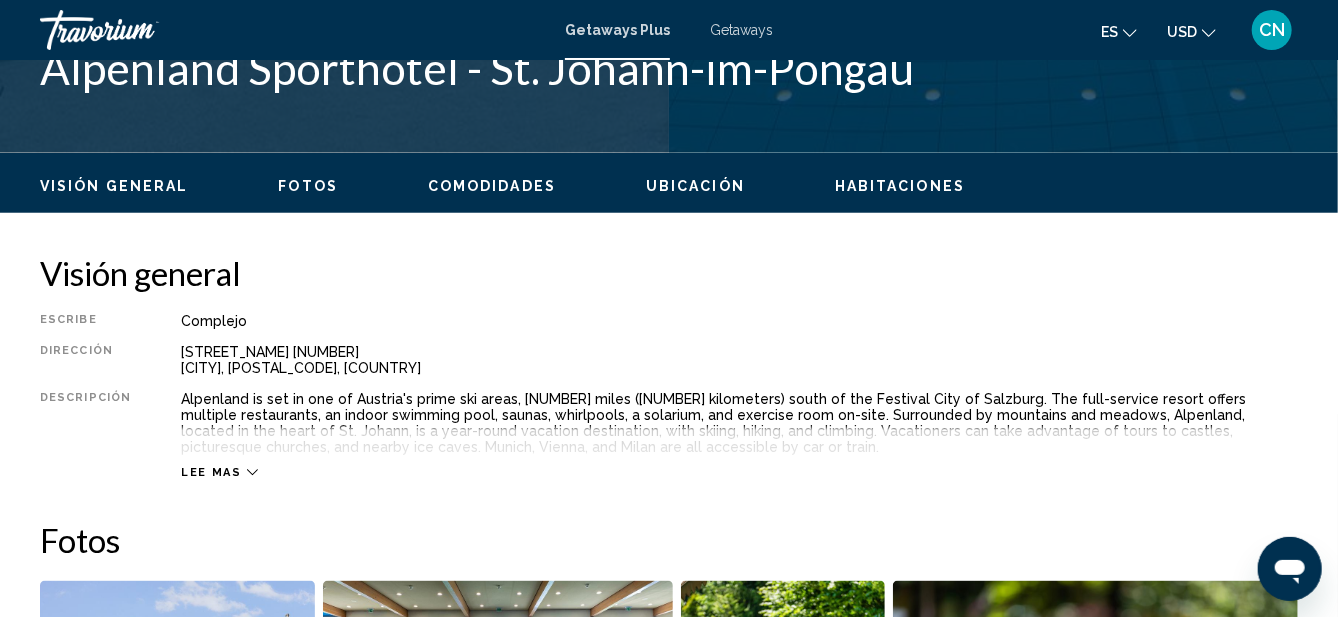 click 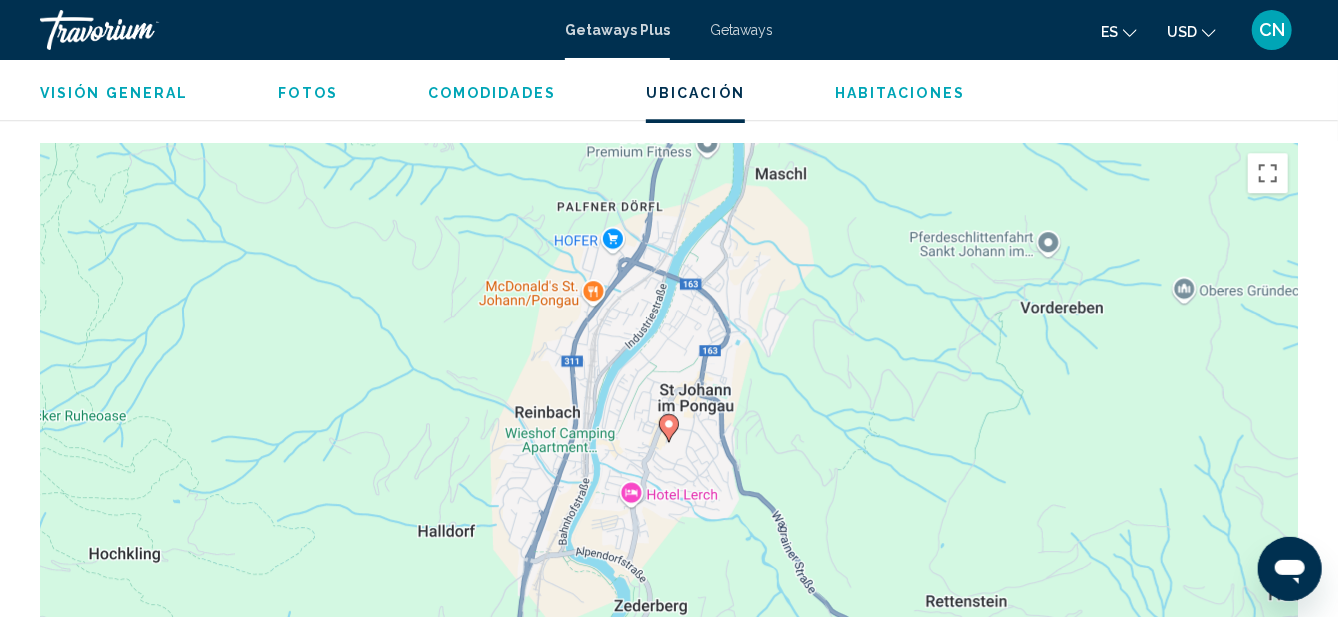 scroll, scrollTop: 2655, scrollLeft: 0, axis: vertical 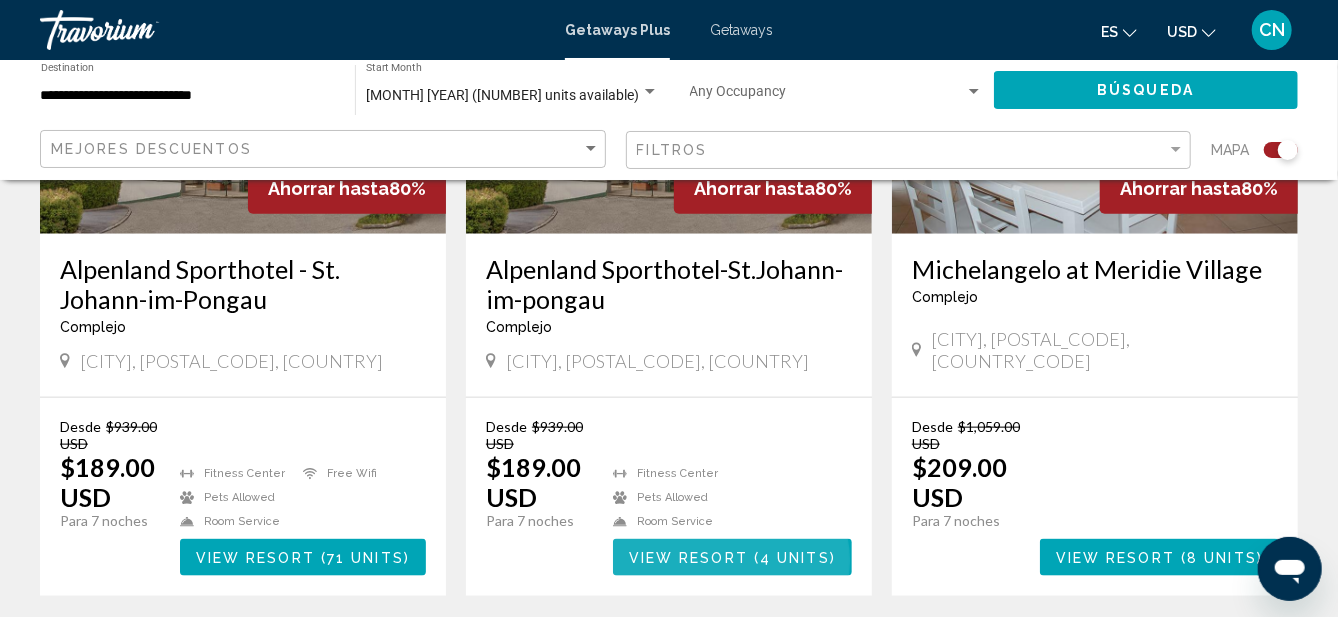 click on "View Resort" at bounding box center (688, 558) 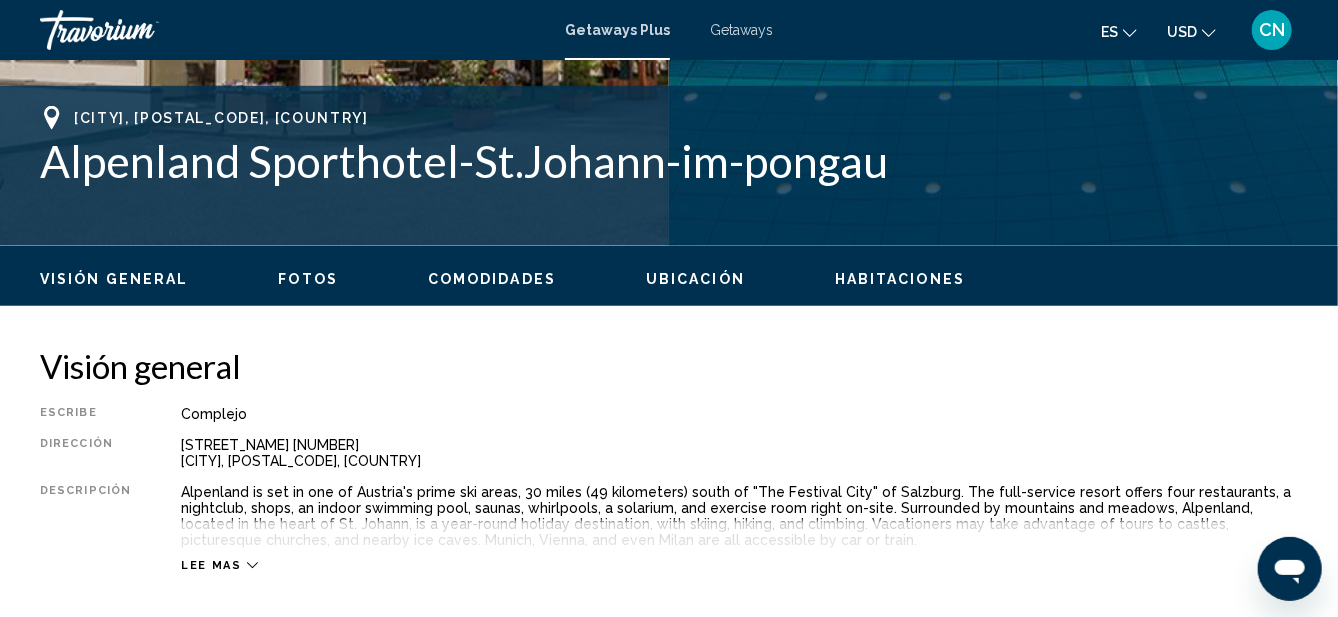 scroll, scrollTop: 765, scrollLeft: 0, axis: vertical 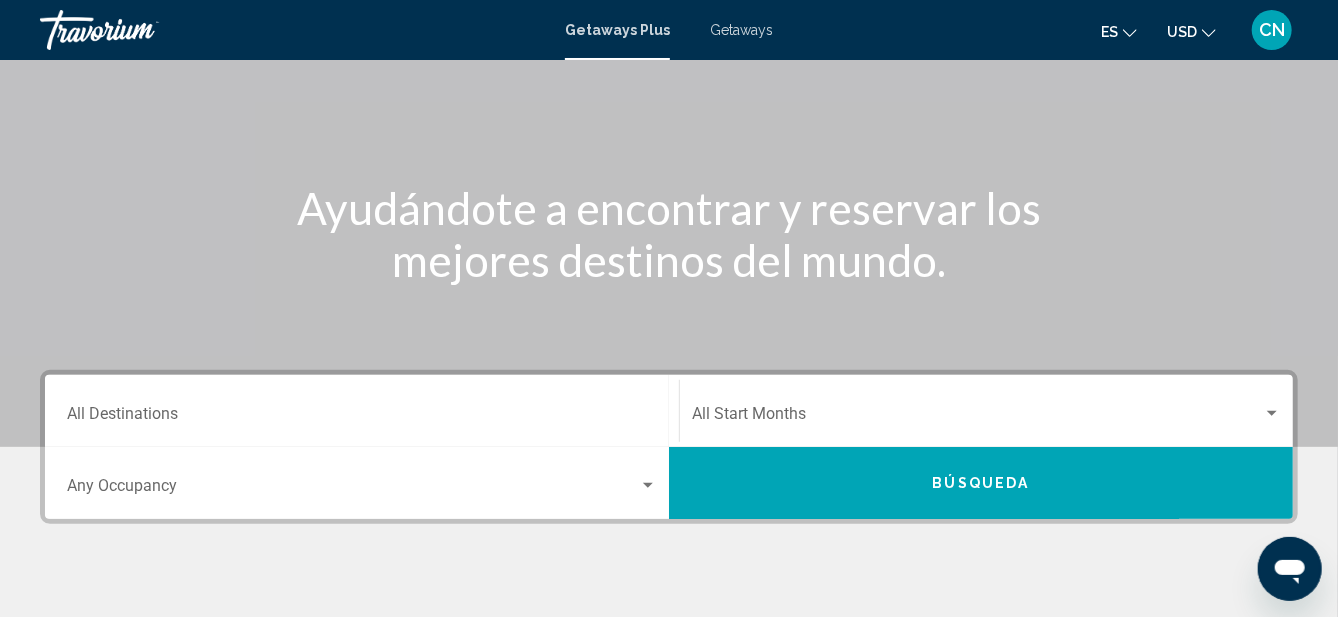 click on "Destination All Destinations" at bounding box center (362, 418) 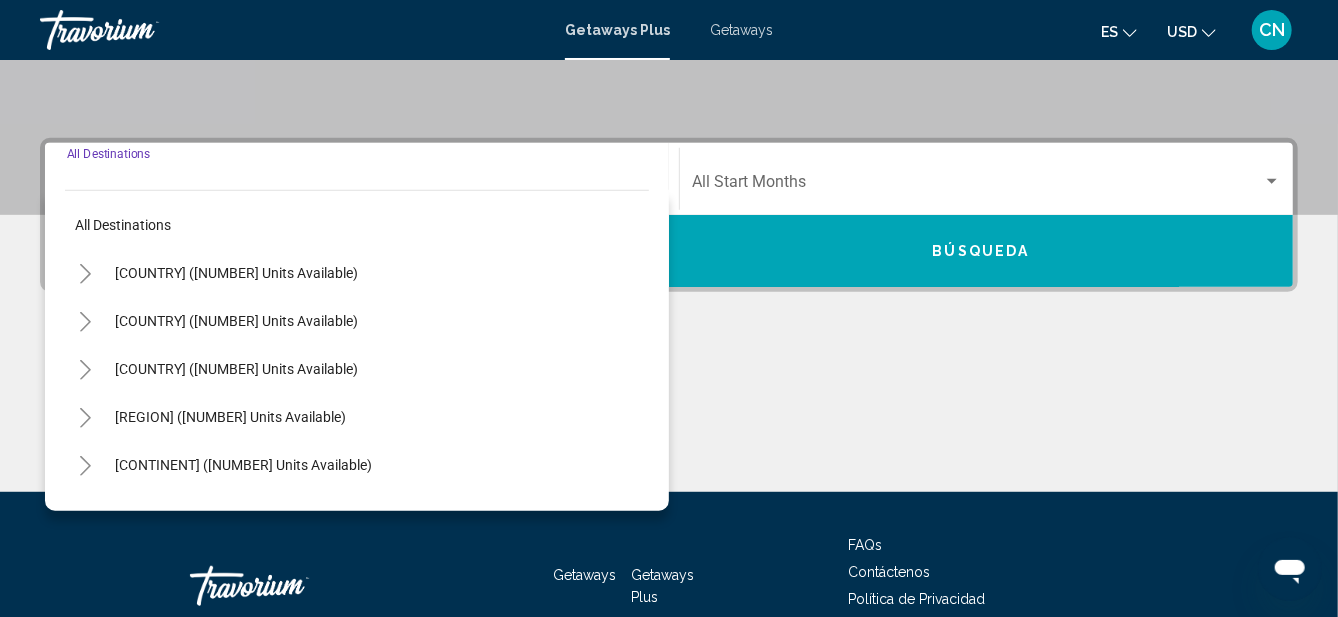 scroll, scrollTop: 387, scrollLeft: 0, axis: vertical 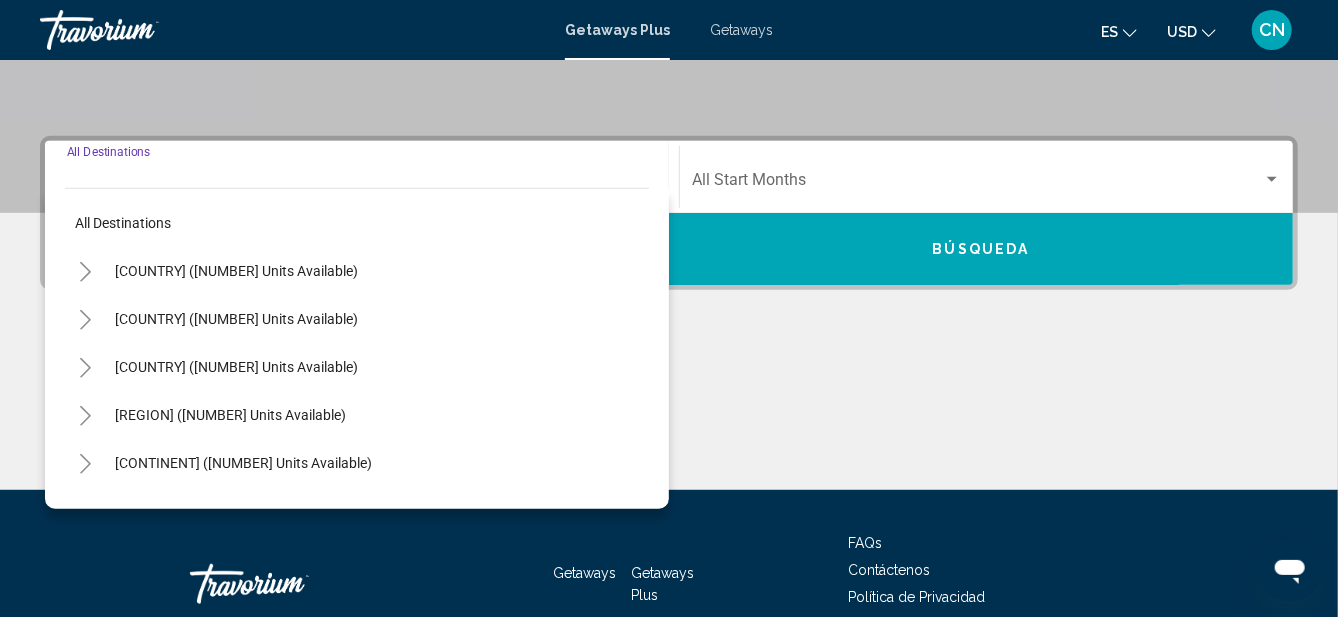 click on "[CONTINENT] ([NUMBER] units available)" at bounding box center [236, 511] 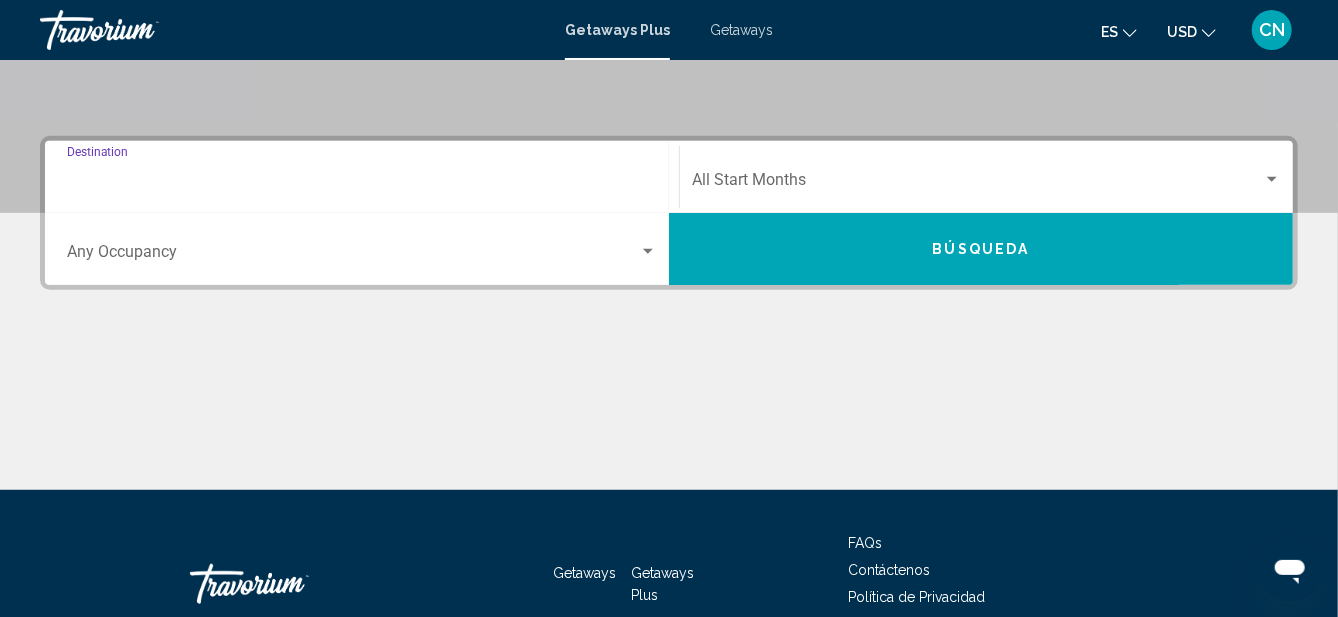 type on "**********" 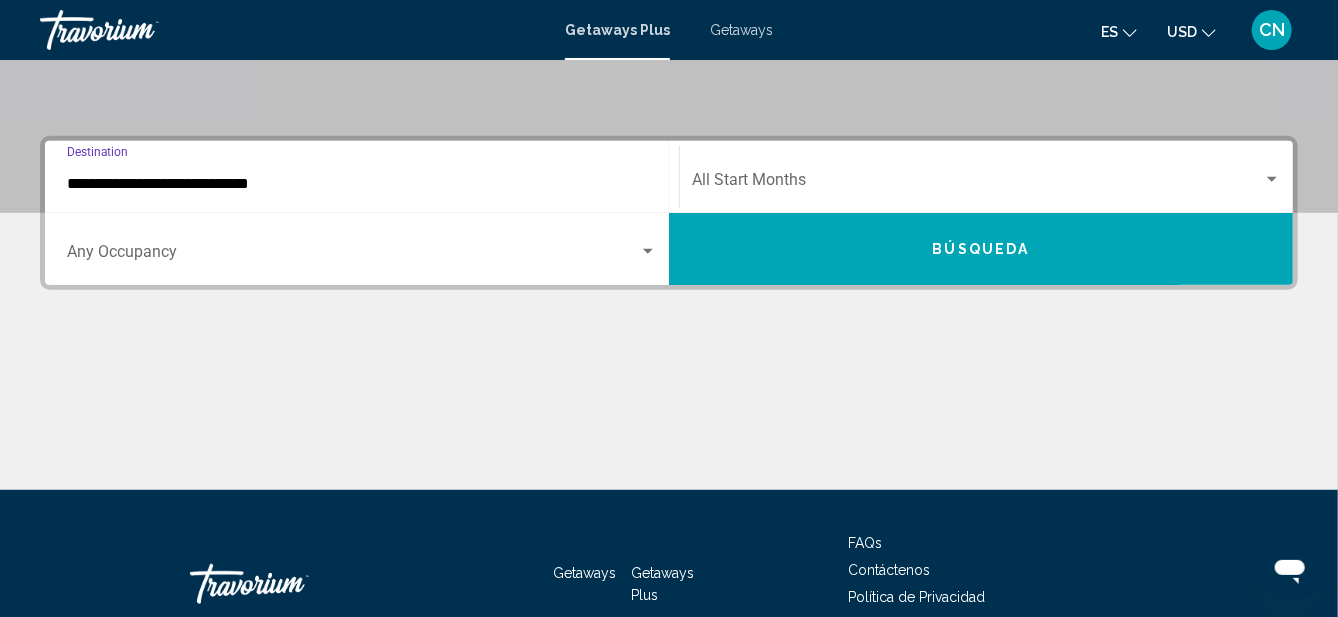 click at bounding box center (977, 184) 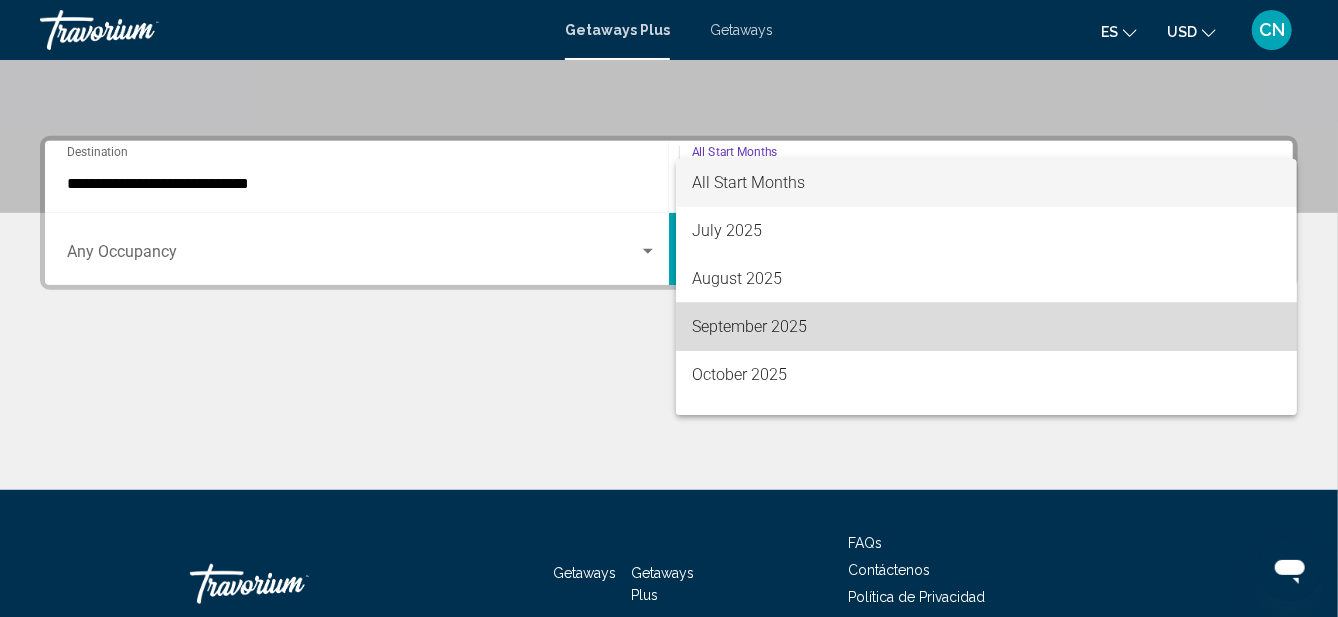 click on "September 2025" at bounding box center (987, 327) 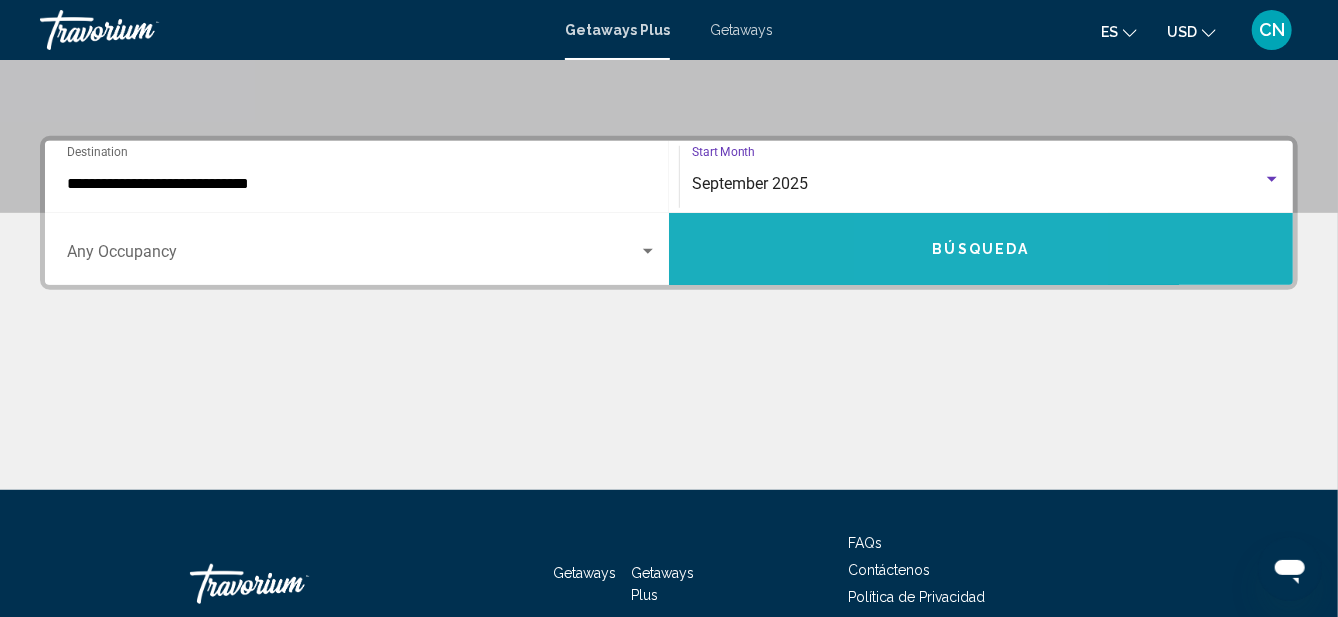 click on "Búsqueda" at bounding box center [981, 249] 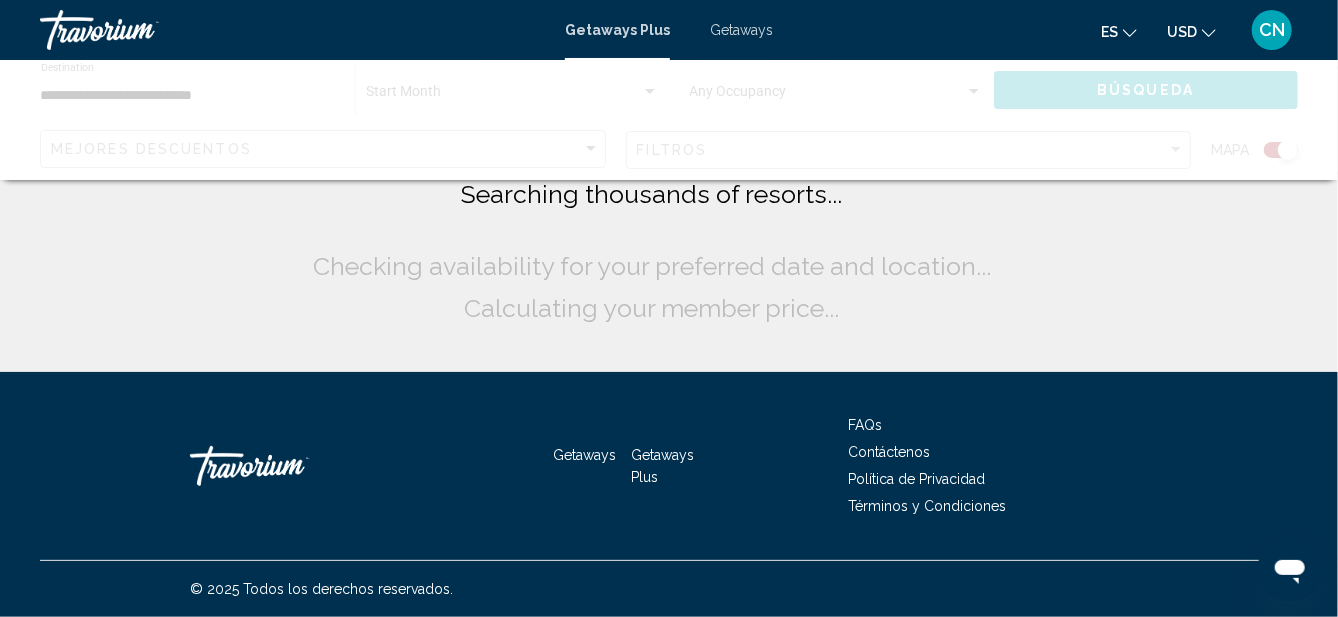 scroll, scrollTop: 0, scrollLeft: 0, axis: both 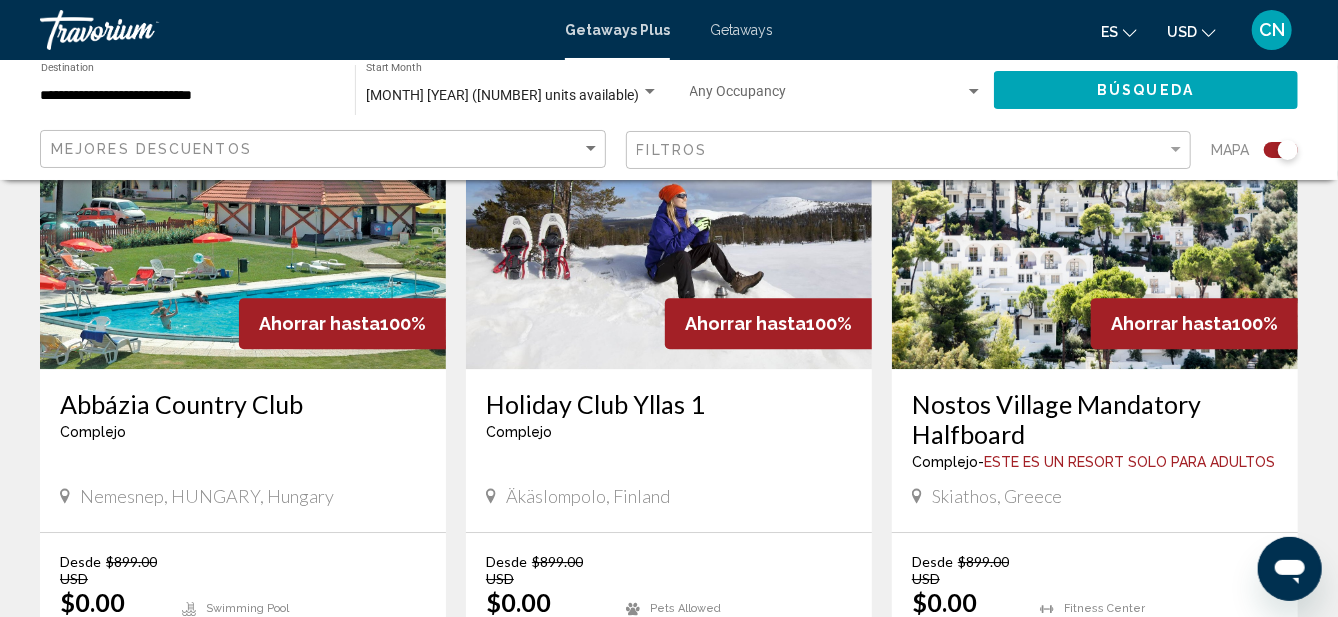 click on "10 units" at bounding box center [368, 693] 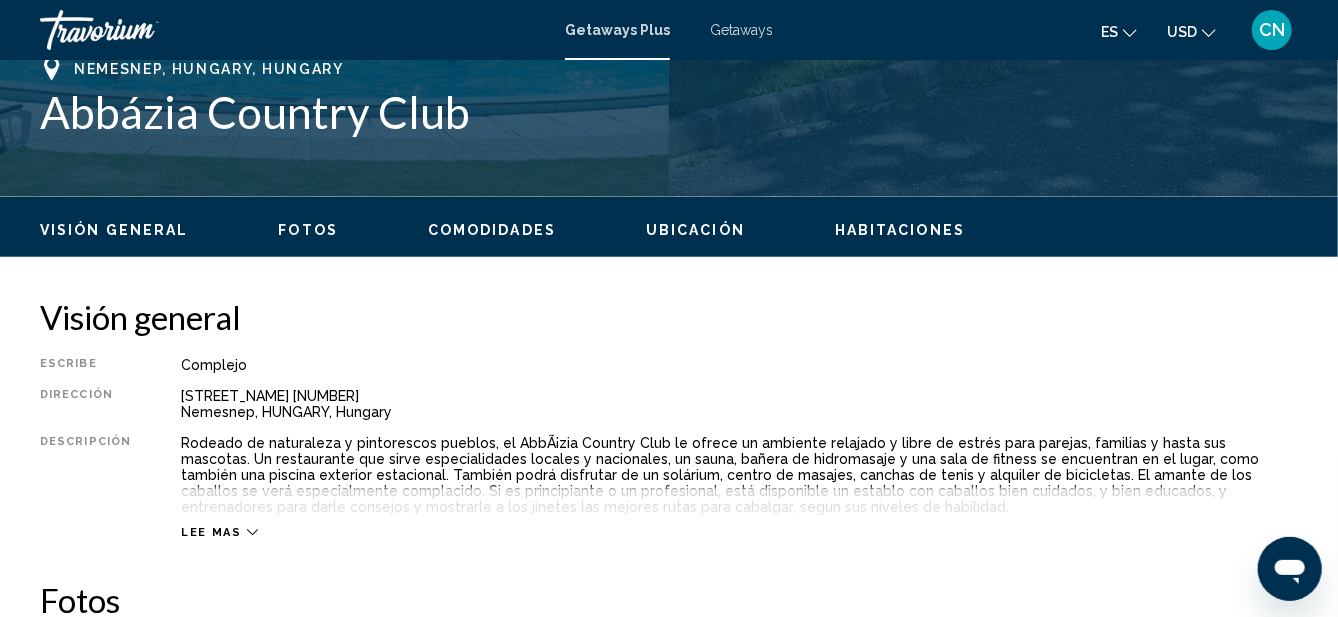 scroll, scrollTop: 816, scrollLeft: 0, axis: vertical 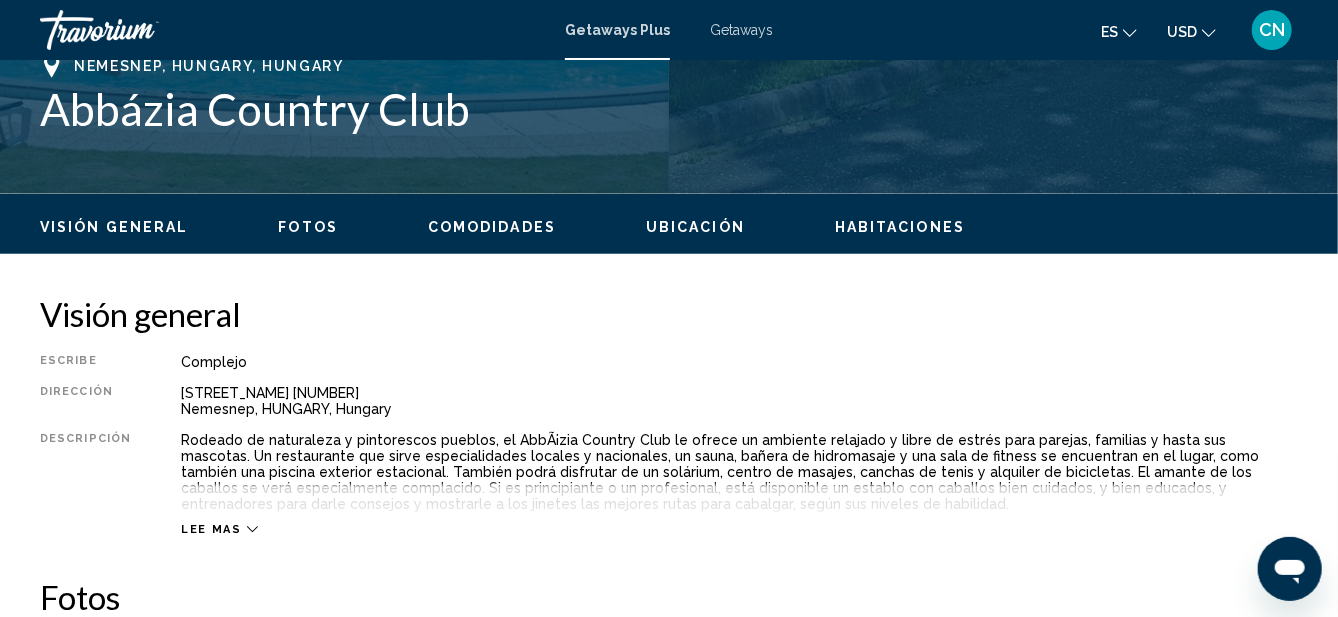 click 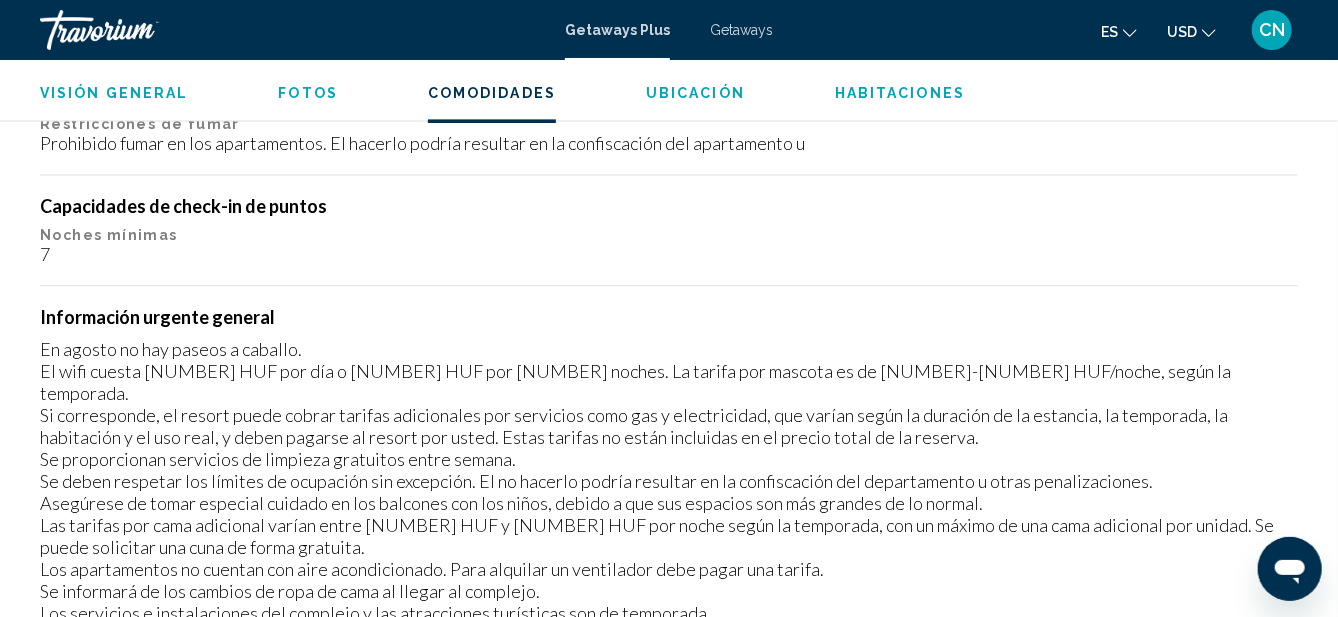 scroll, scrollTop: 2181, scrollLeft: 0, axis: vertical 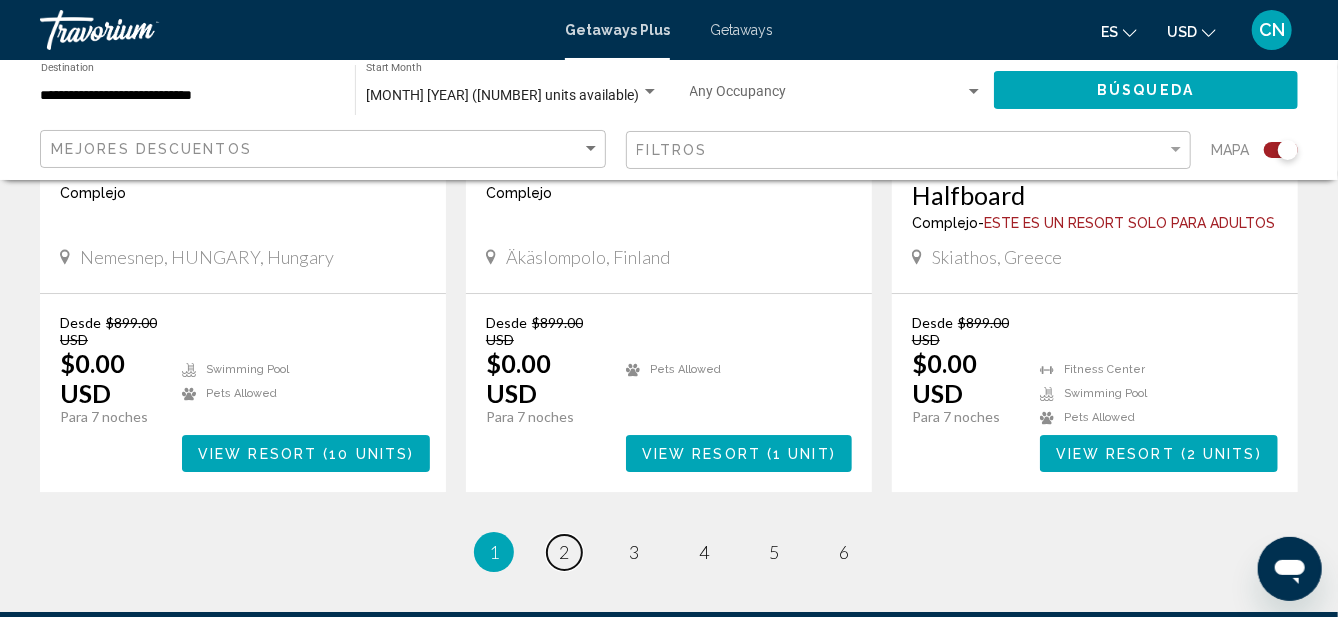 click on "page  2" at bounding box center (564, 552) 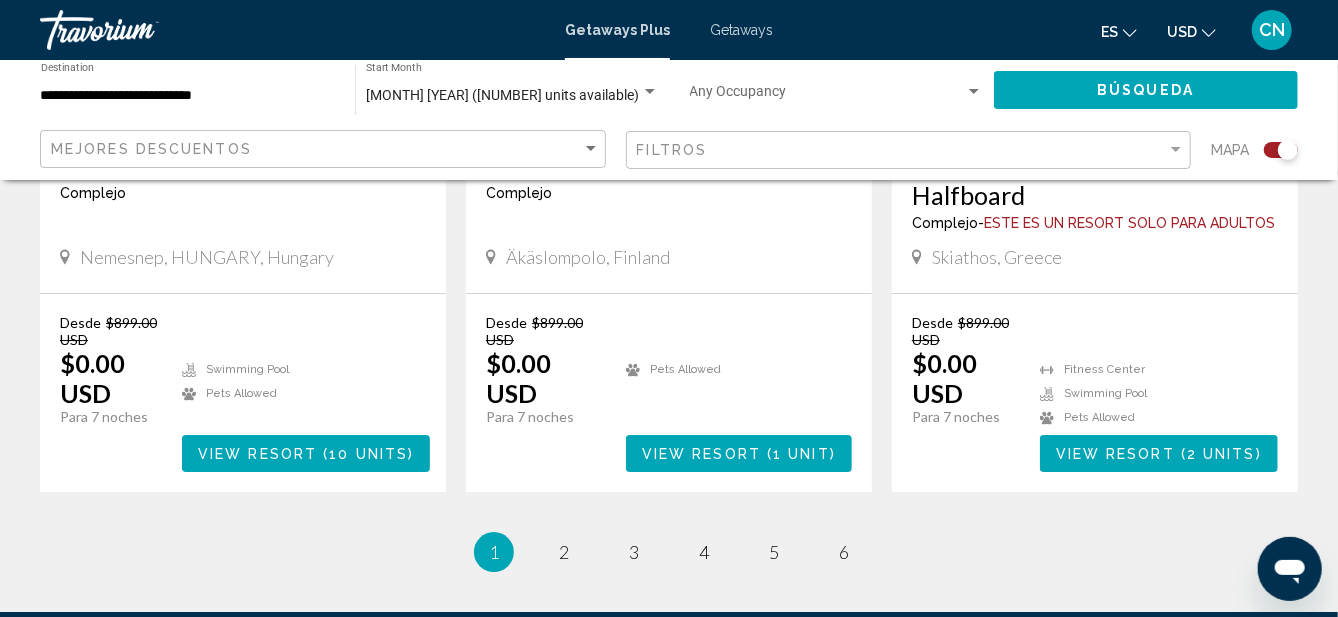 scroll, scrollTop: 0, scrollLeft: 0, axis: both 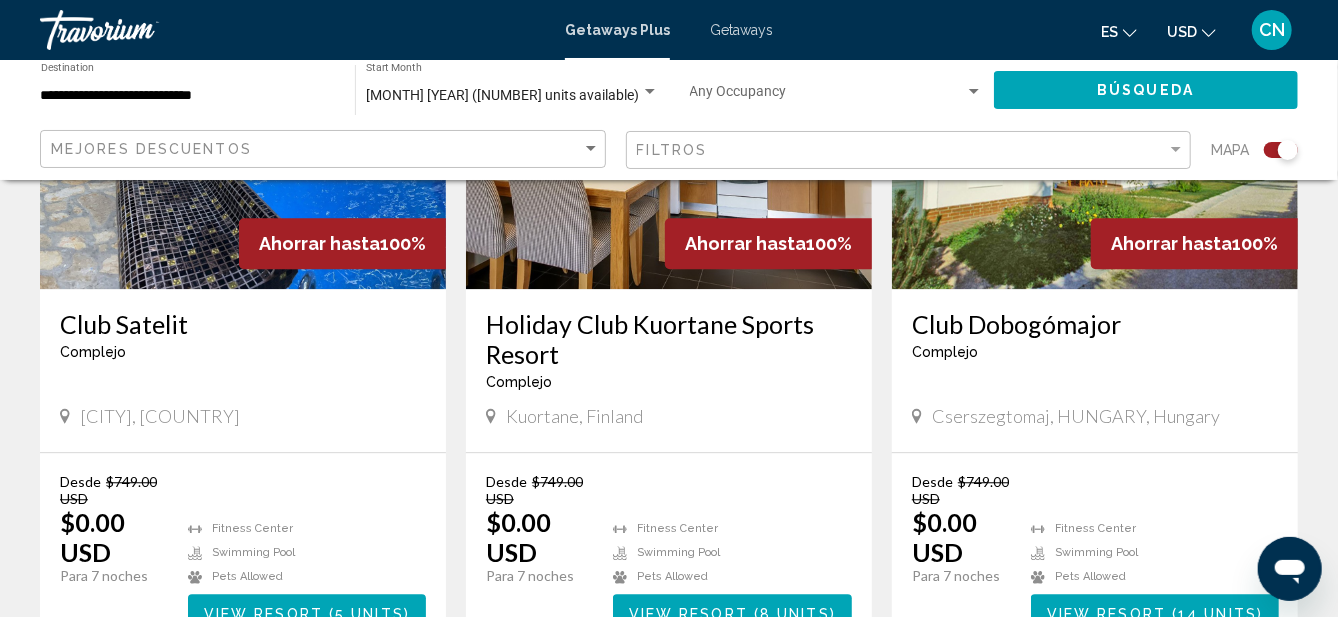 click on "View Resort" at bounding box center (1106, 613) 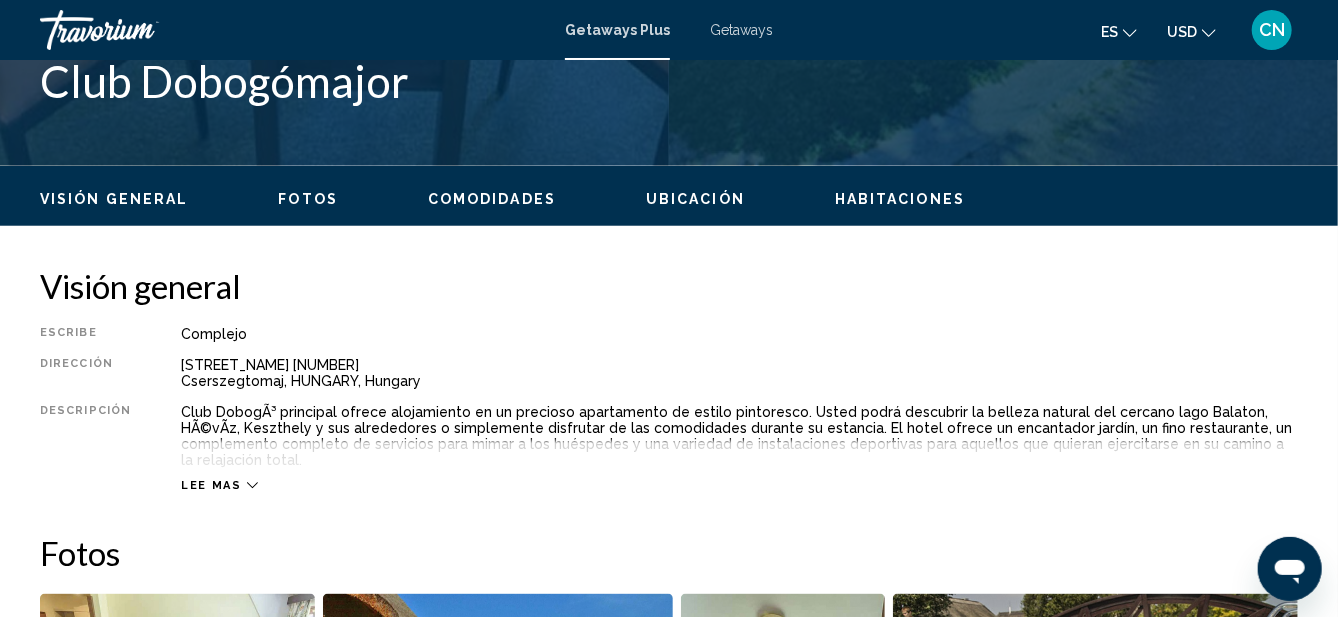 scroll, scrollTop: 851, scrollLeft: 0, axis: vertical 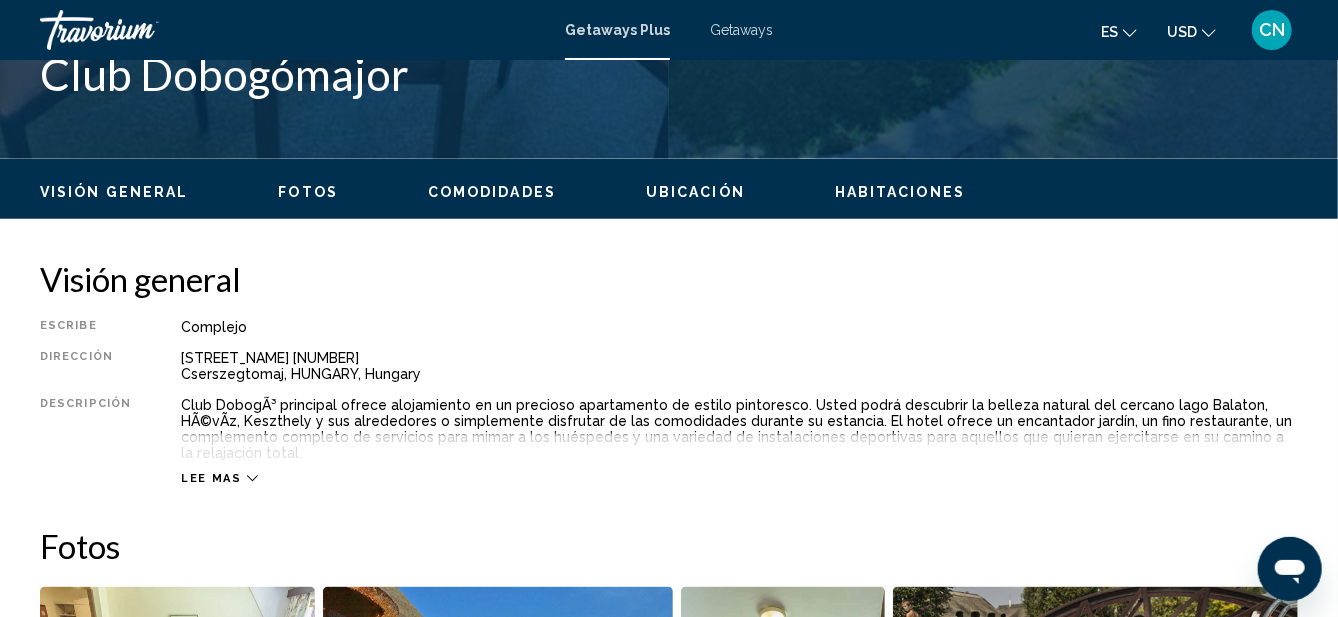 click 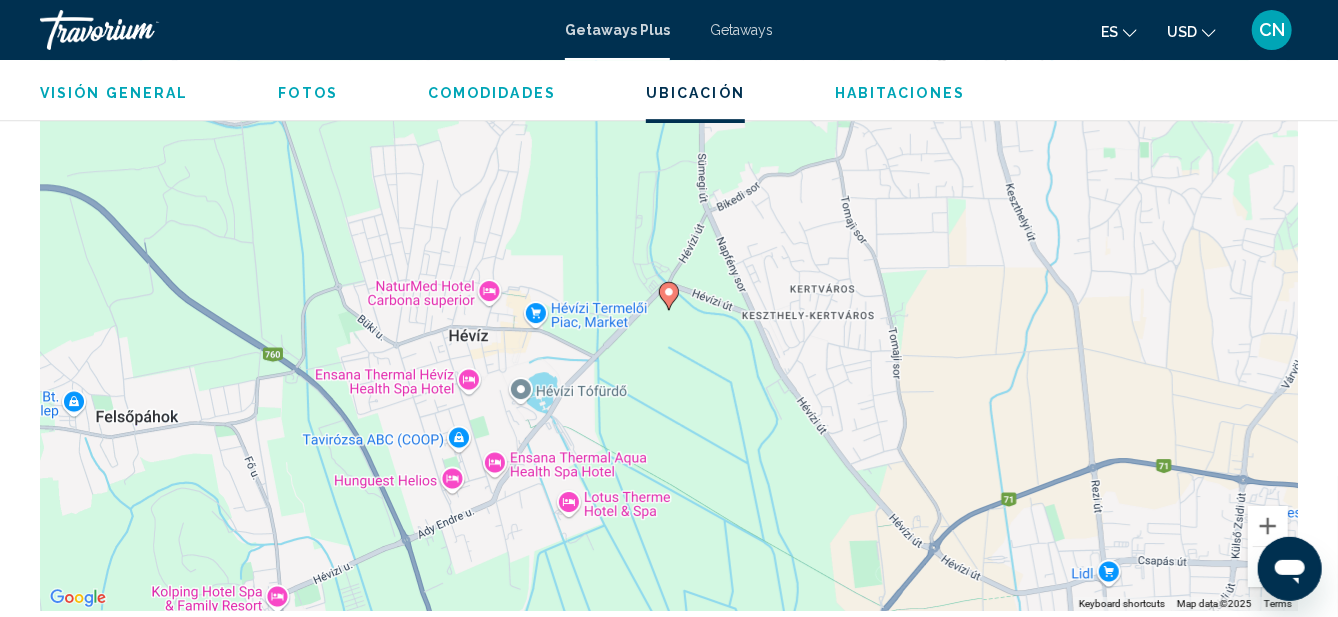 scroll, scrollTop: 3078, scrollLeft: 0, axis: vertical 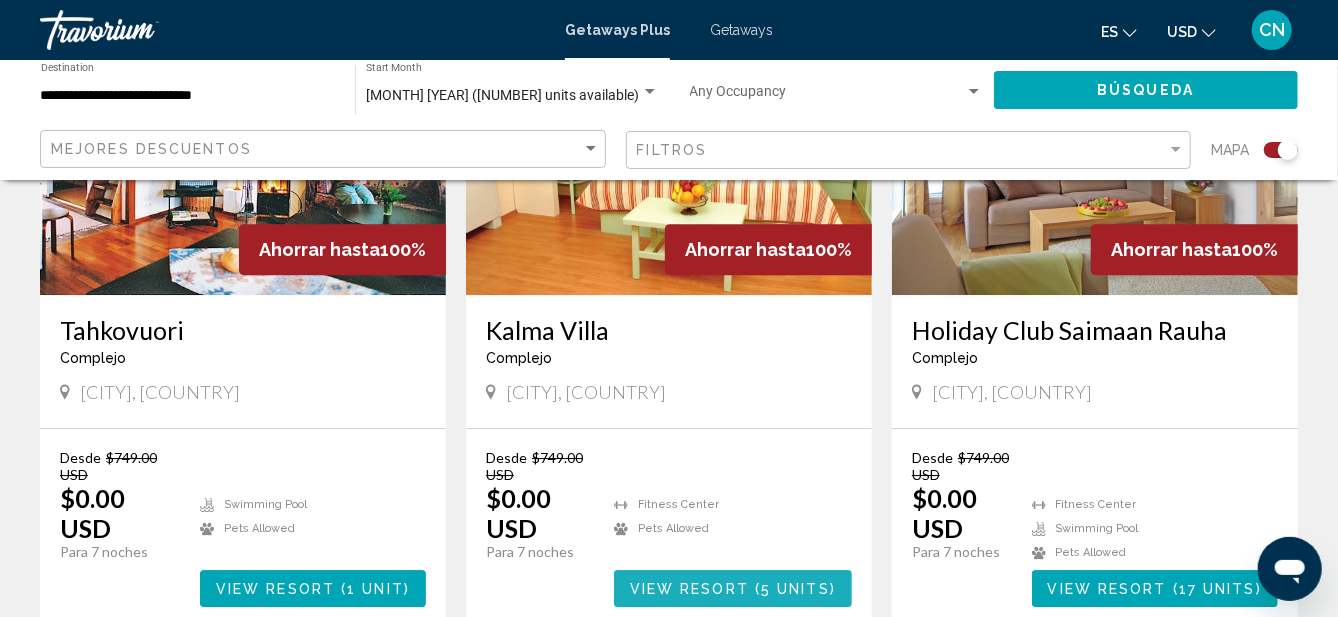 click on "( 5 units )" at bounding box center (792, 589) 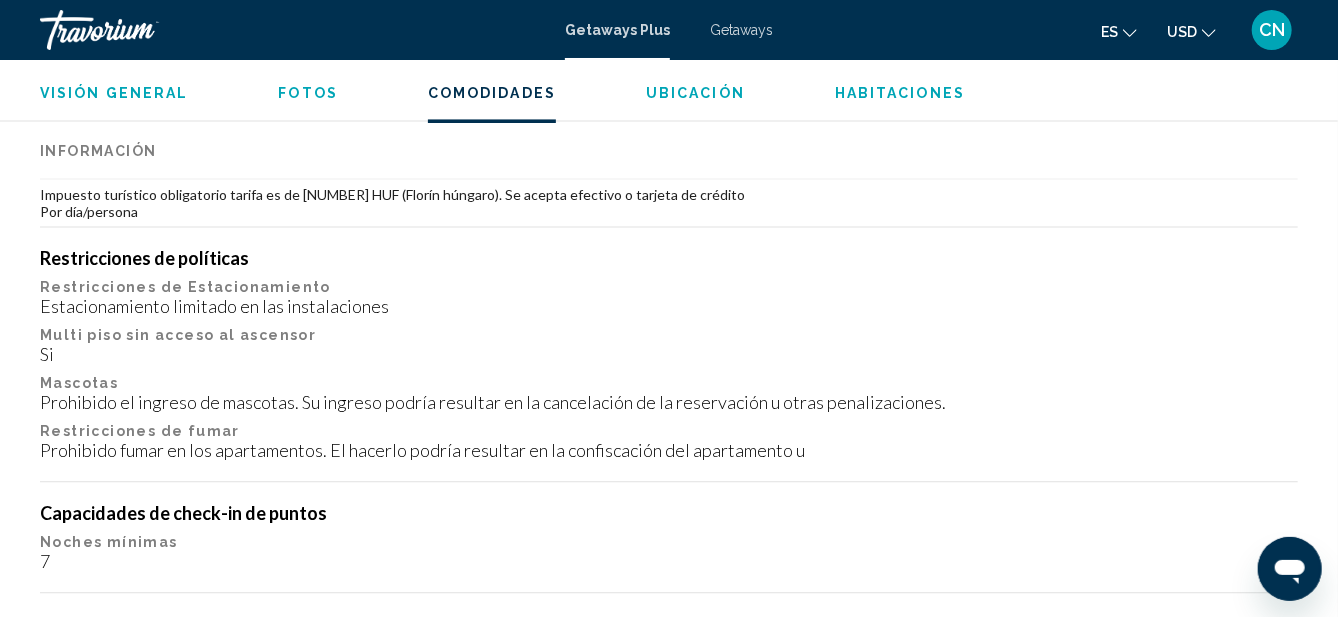 scroll, scrollTop: 2077, scrollLeft: 0, axis: vertical 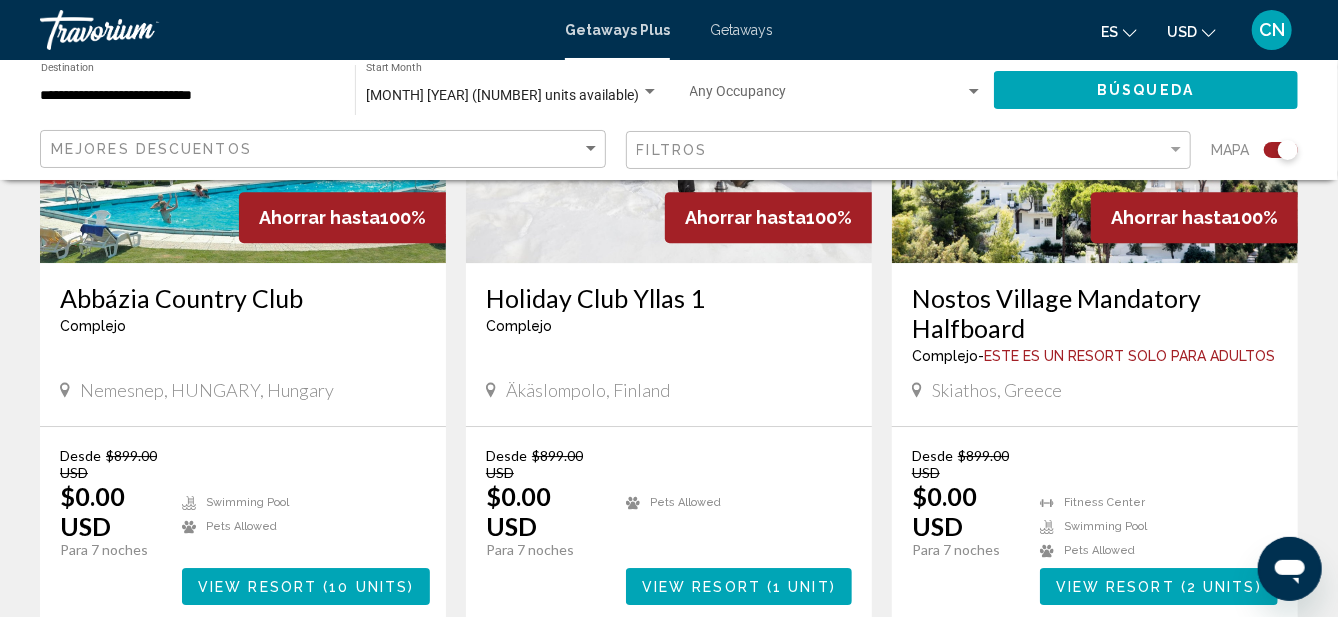 click on "page  2" at bounding box center (564, 685) 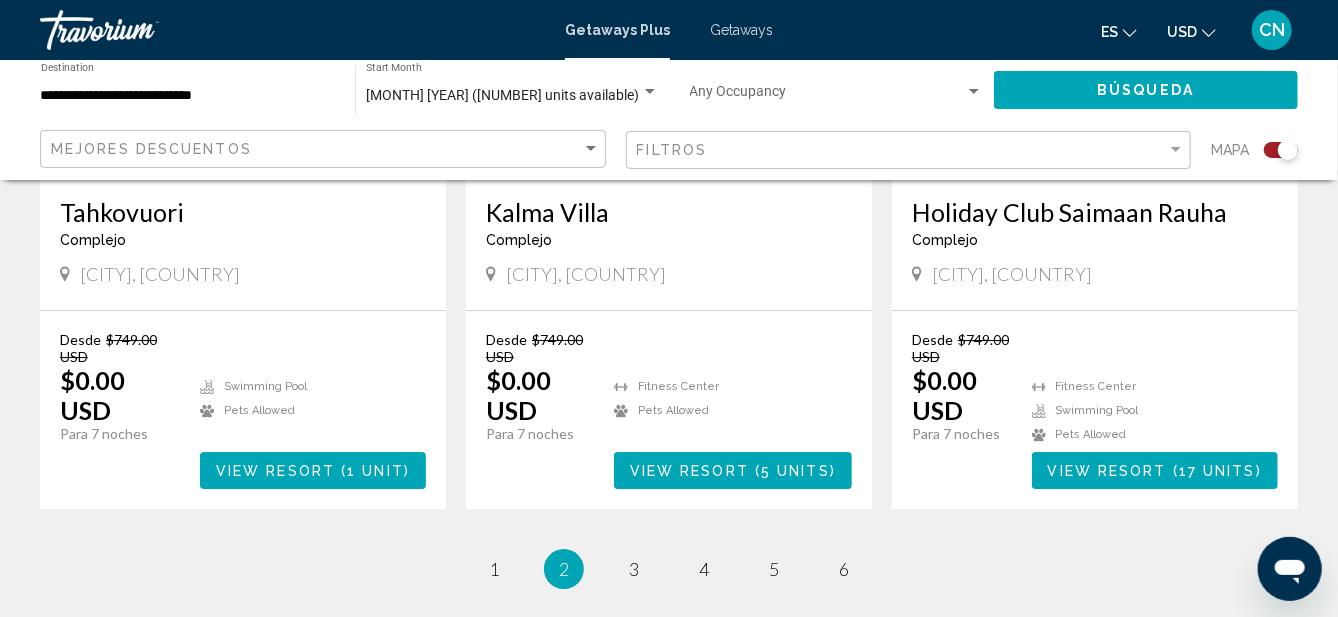 scroll, scrollTop: 3147, scrollLeft: 0, axis: vertical 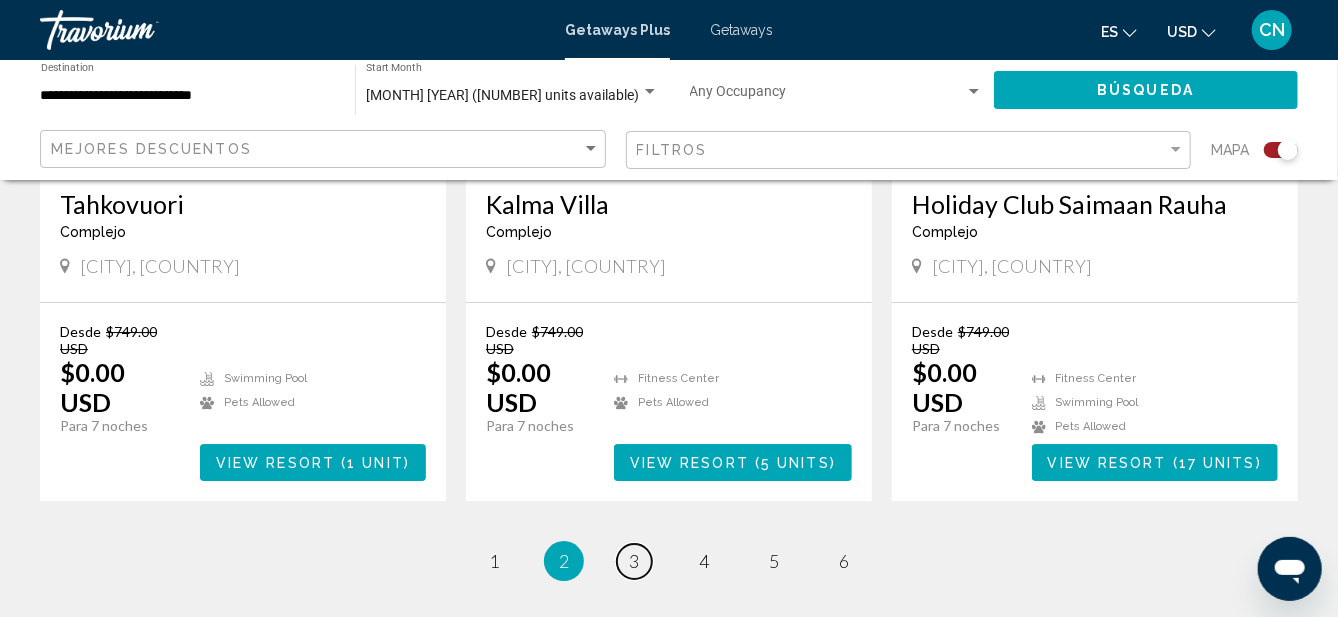 click on "page  3" at bounding box center [634, 561] 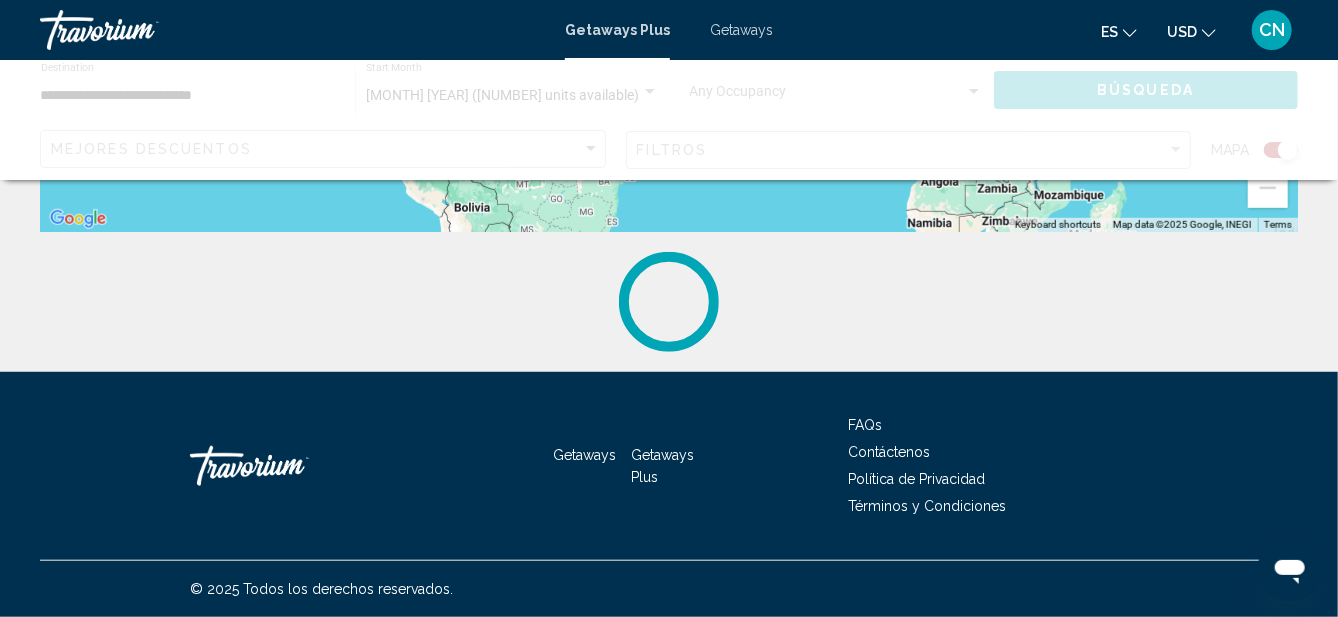 scroll, scrollTop: 0, scrollLeft: 0, axis: both 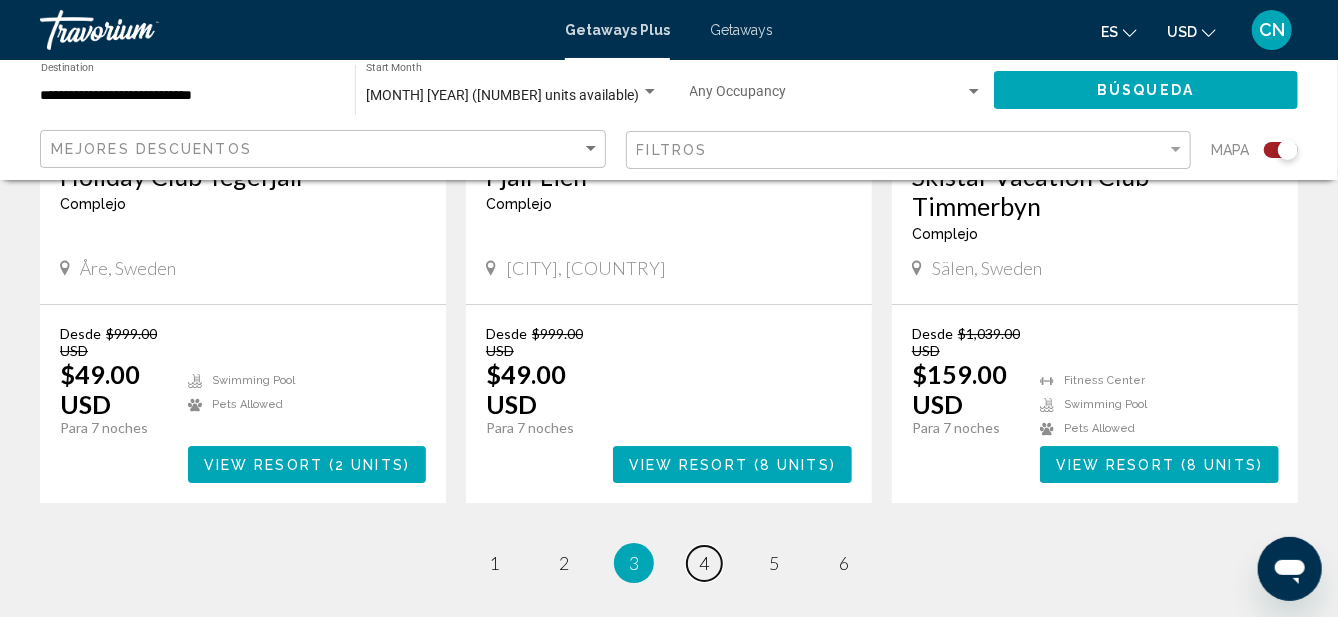 click on "page  4" at bounding box center [704, 563] 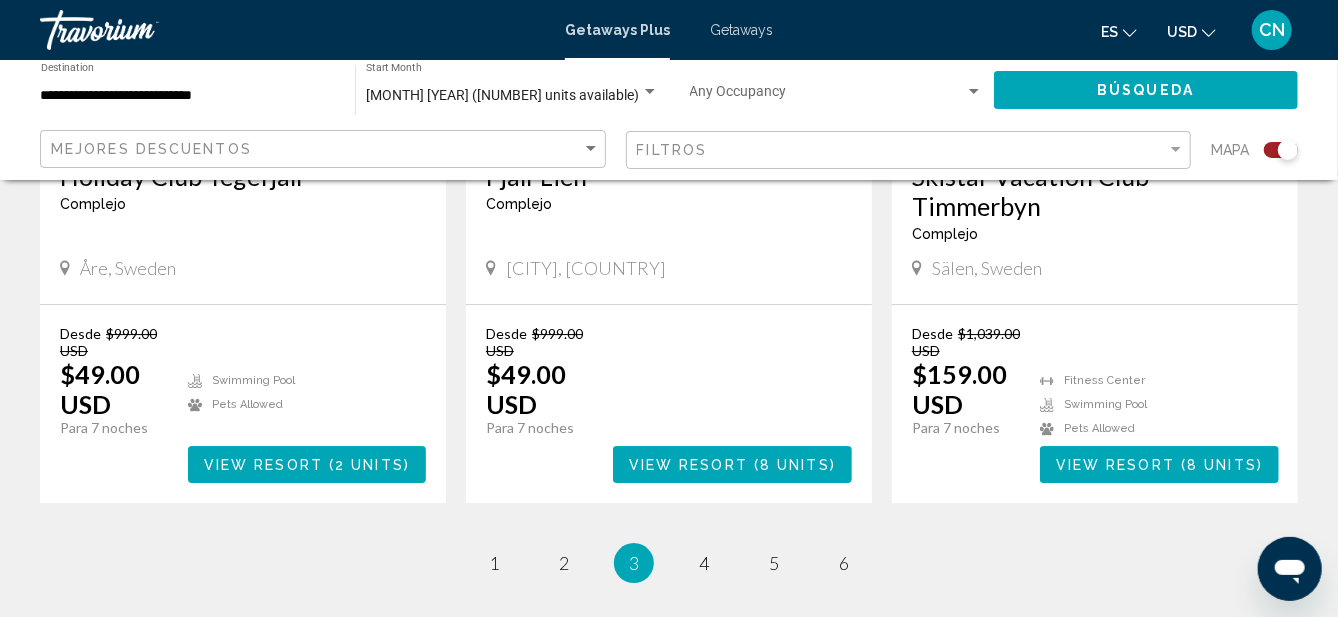 scroll, scrollTop: 0, scrollLeft: 0, axis: both 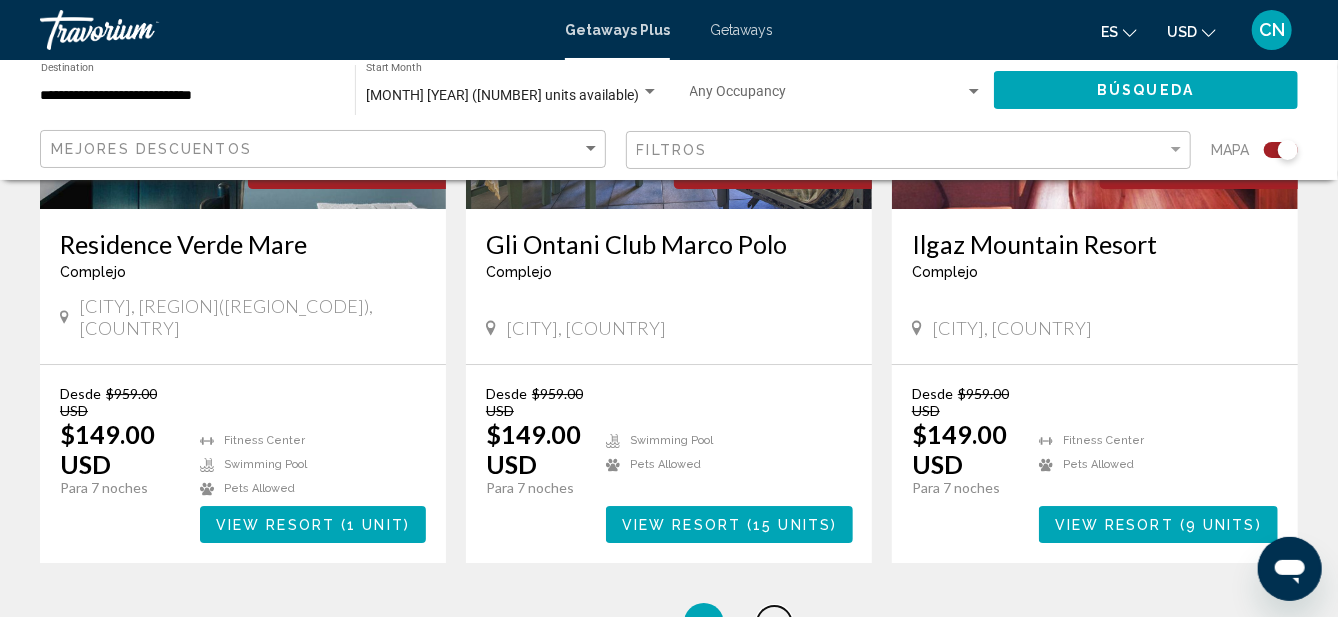 click on "5" at bounding box center [774, 623] 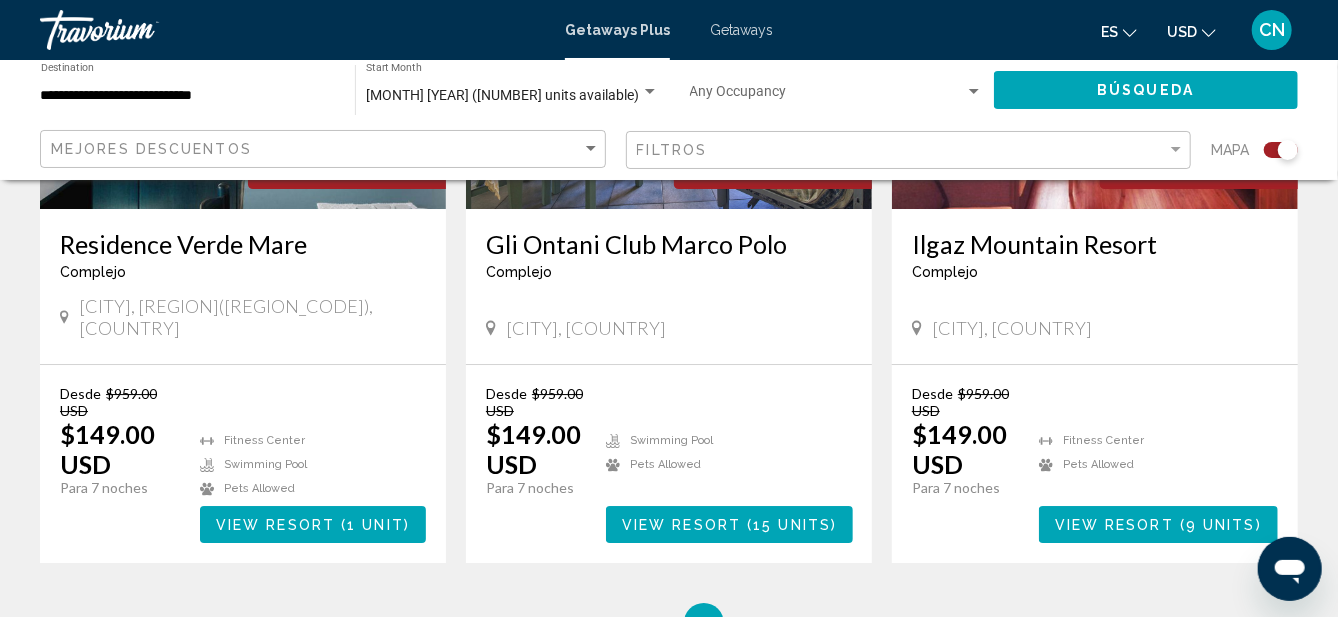 scroll, scrollTop: 0, scrollLeft: 0, axis: both 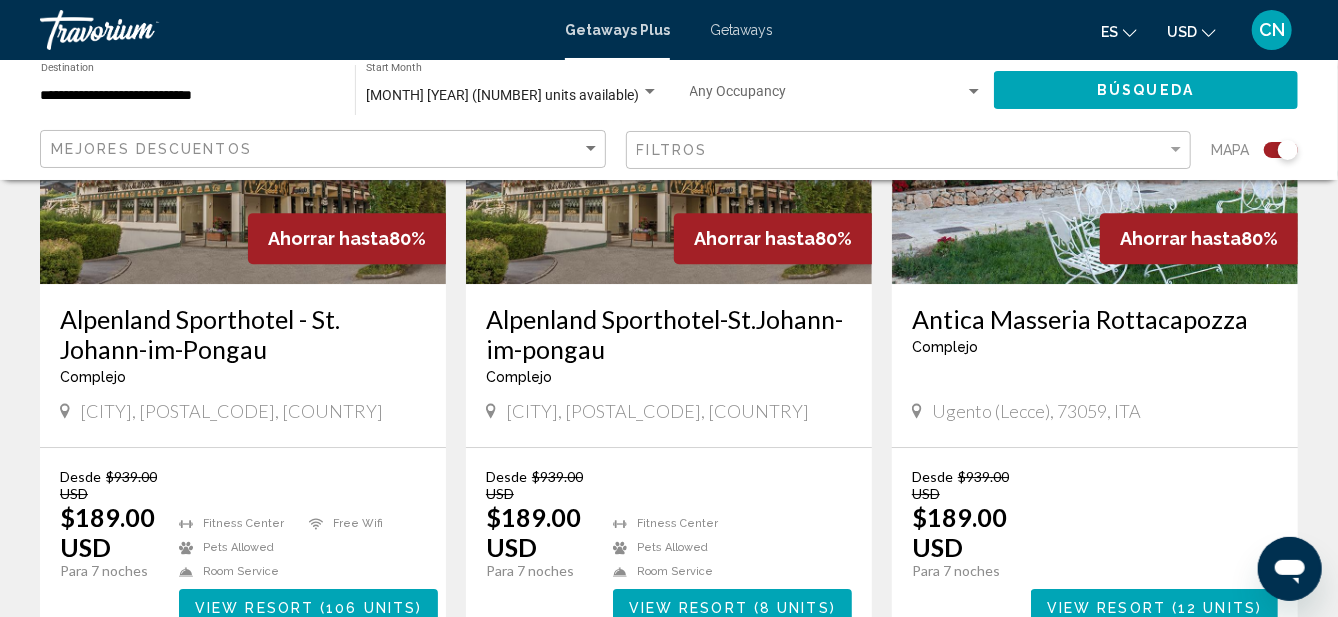 click on "page  6" at bounding box center [844, 706] 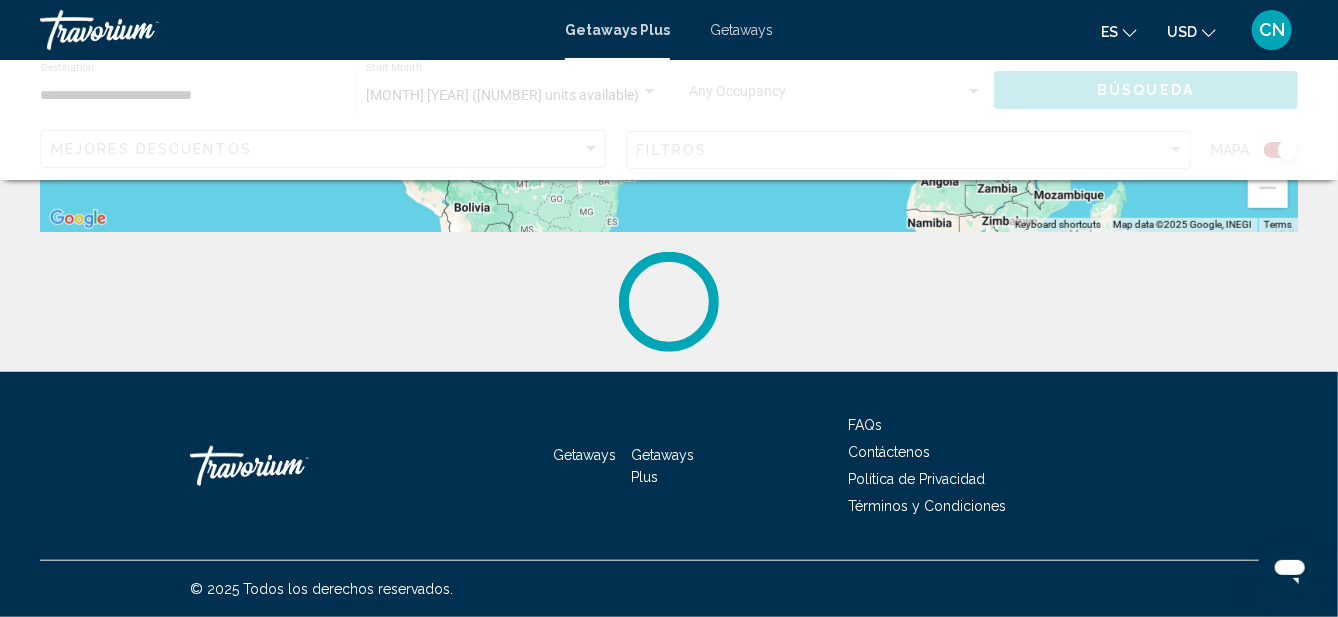scroll, scrollTop: 0, scrollLeft: 0, axis: both 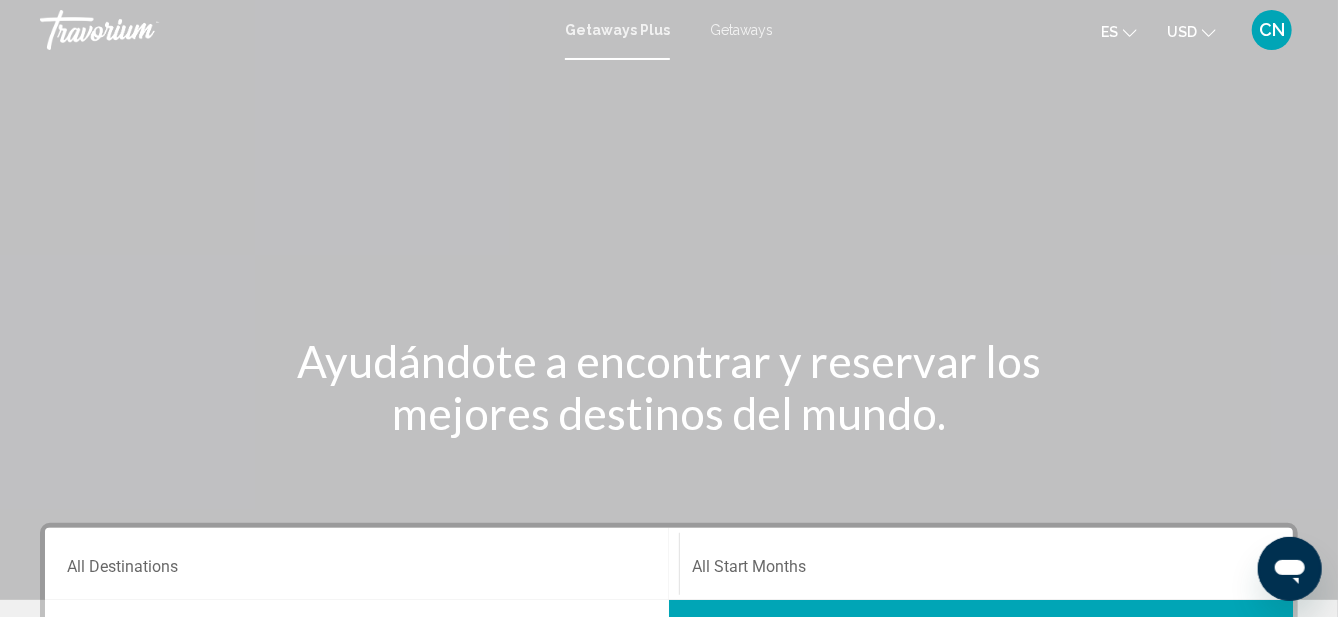 click on "Destination All Destinations" at bounding box center (362, 571) 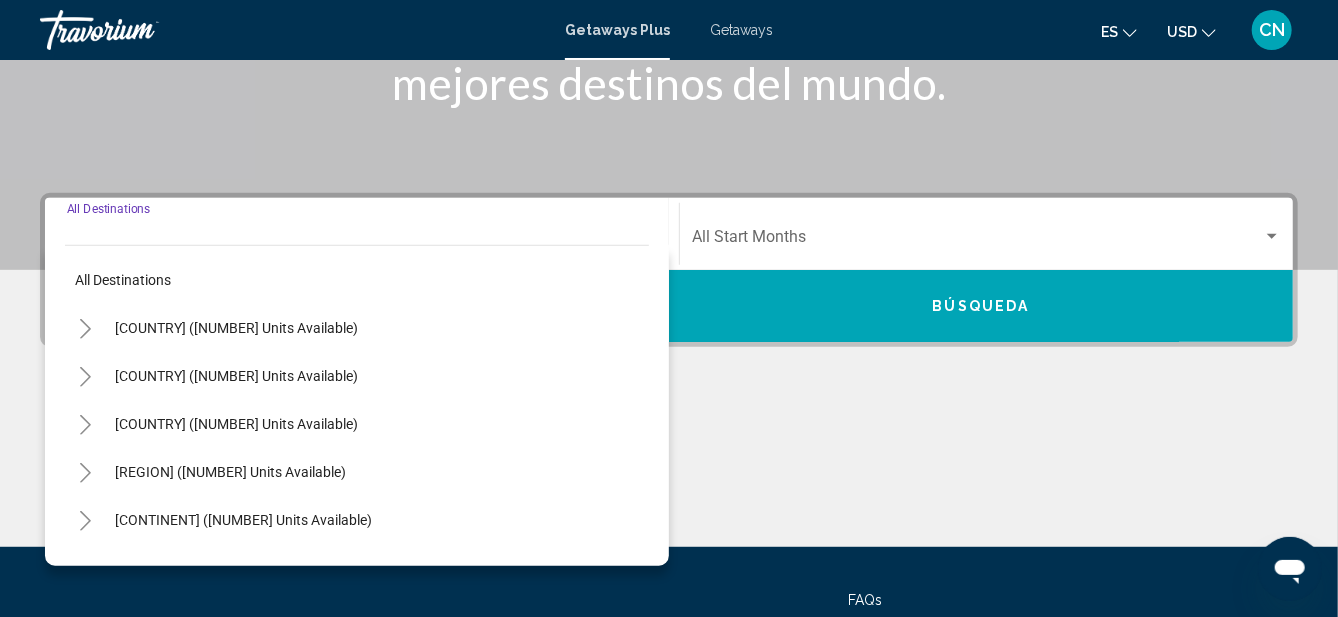 scroll, scrollTop: 387, scrollLeft: 0, axis: vertical 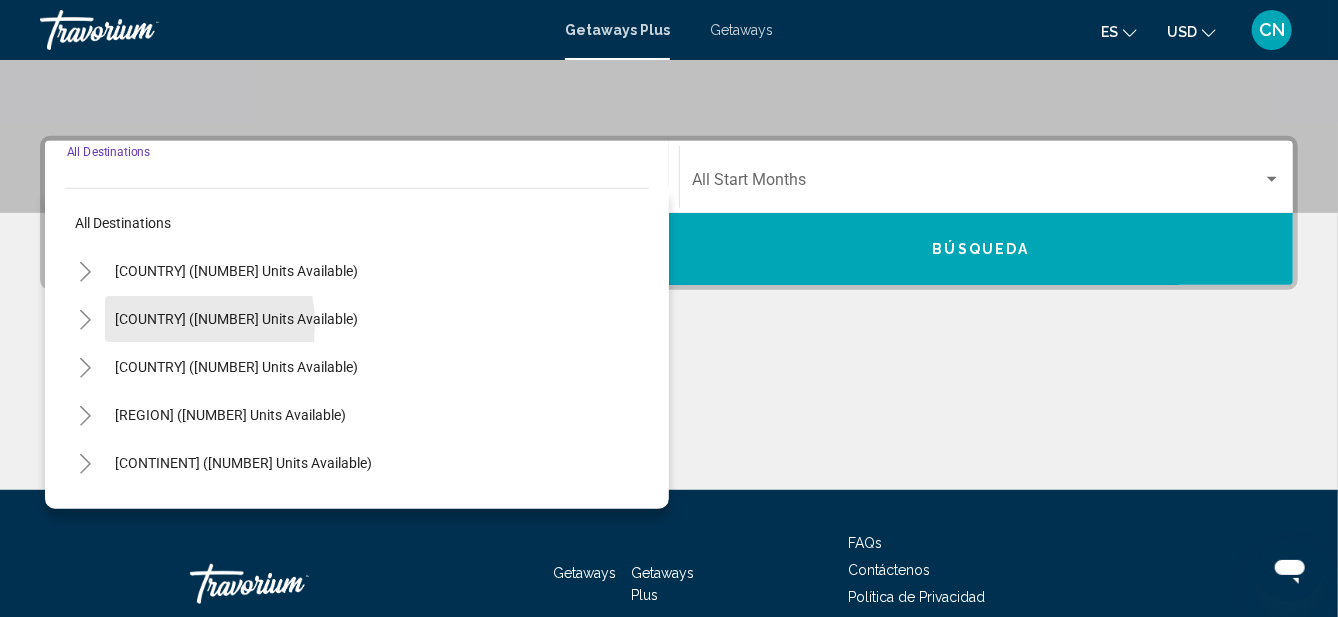 click on "[COUNTRY] ([NUMBER] units available)" at bounding box center [236, 367] 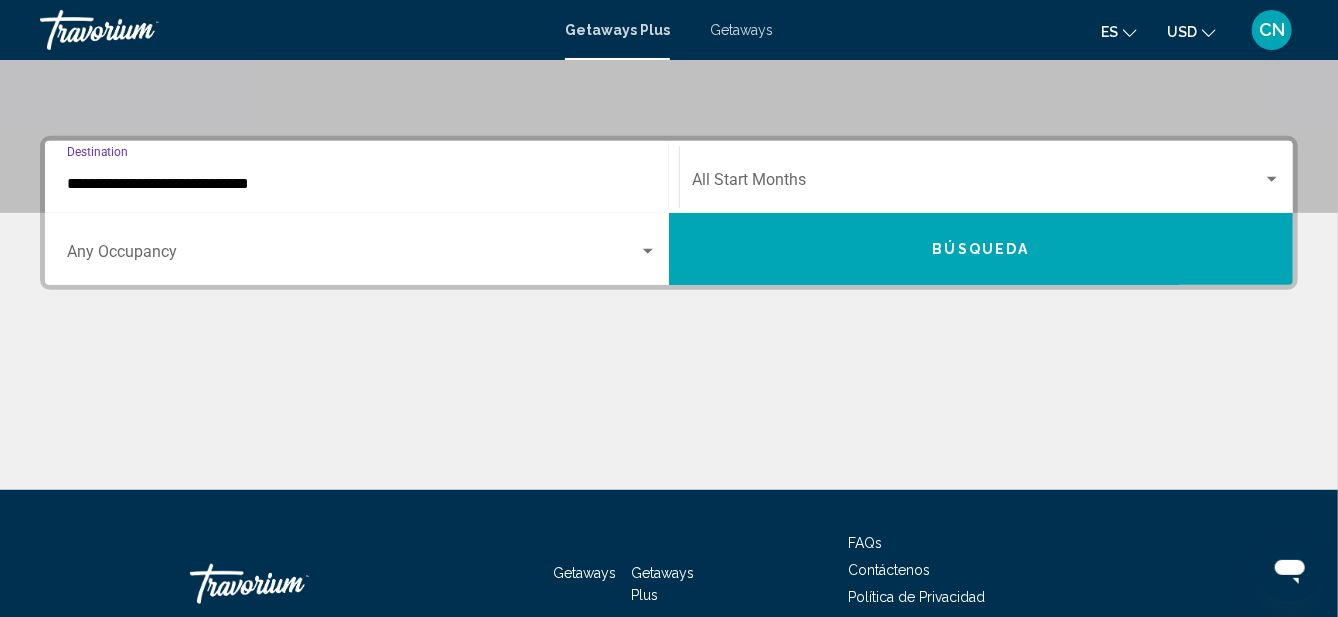 click at bounding box center [977, 184] 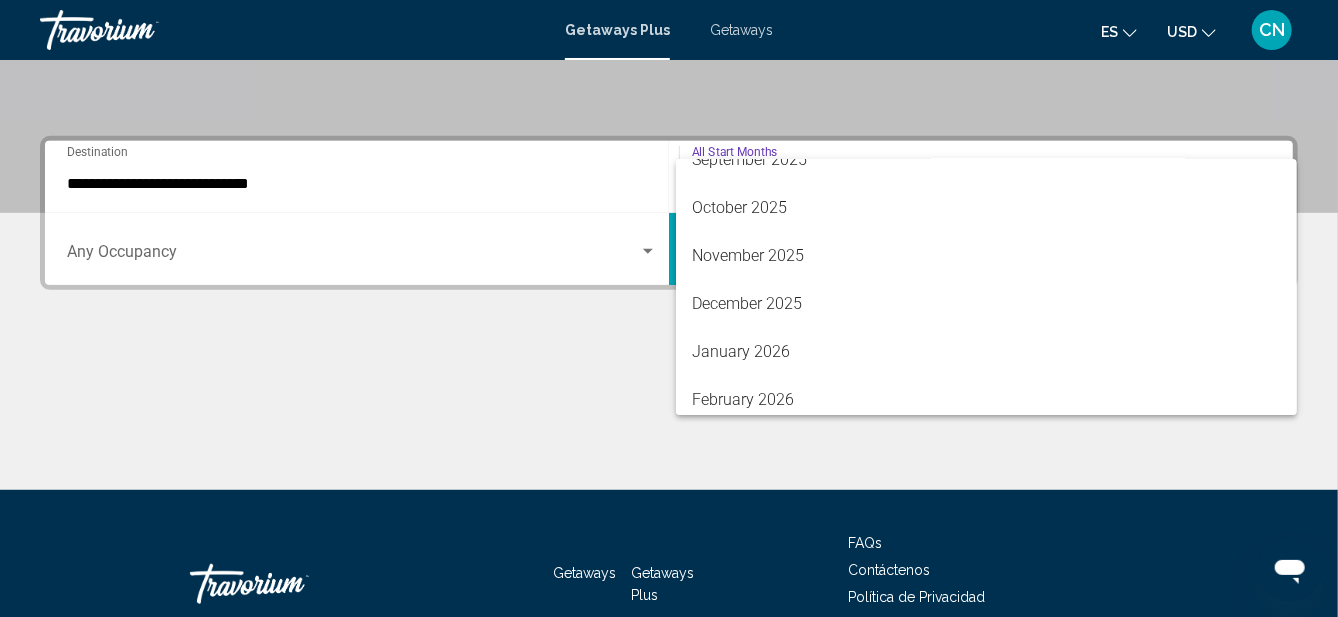 scroll, scrollTop: 177, scrollLeft: 0, axis: vertical 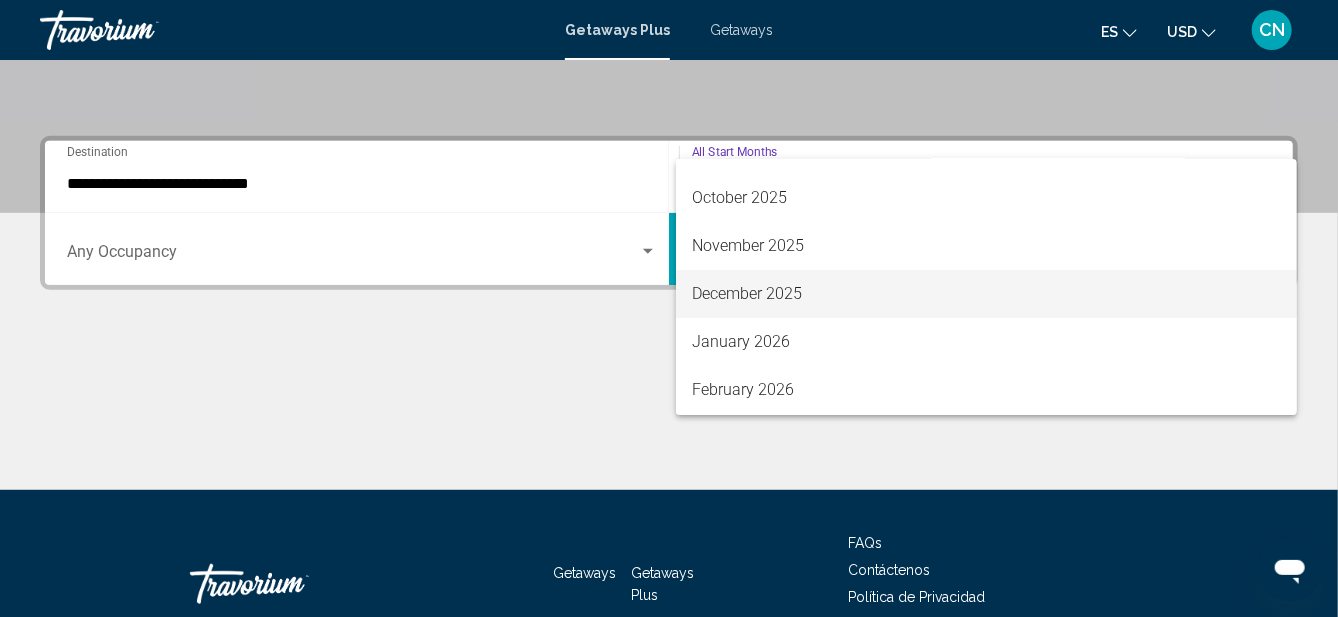 click on "December 2025" at bounding box center (987, 294) 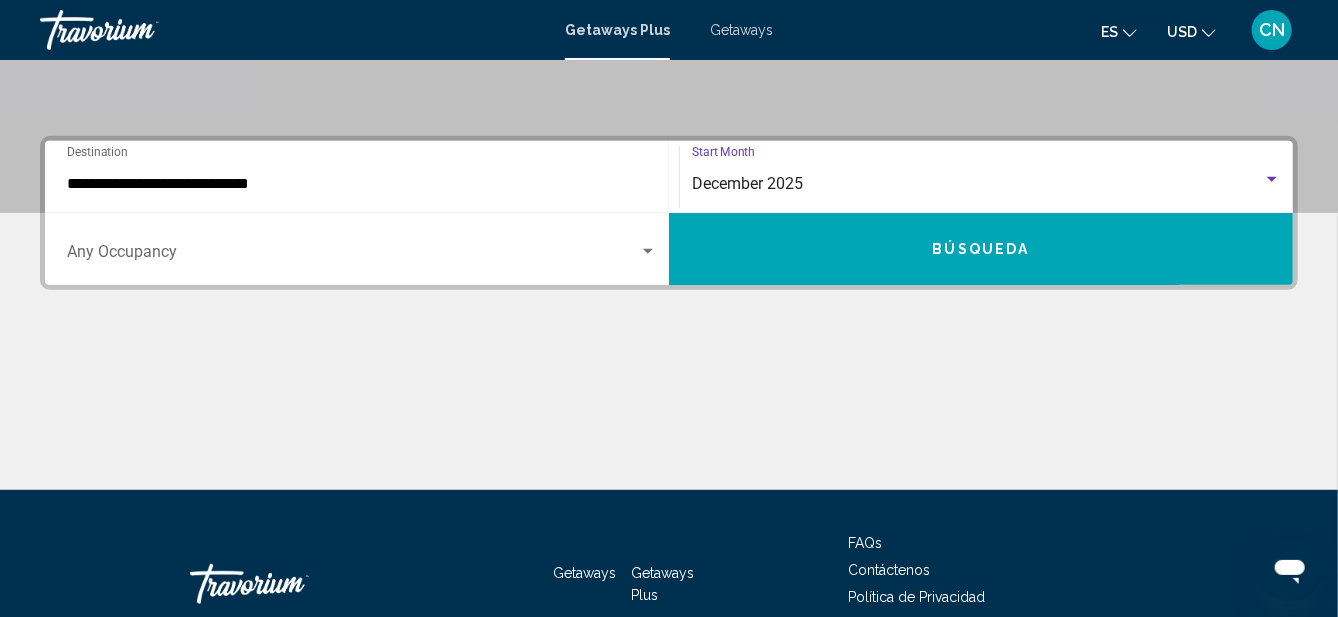 click on "Búsqueda" at bounding box center [981, 249] 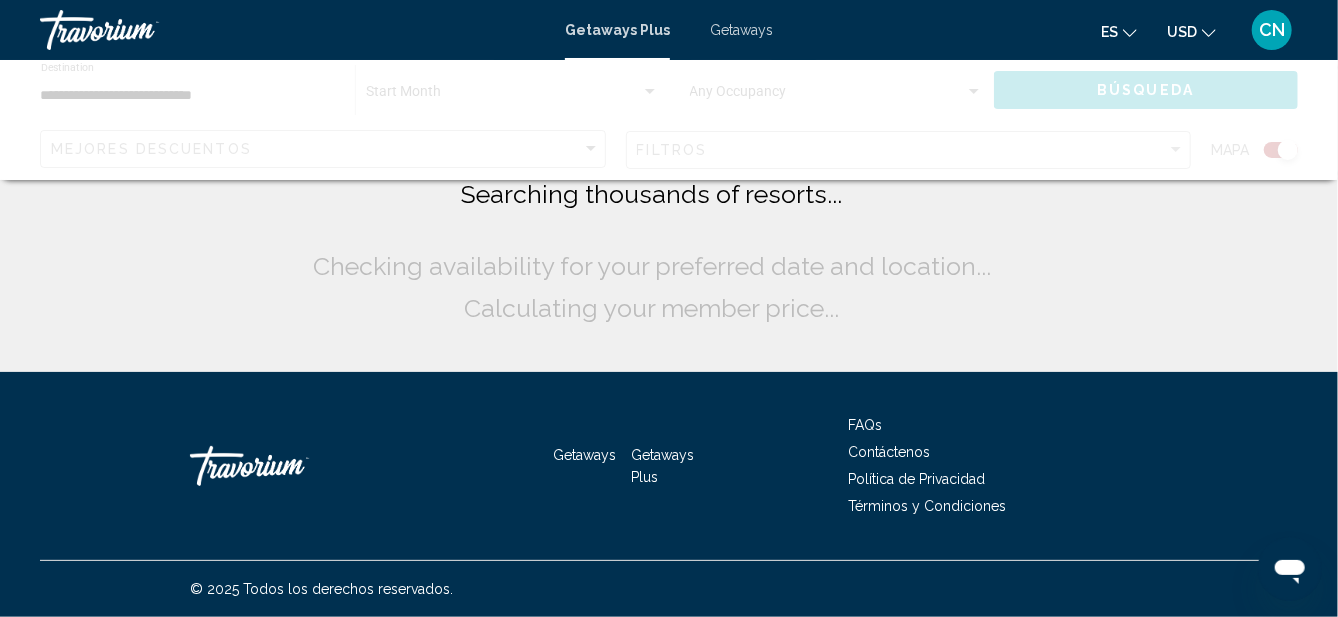scroll, scrollTop: 0, scrollLeft: 0, axis: both 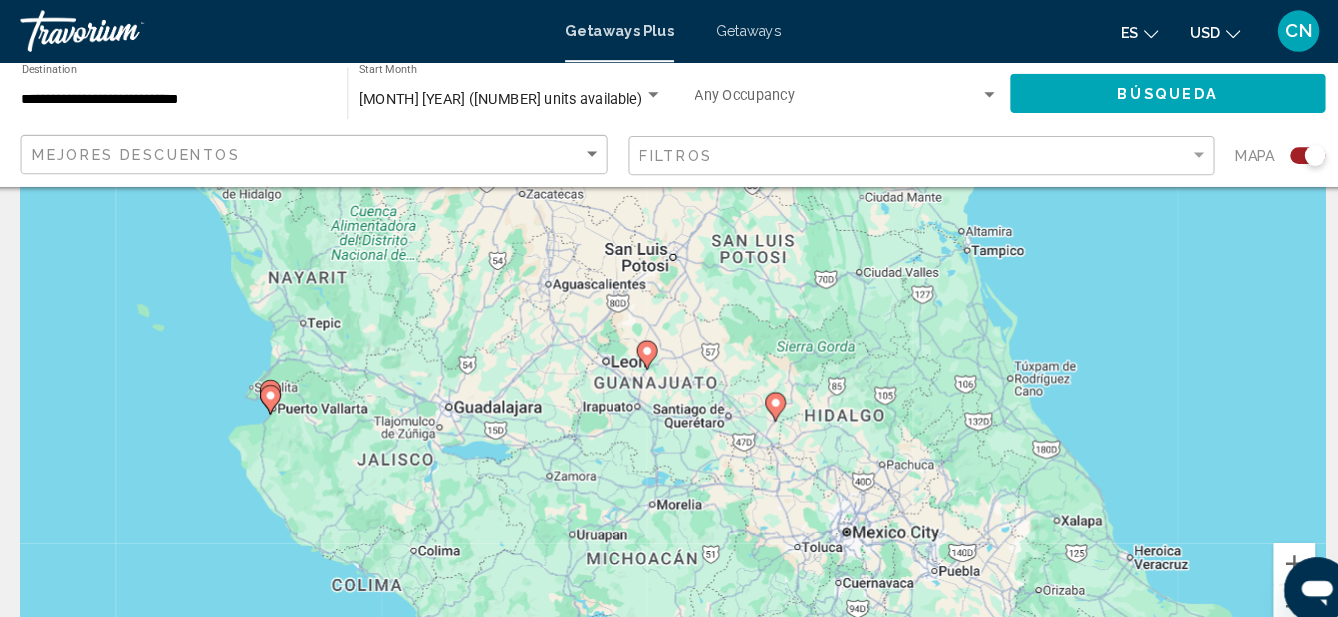 click 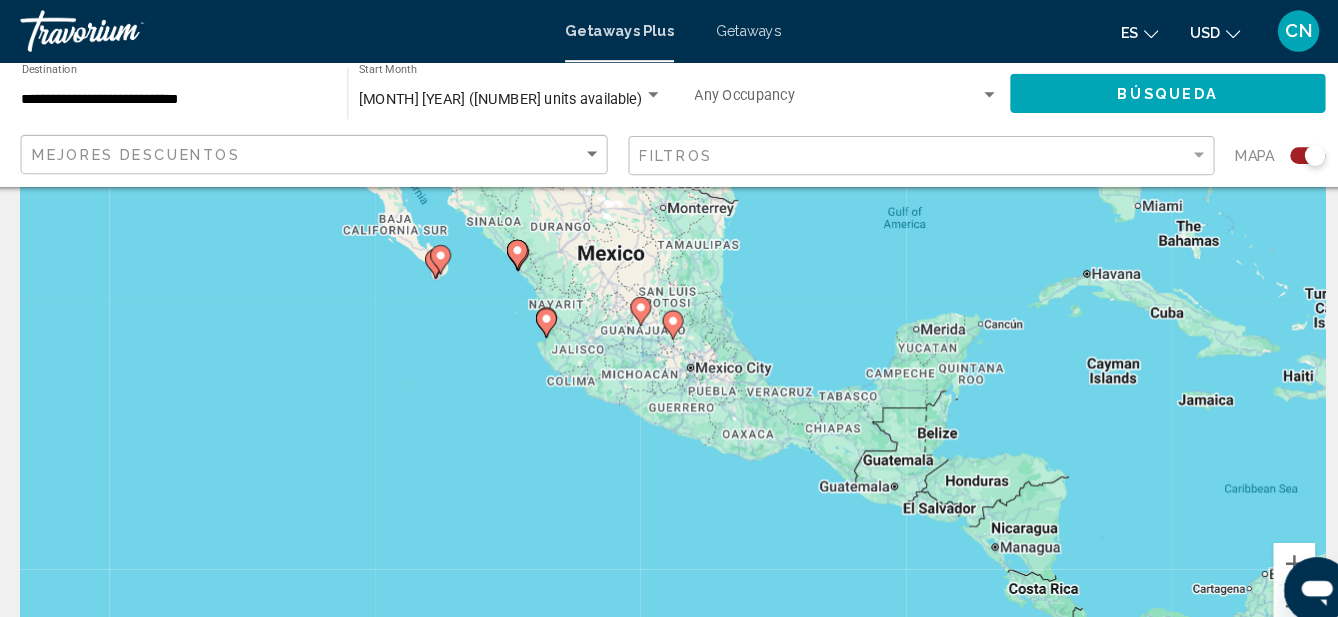 click 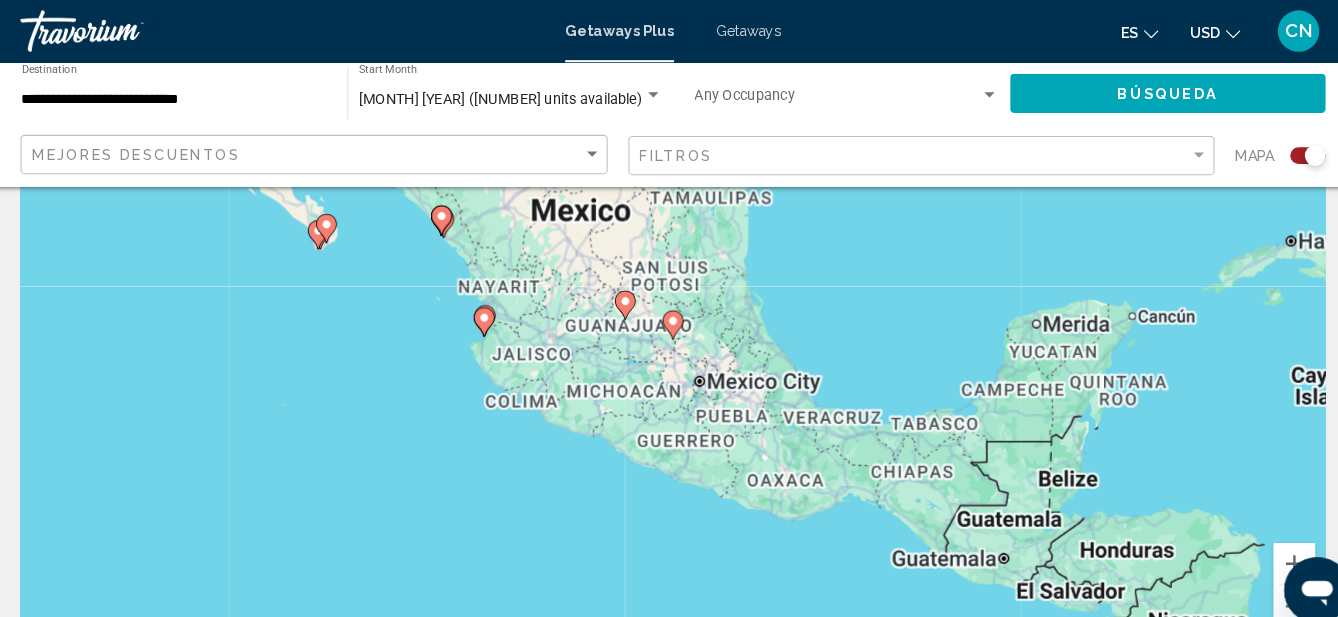 type on "**********" 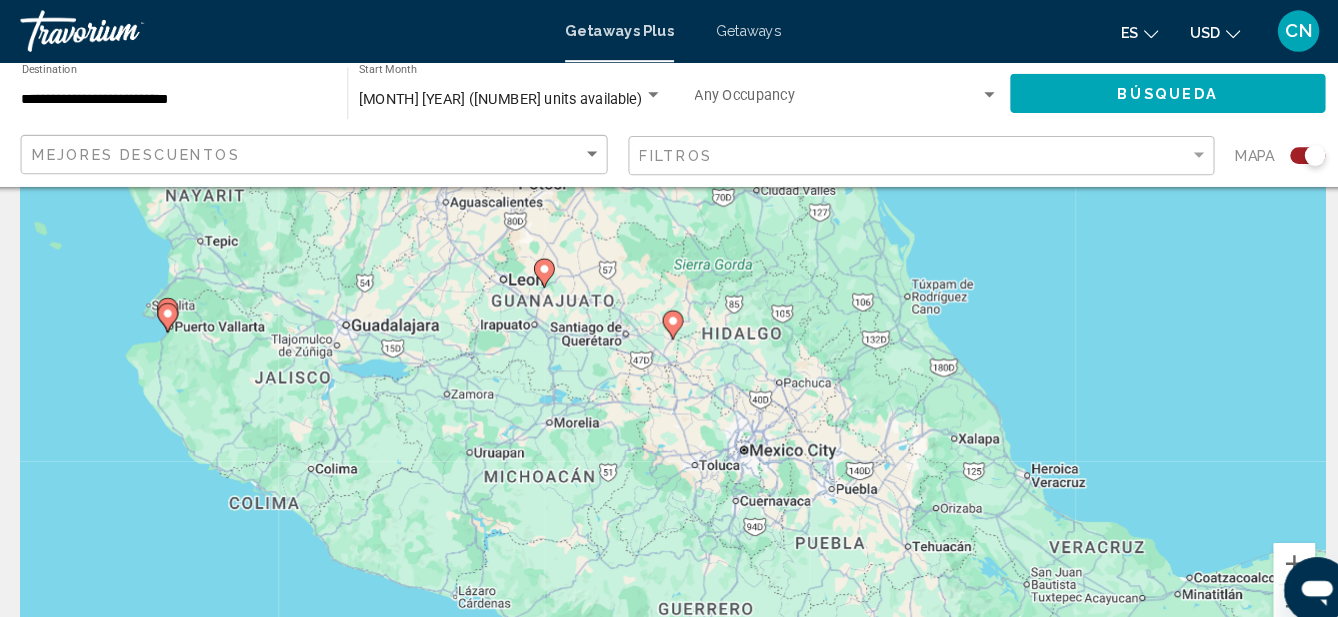 click at bounding box center [669, 313] 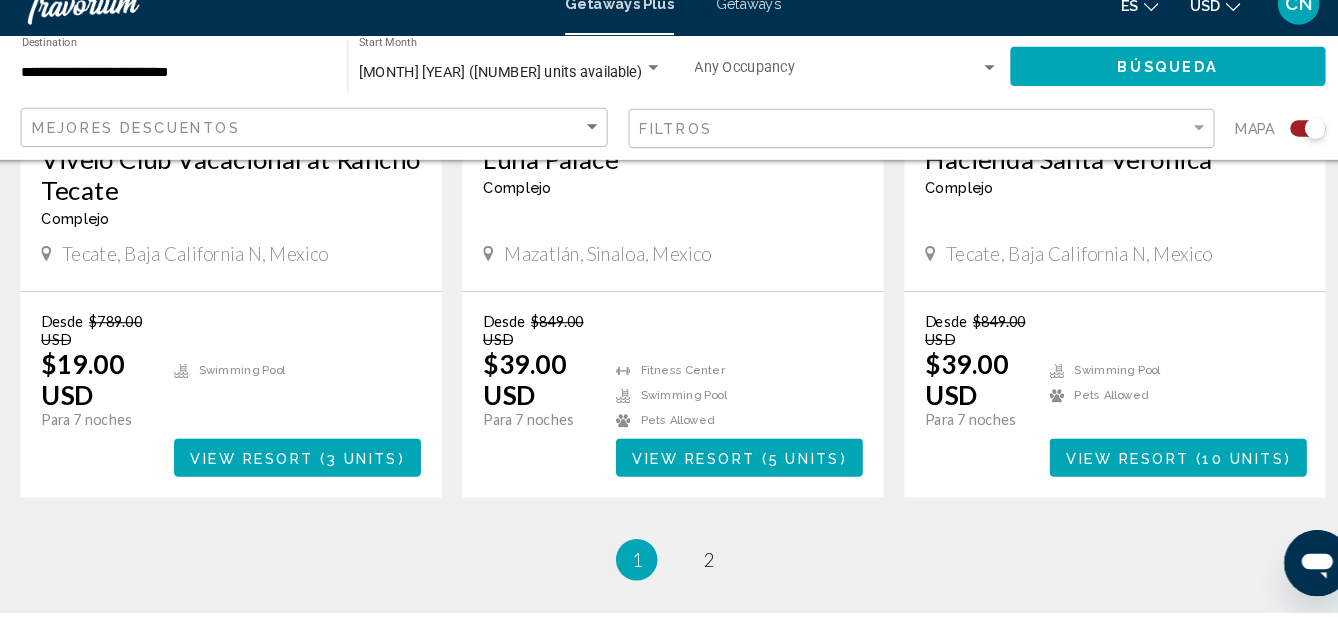scroll, scrollTop: 3176, scrollLeft: 0, axis: vertical 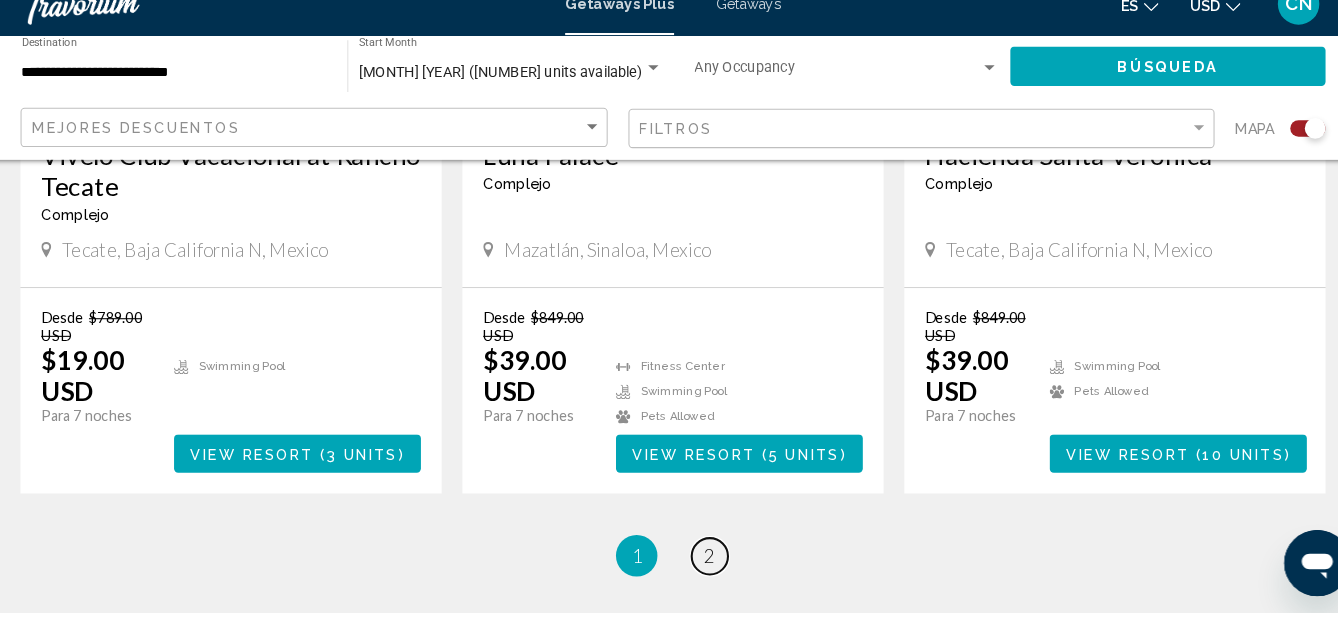 click on "page  2" at bounding box center (704, 562) 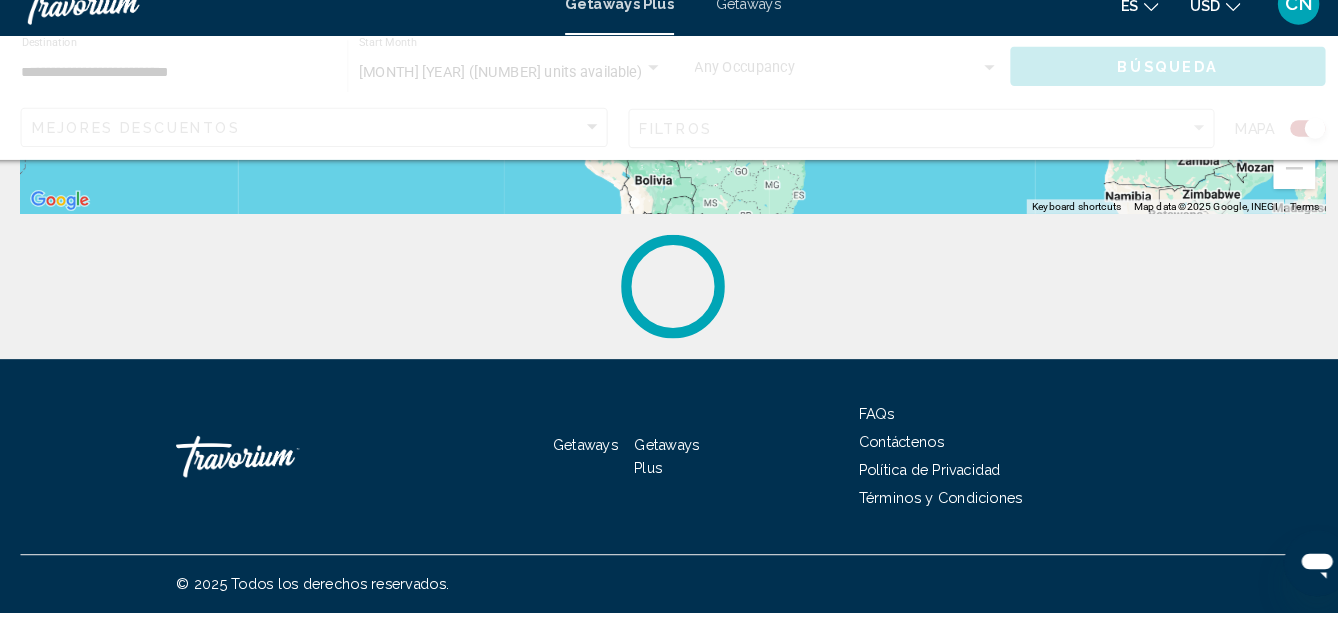 scroll, scrollTop: 0, scrollLeft: 0, axis: both 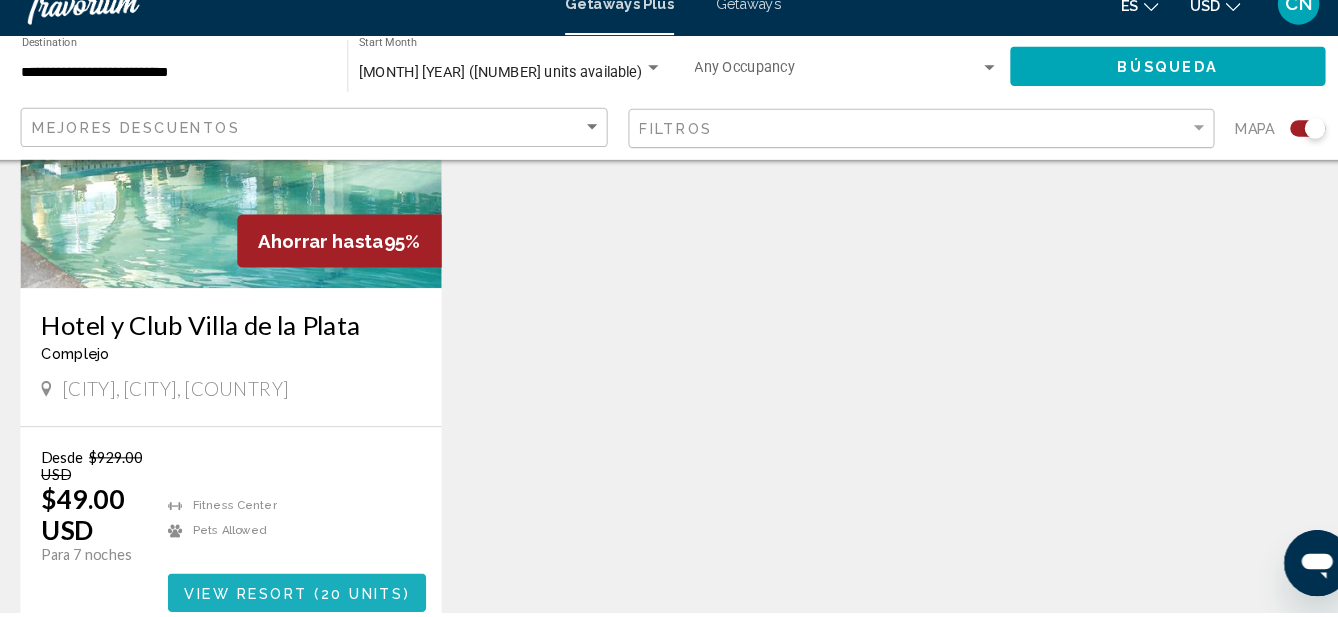 click on "View Resort    ( 20 units )" at bounding box center (306, 597) 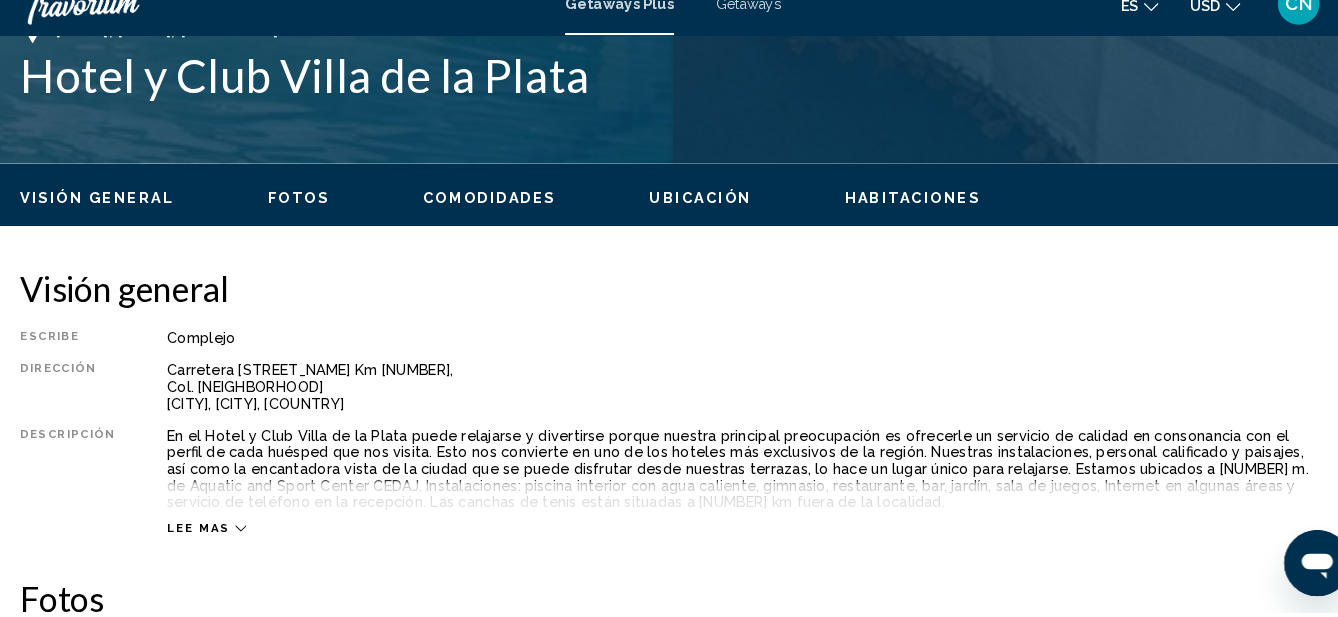 scroll, scrollTop: 832, scrollLeft: 0, axis: vertical 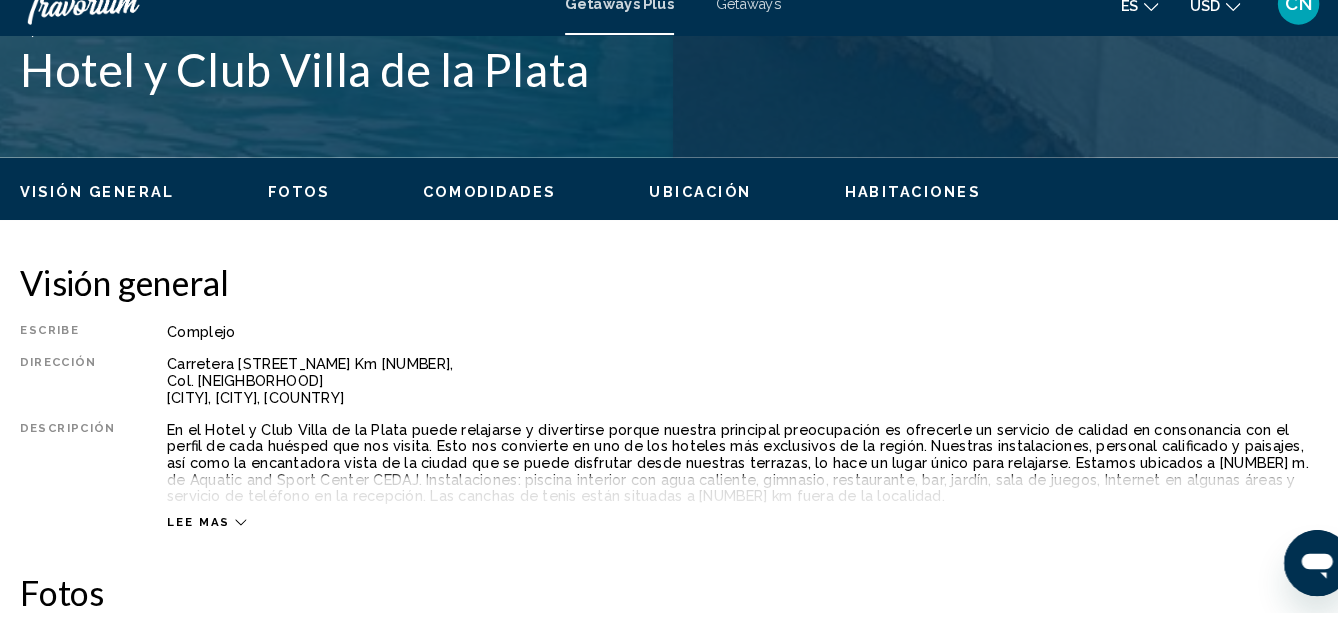 click on "Lee mas" at bounding box center (739, 509) 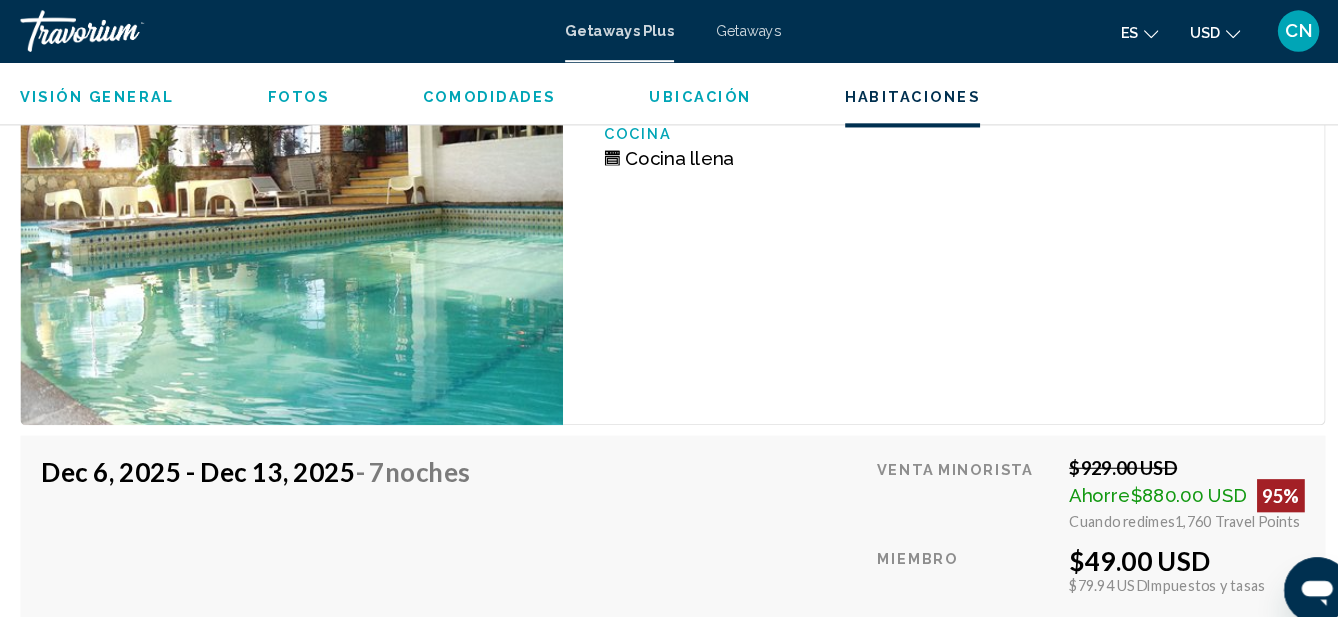 scroll, scrollTop: 5531, scrollLeft: 0, axis: vertical 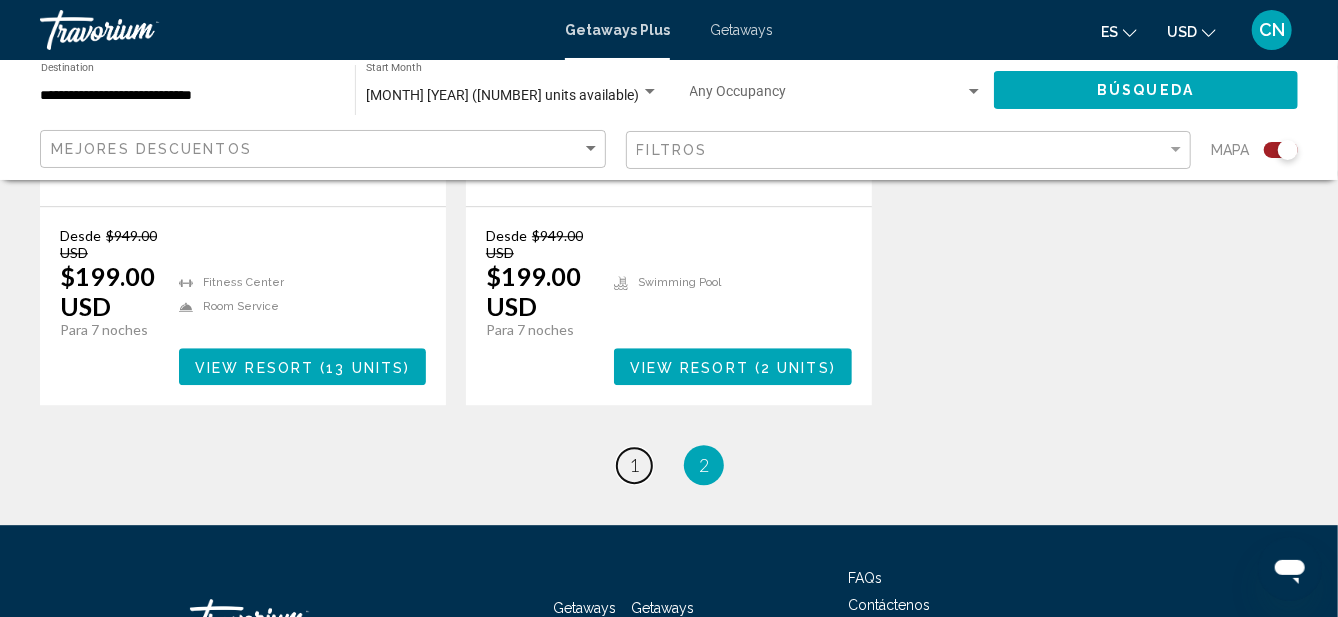 click on "page  1" at bounding box center [634, 465] 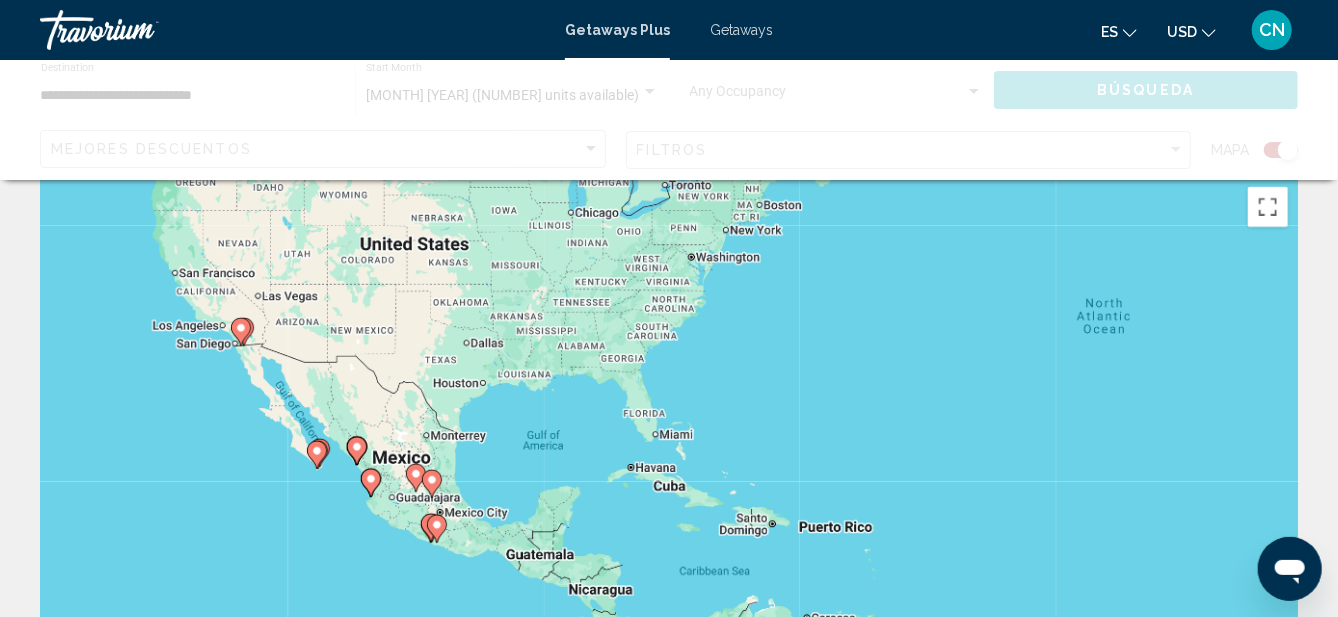 scroll, scrollTop: 0, scrollLeft: 0, axis: both 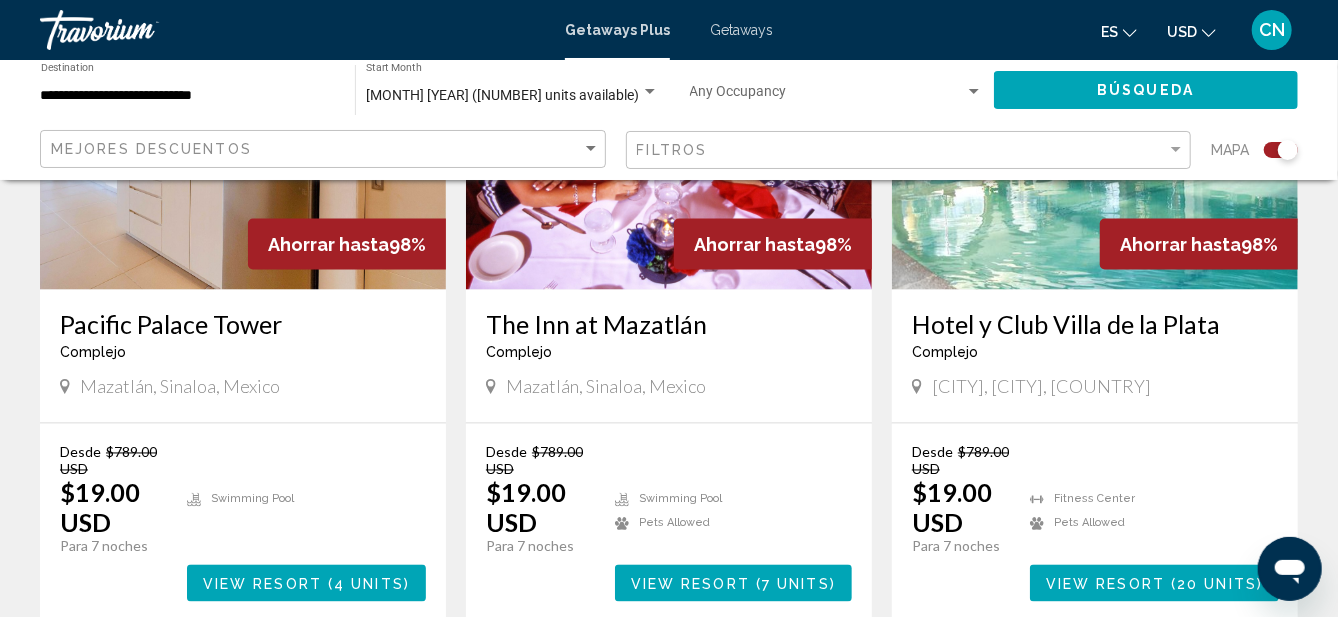 click on "View Resort    ( 20 units )" at bounding box center [1154, 583] 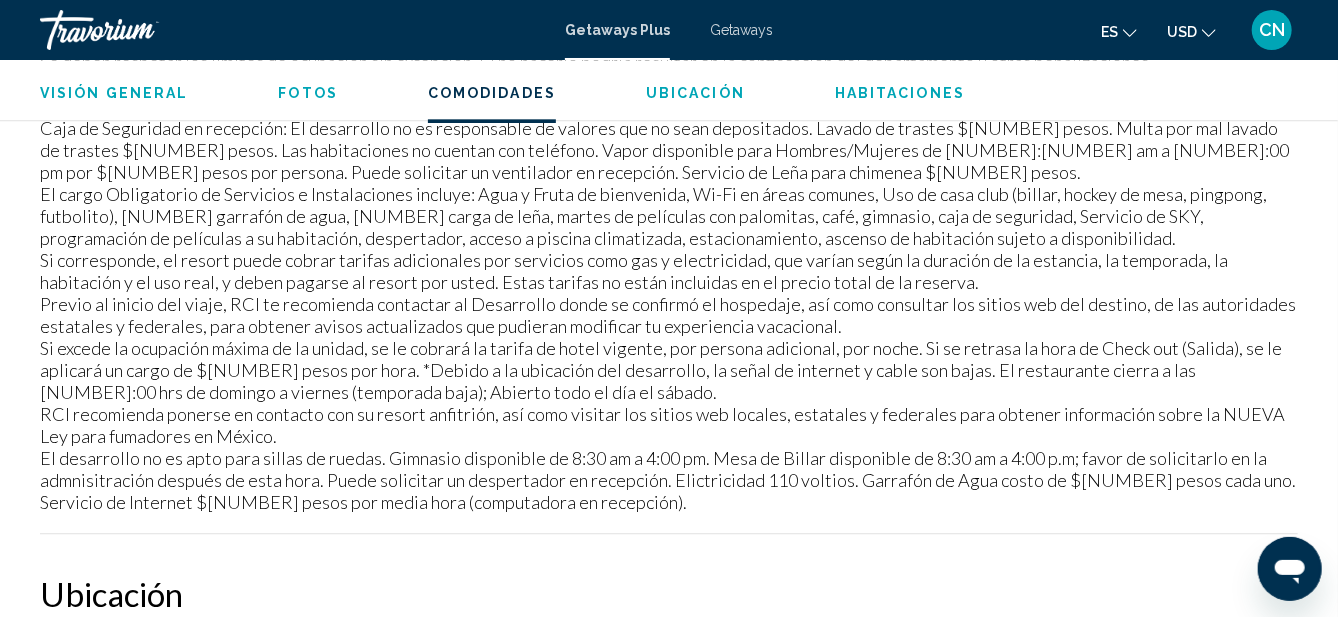 scroll, scrollTop: 2416, scrollLeft: 0, axis: vertical 